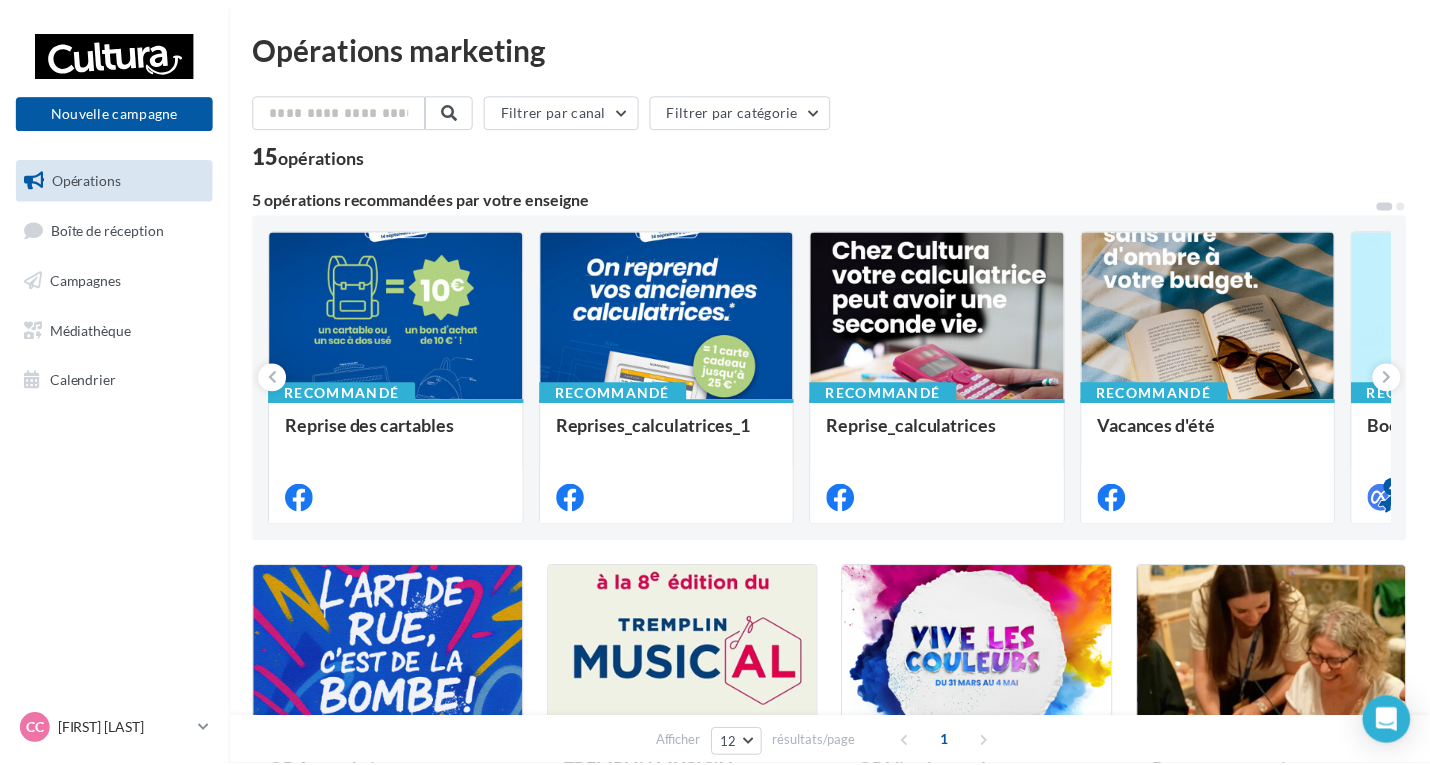 scroll, scrollTop: 0, scrollLeft: 0, axis: both 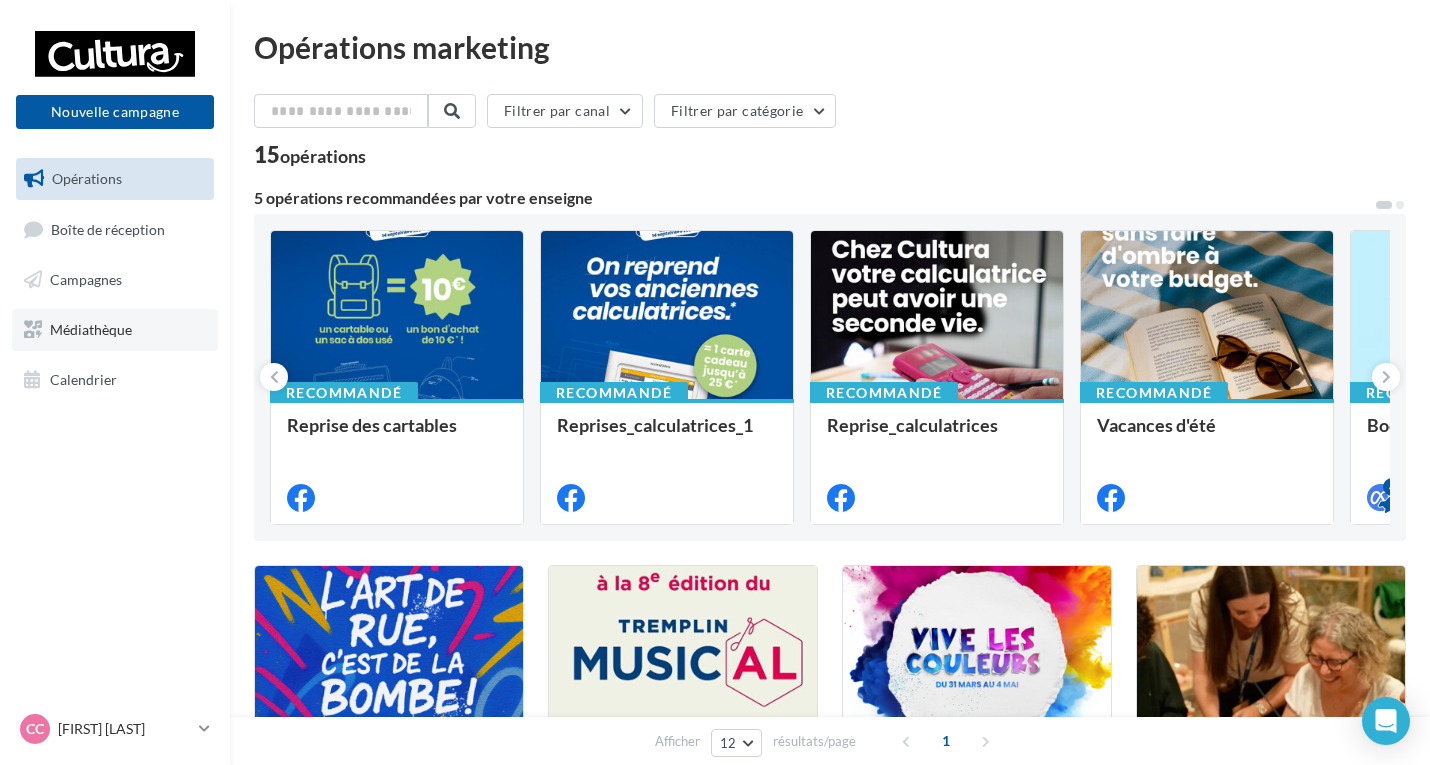 click on "Médiathèque" at bounding box center [115, 330] 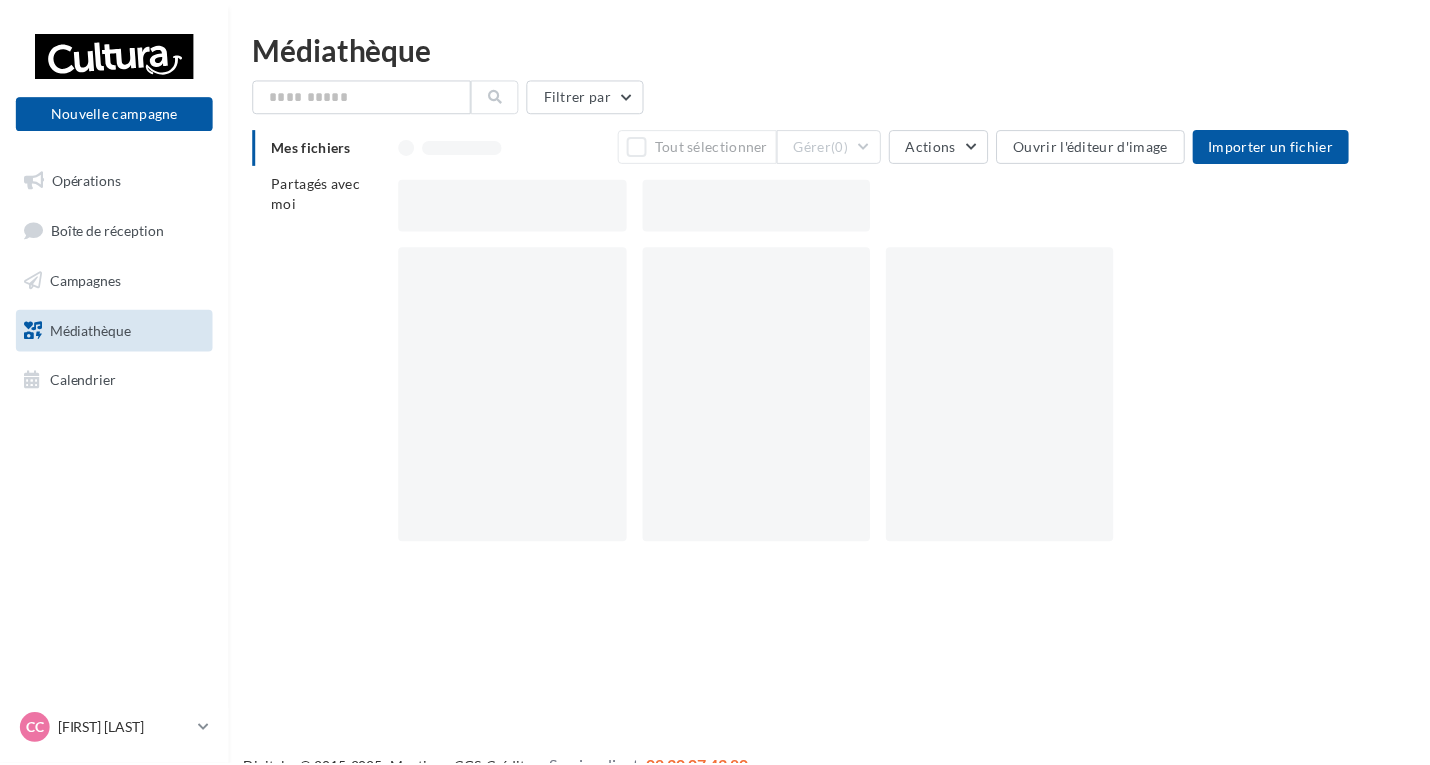 scroll, scrollTop: 0, scrollLeft: 0, axis: both 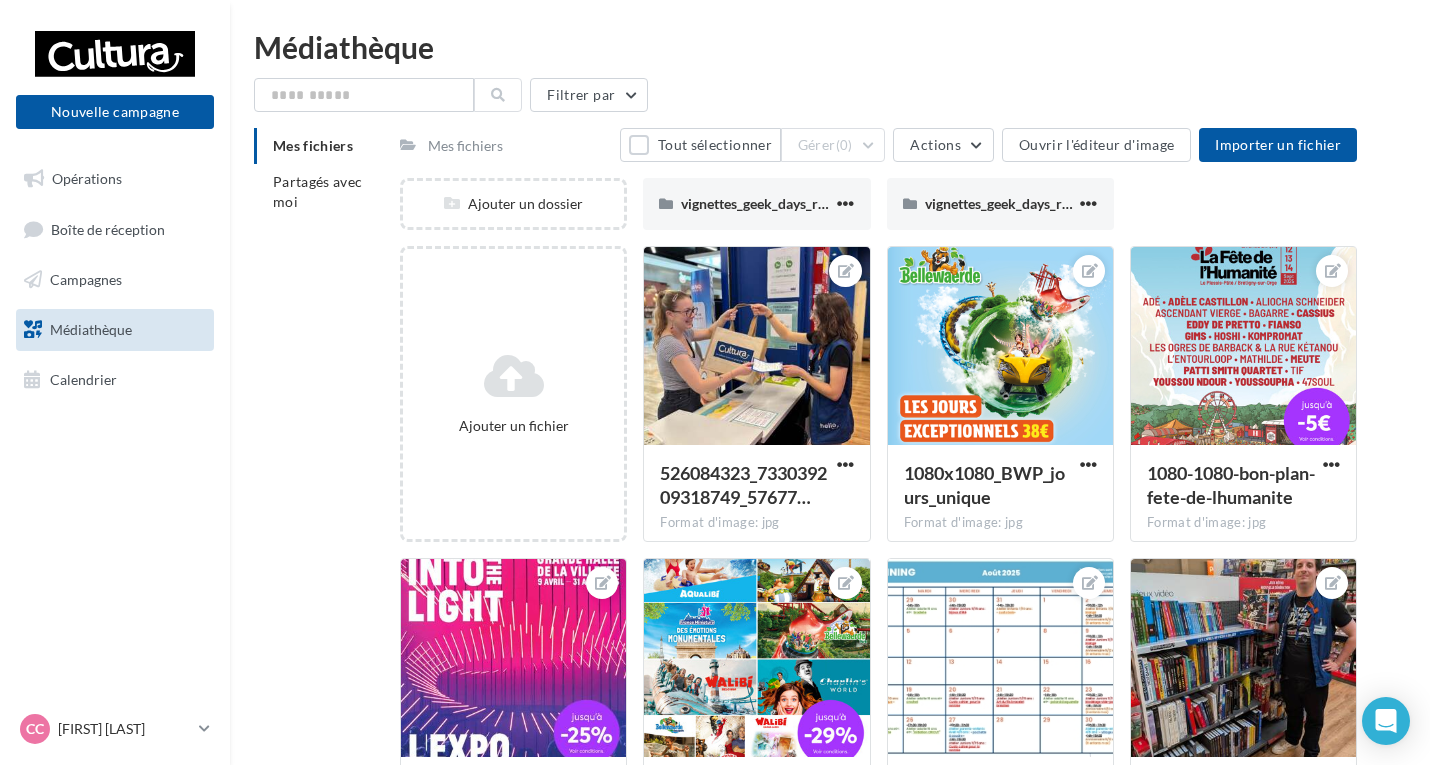 click on "Mes fichiers" at bounding box center (465, 146) 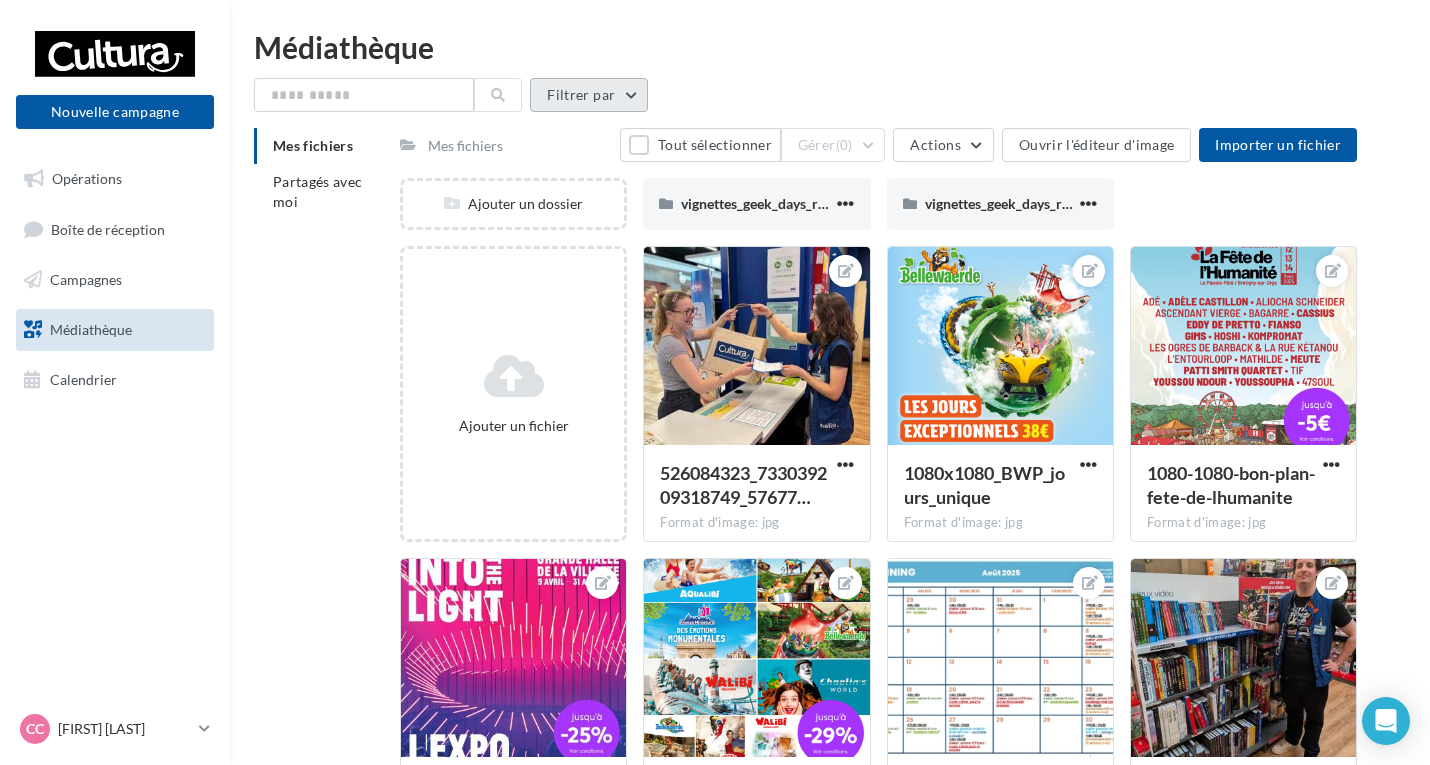click on "Filtrer par" at bounding box center [589, 95] 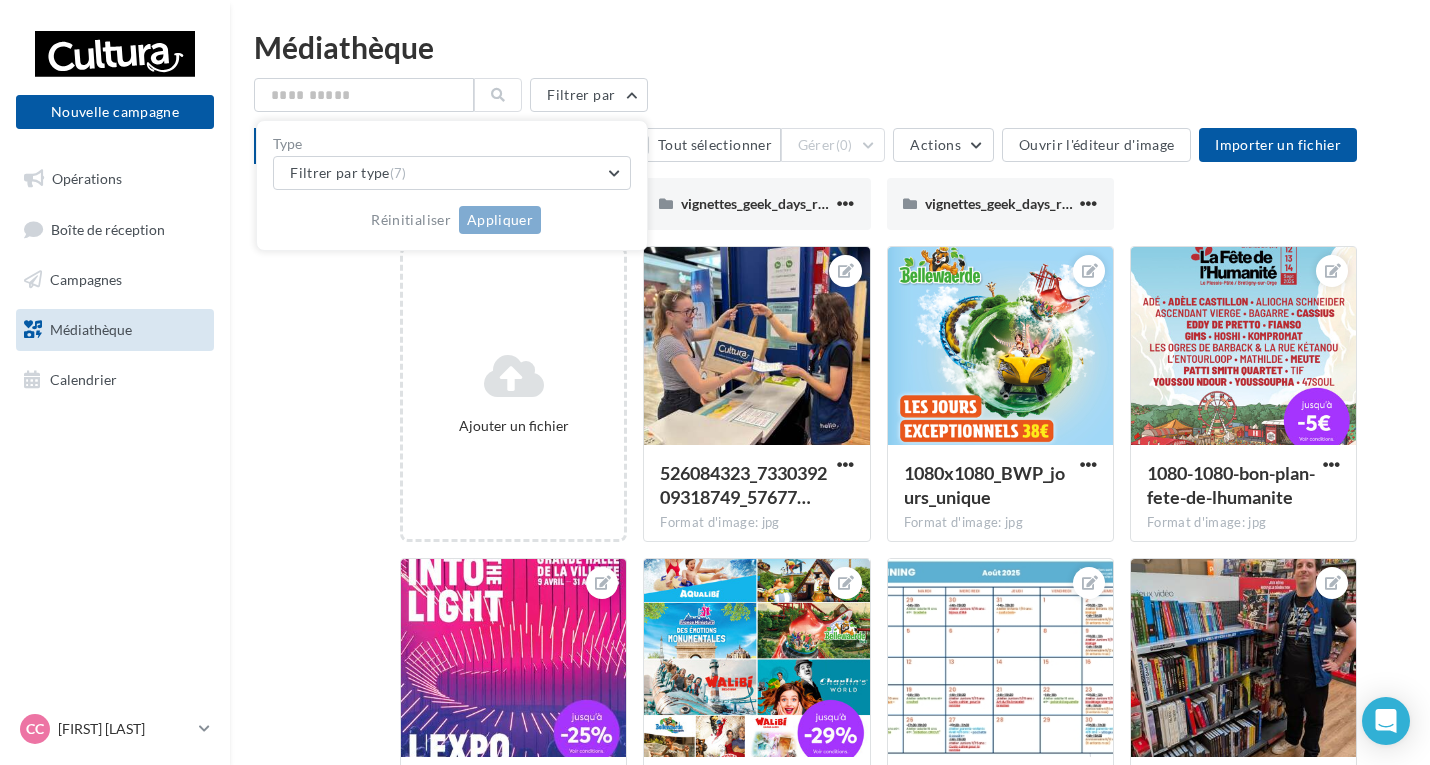 click on "[FILENAME]" at bounding box center [830, 763] 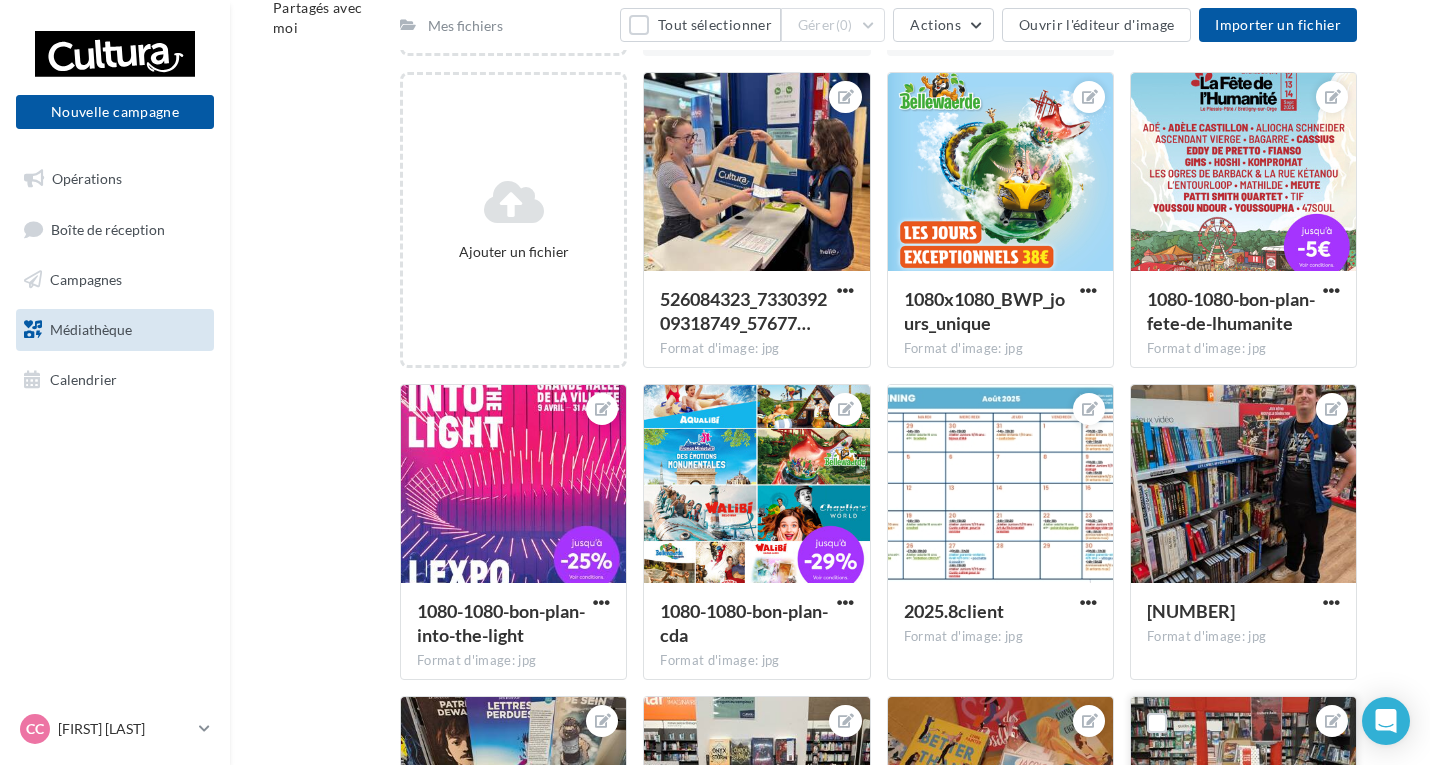 scroll, scrollTop: 0, scrollLeft: 0, axis: both 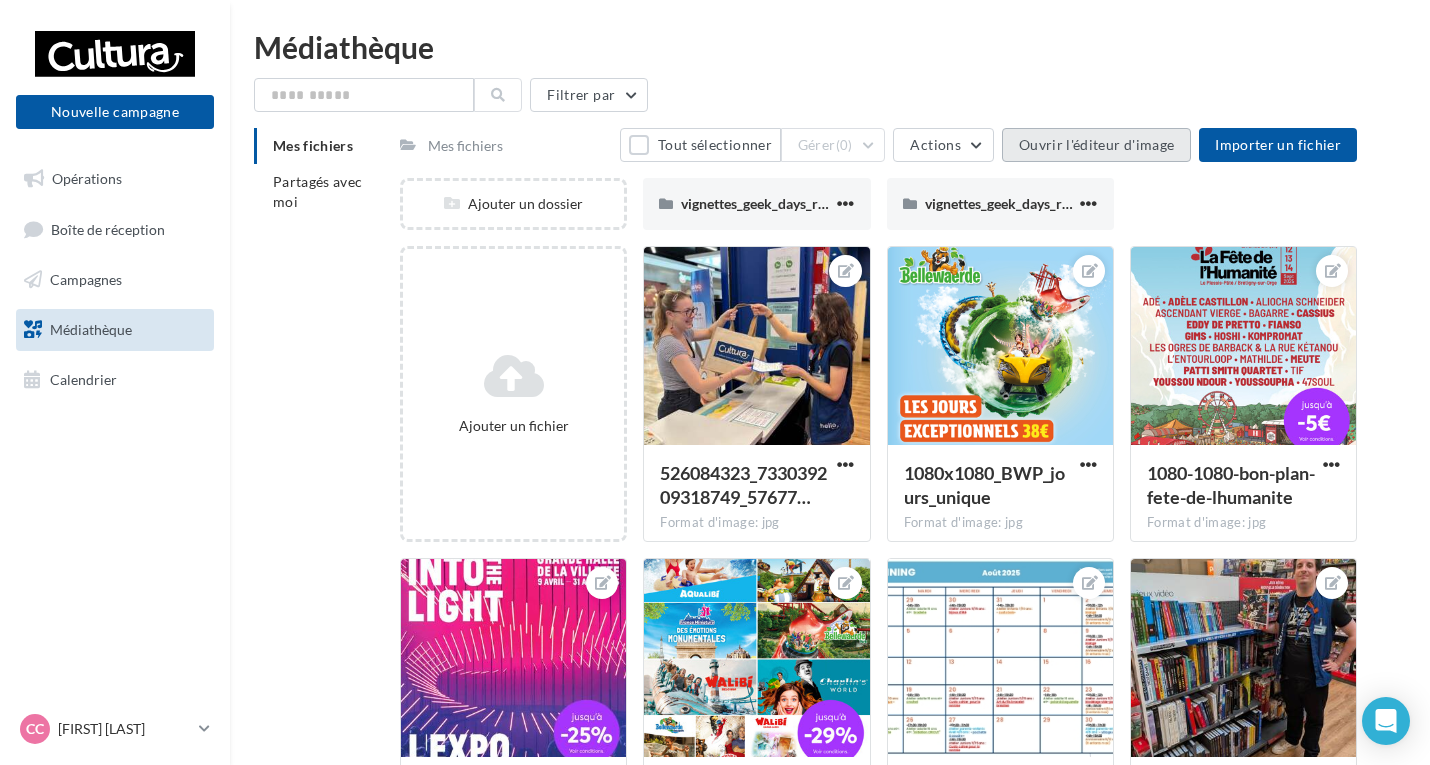 click on "Ouvrir l'éditeur d'image" at bounding box center (1096, 145) 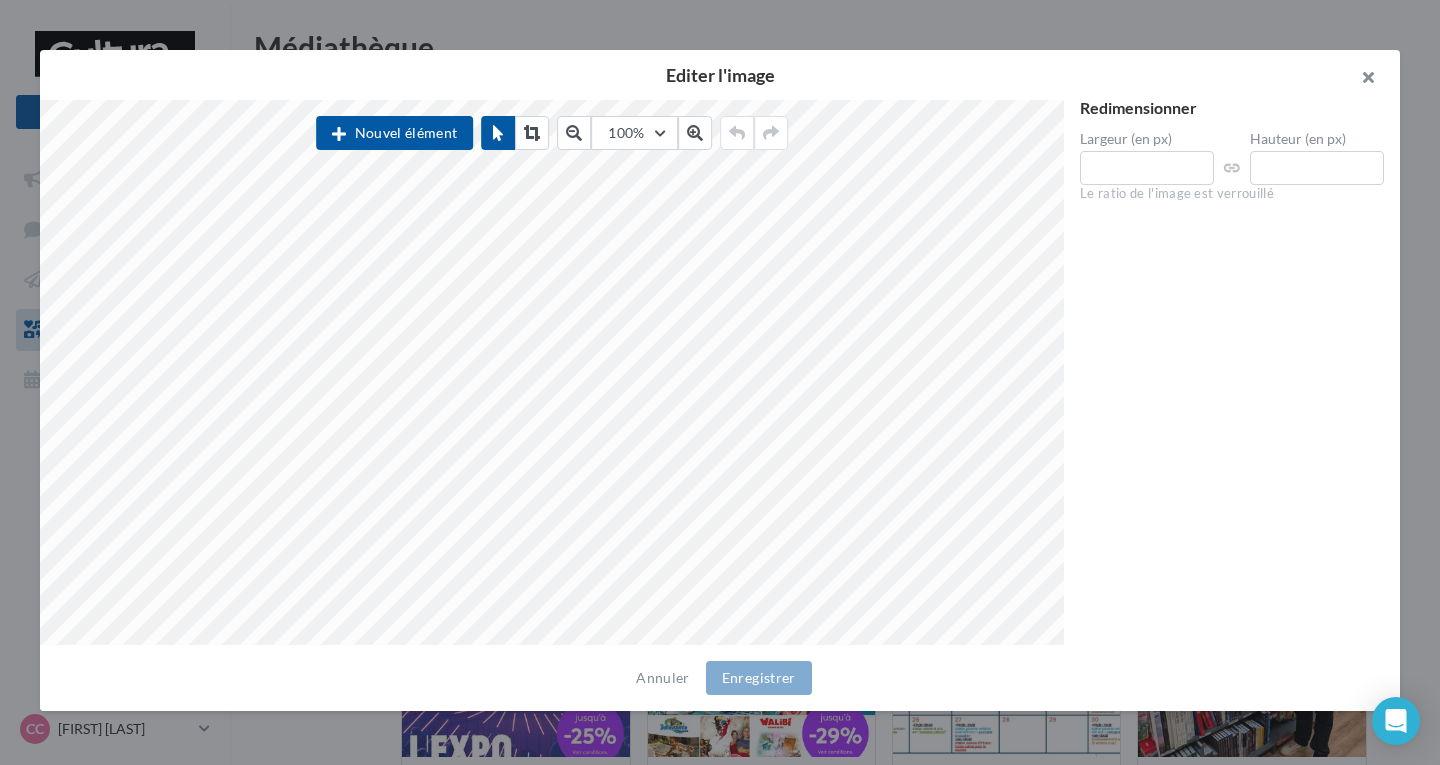 click at bounding box center (1360, 80) 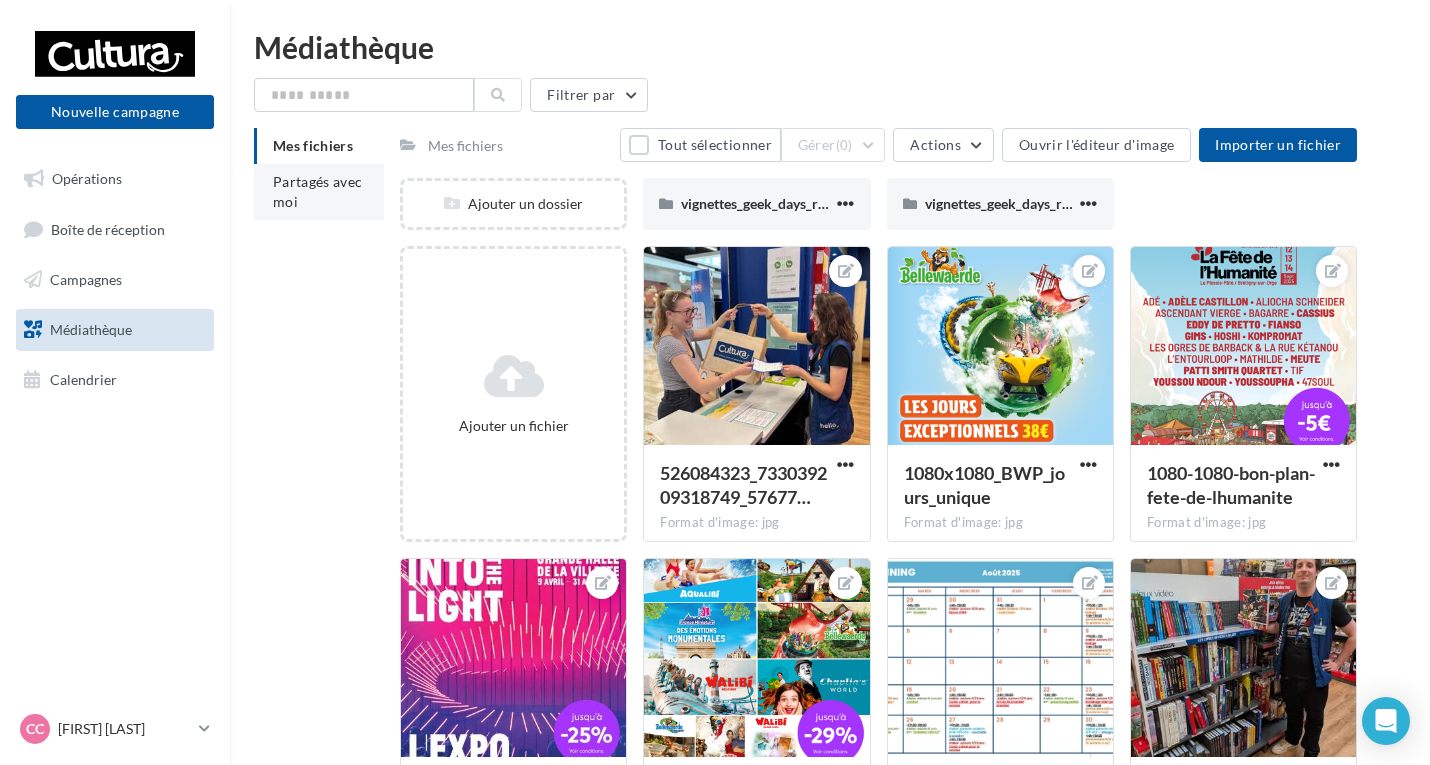 click on "Partagés avec moi" at bounding box center (318, 191) 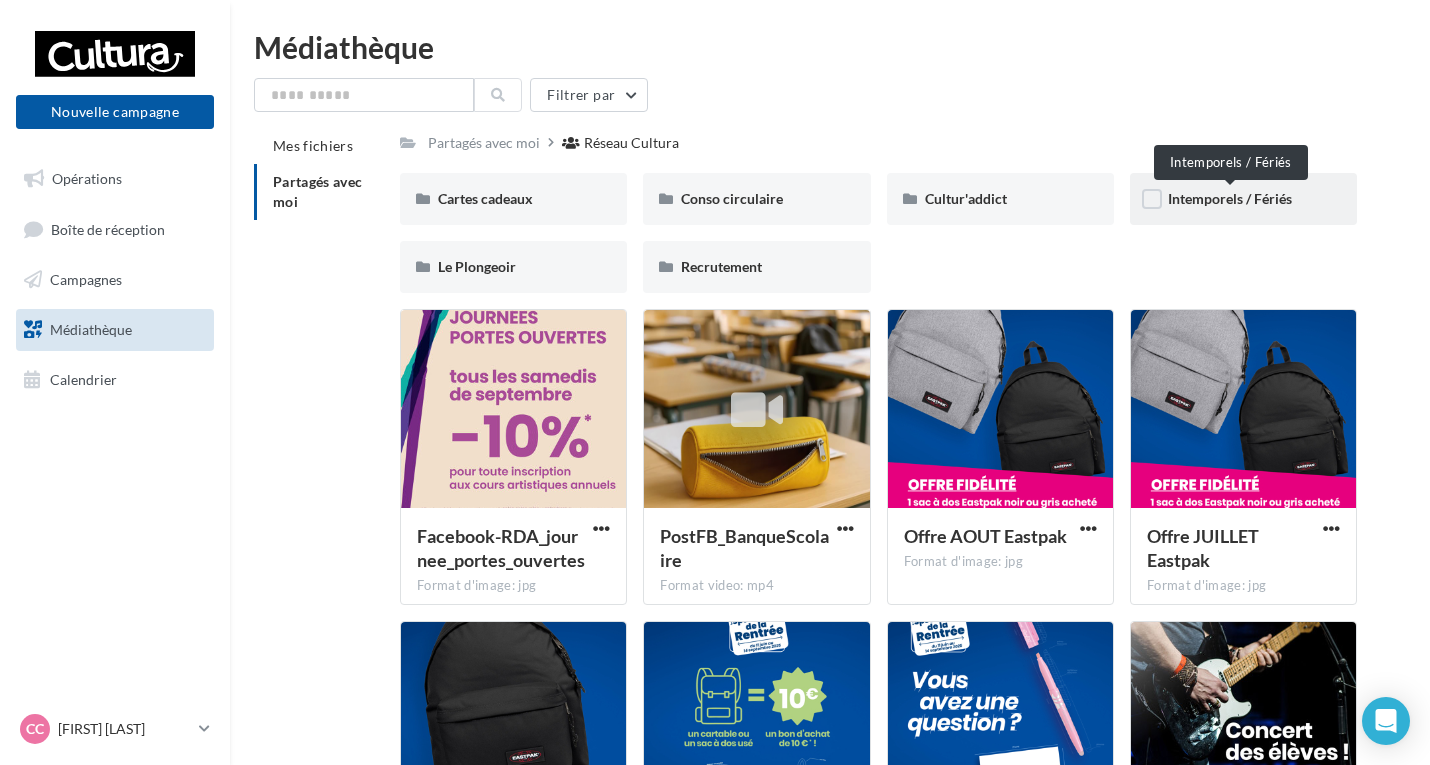 click on "Intemporels / Fériés" at bounding box center [1230, 198] 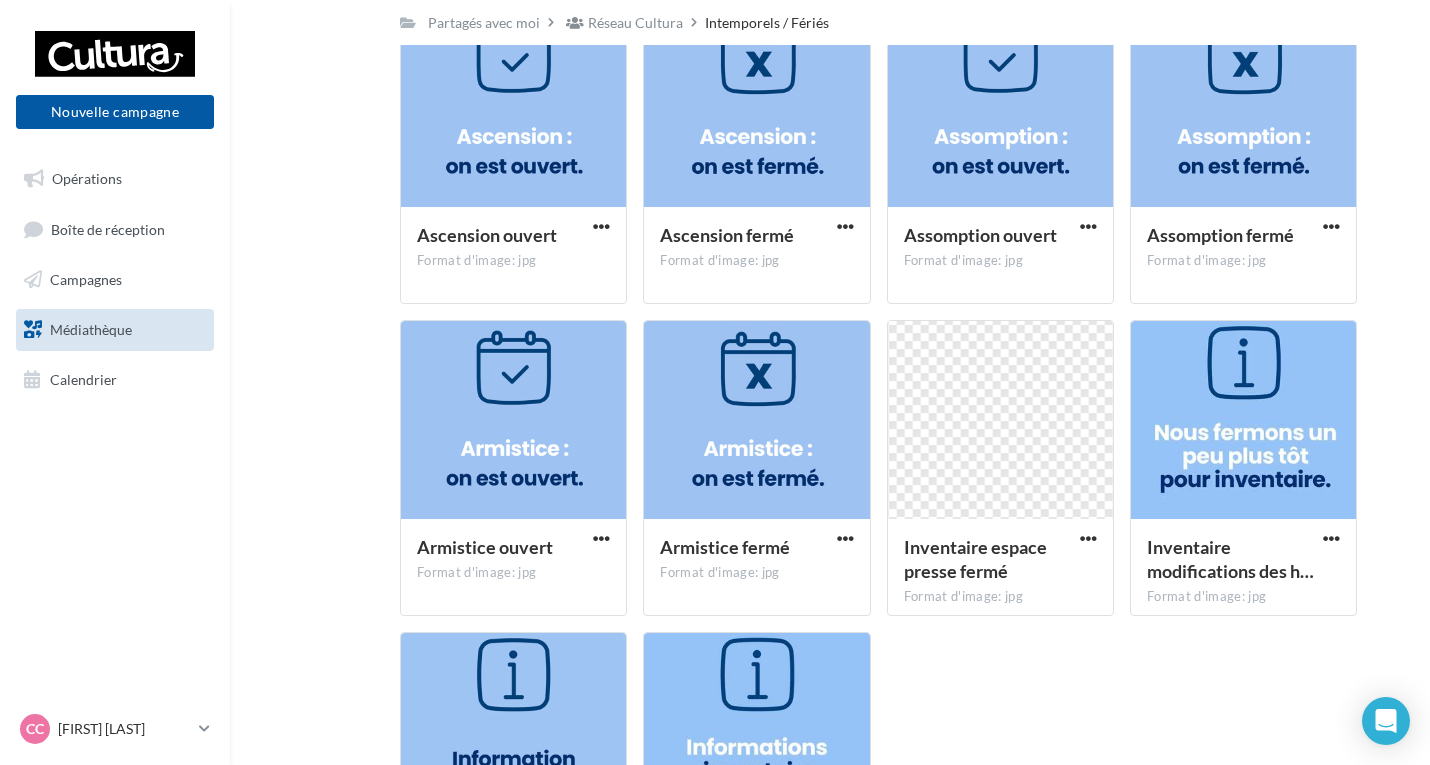 scroll, scrollTop: 2937, scrollLeft: 0, axis: vertical 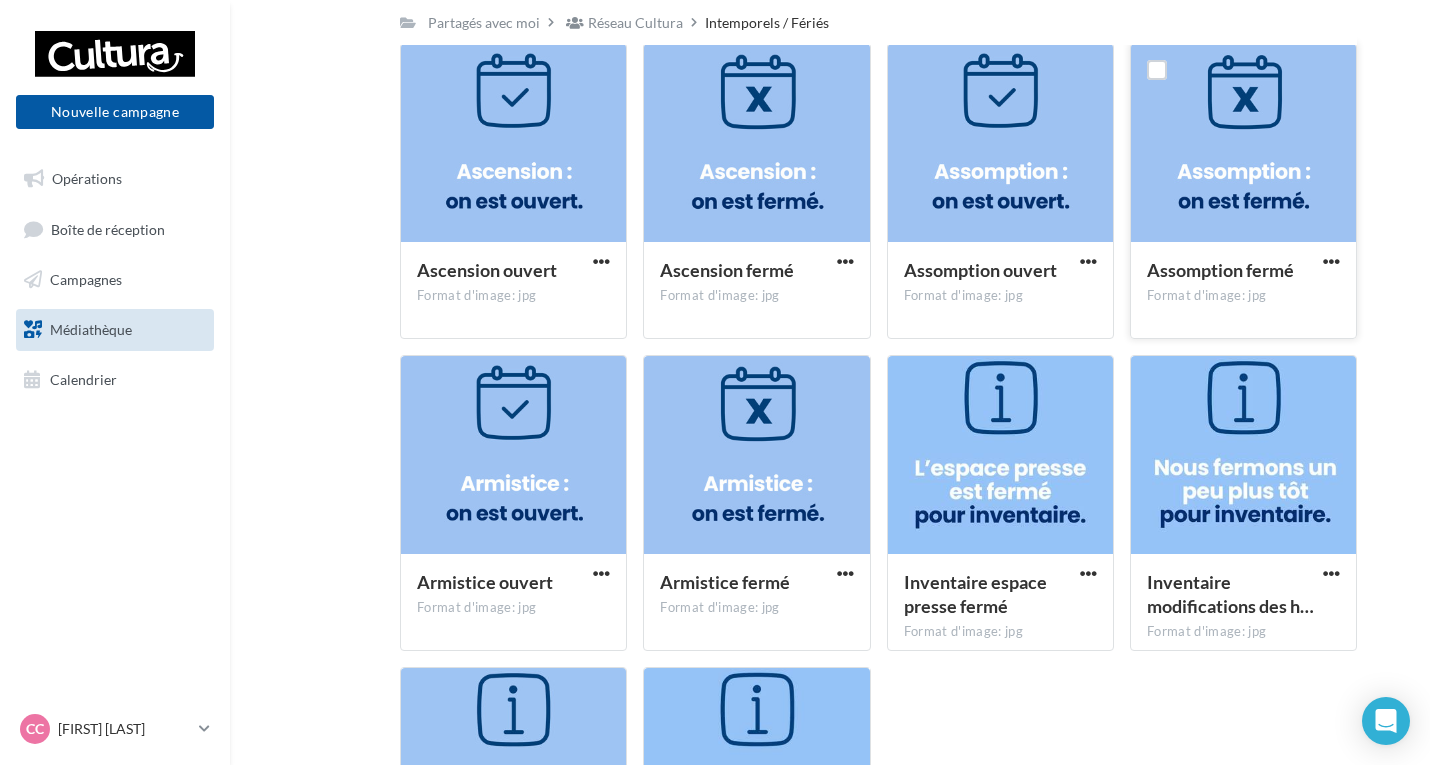 click at bounding box center (1243, 144) 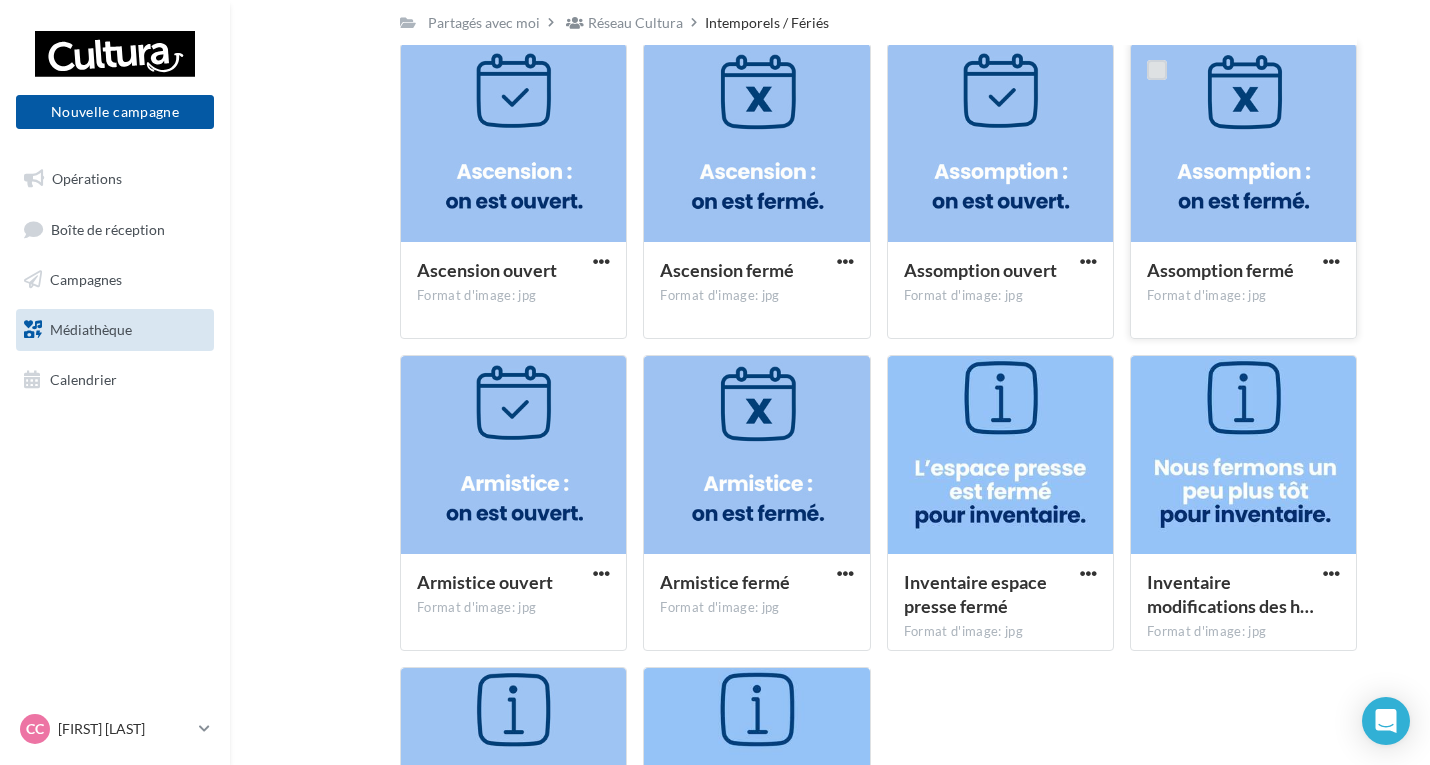 click at bounding box center [1157, 70] 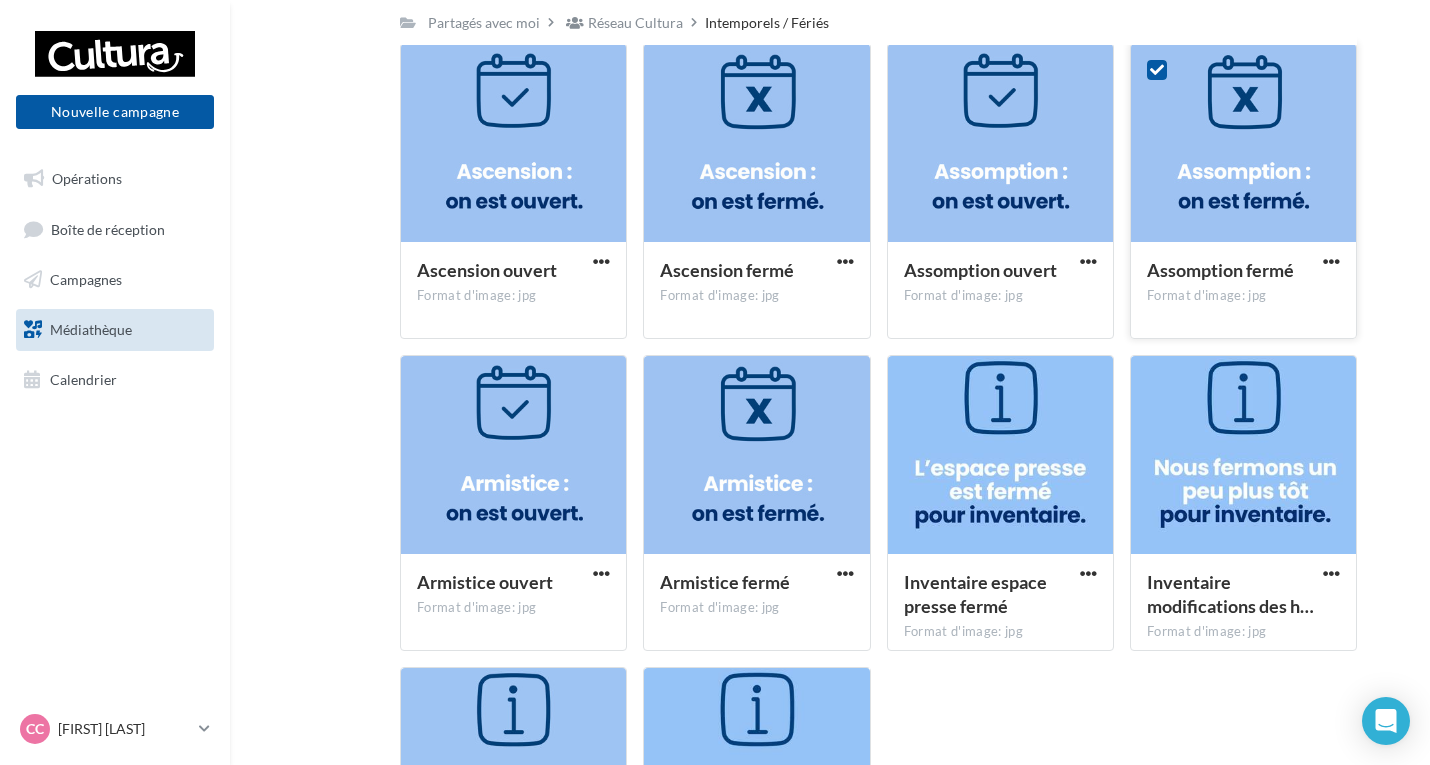 click at bounding box center [1157, 70] 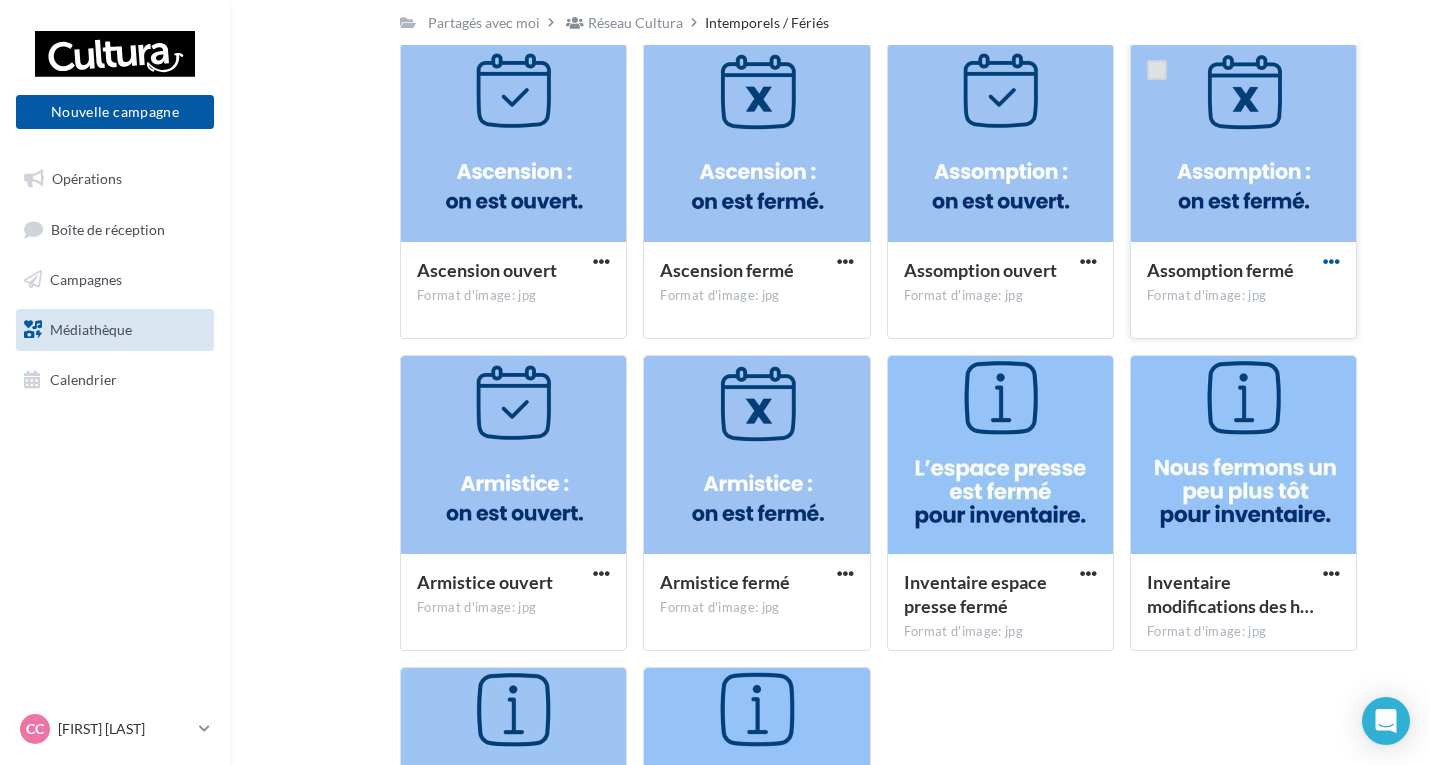 click at bounding box center [1331, 261] 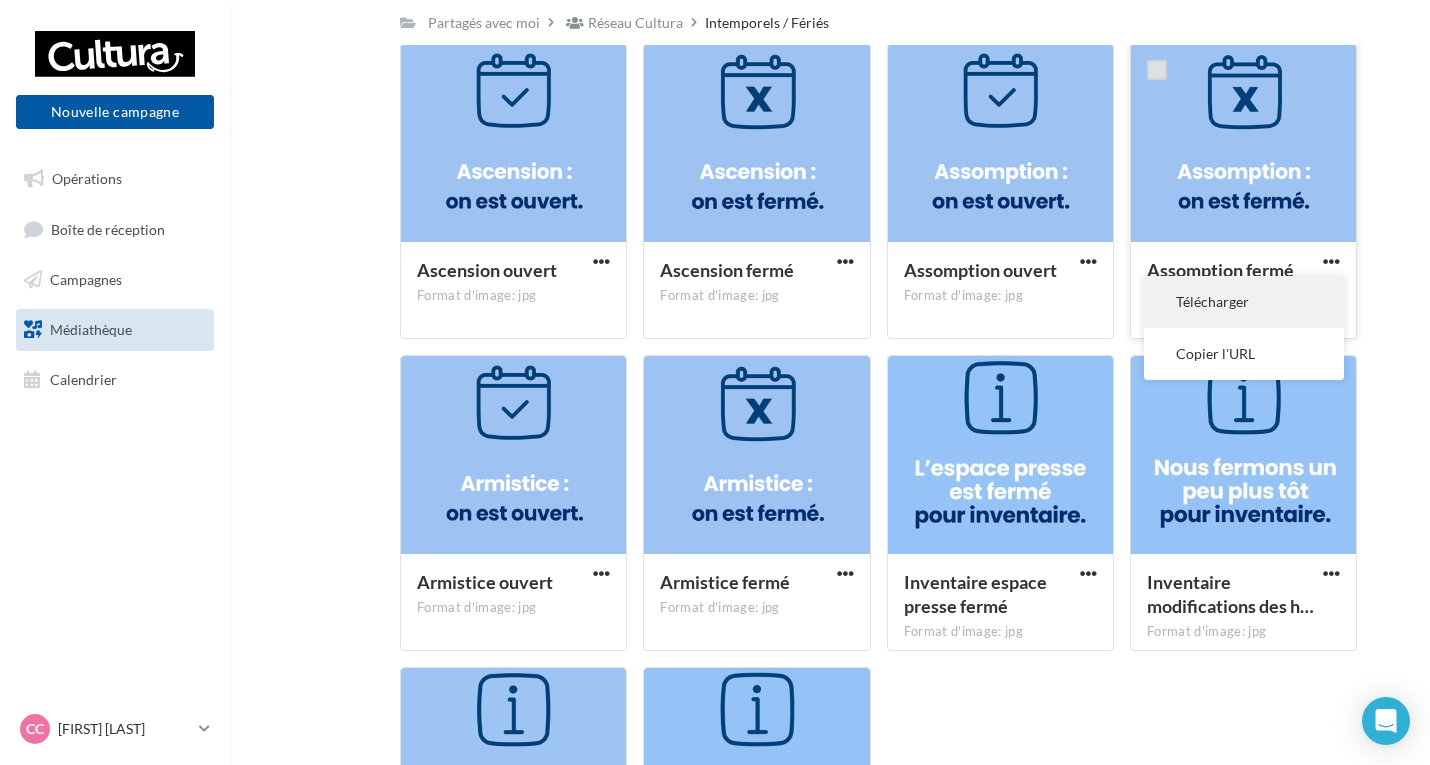 click on "Télécharger" at bounding box center (1244, 302) 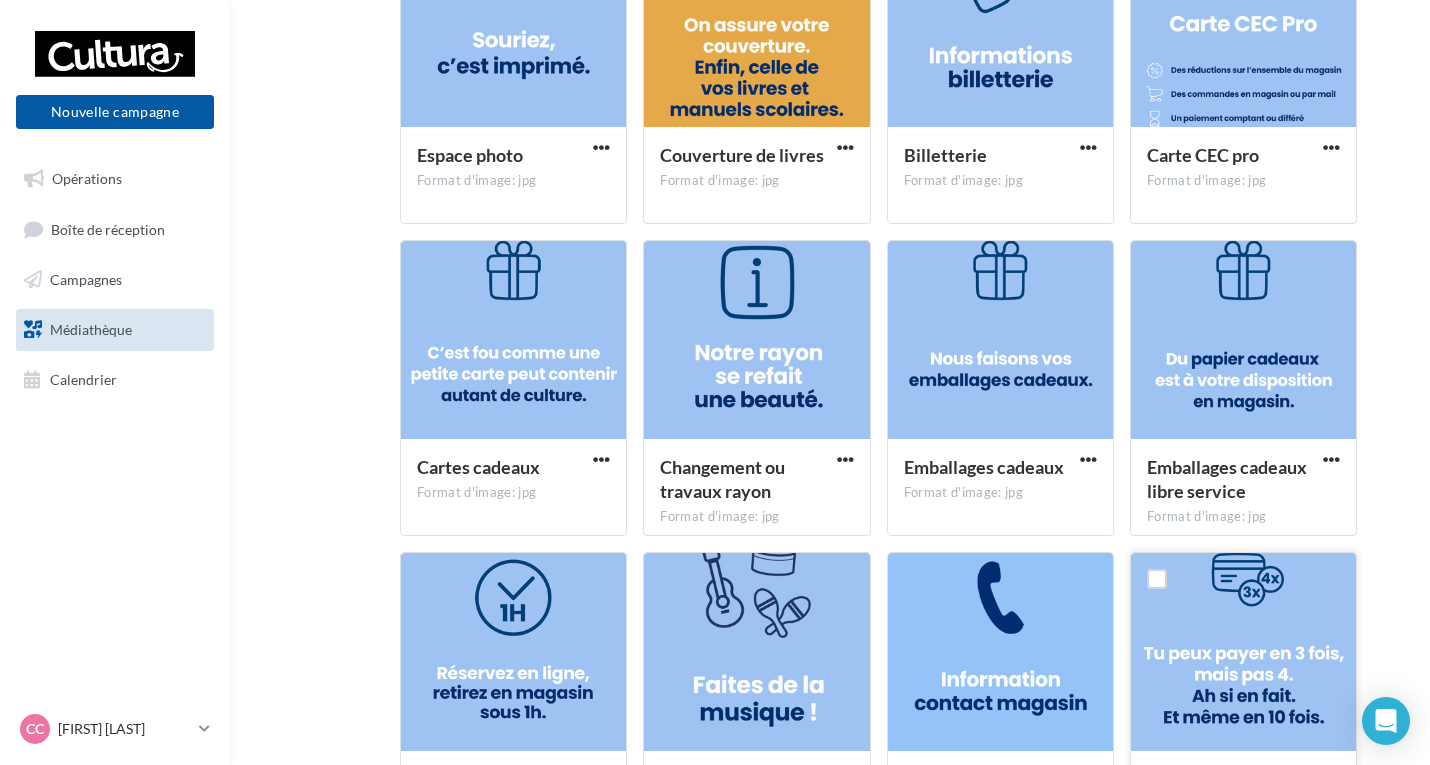 scroll, scrollTop: 0, scrollLeft: 0, axis: both 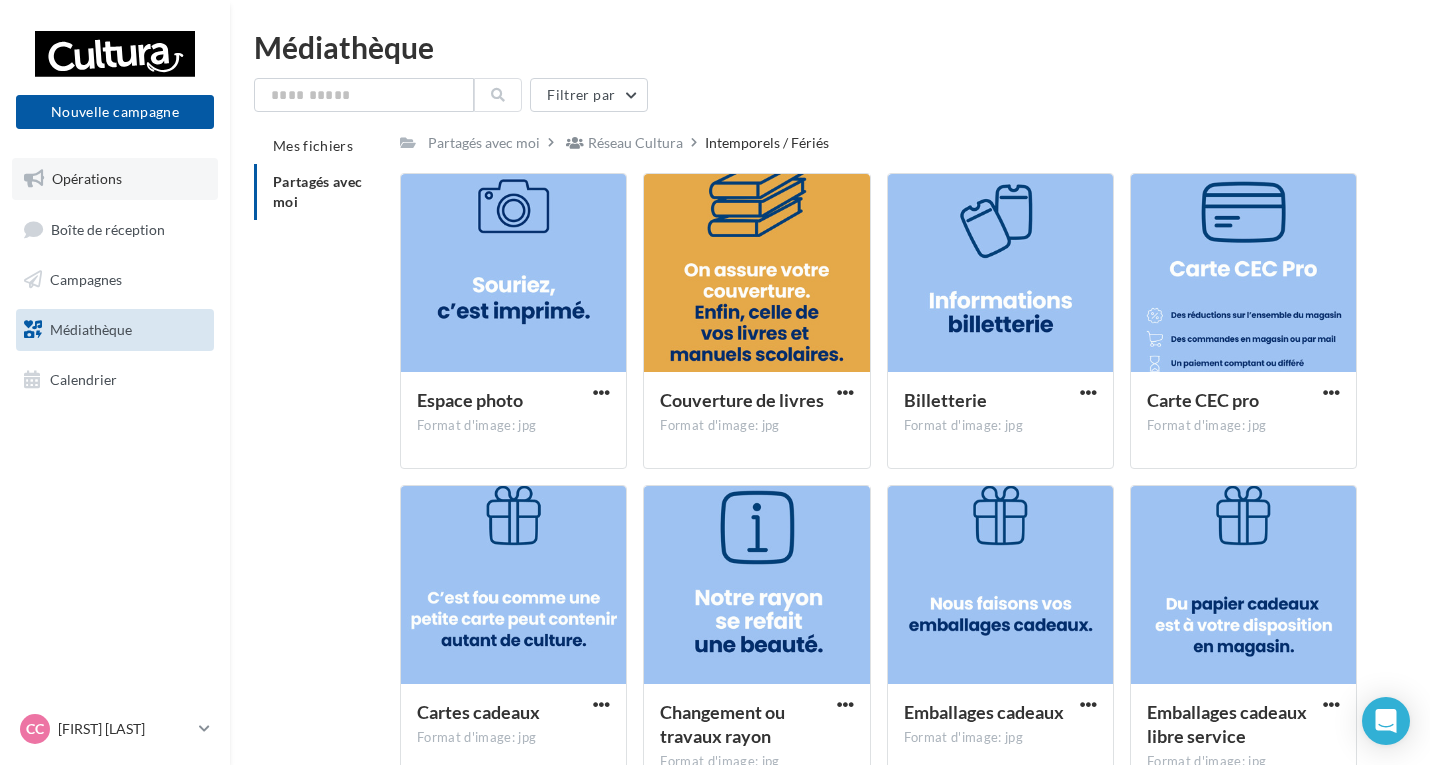 click on "Opérations" at bounding box center [87, 178] 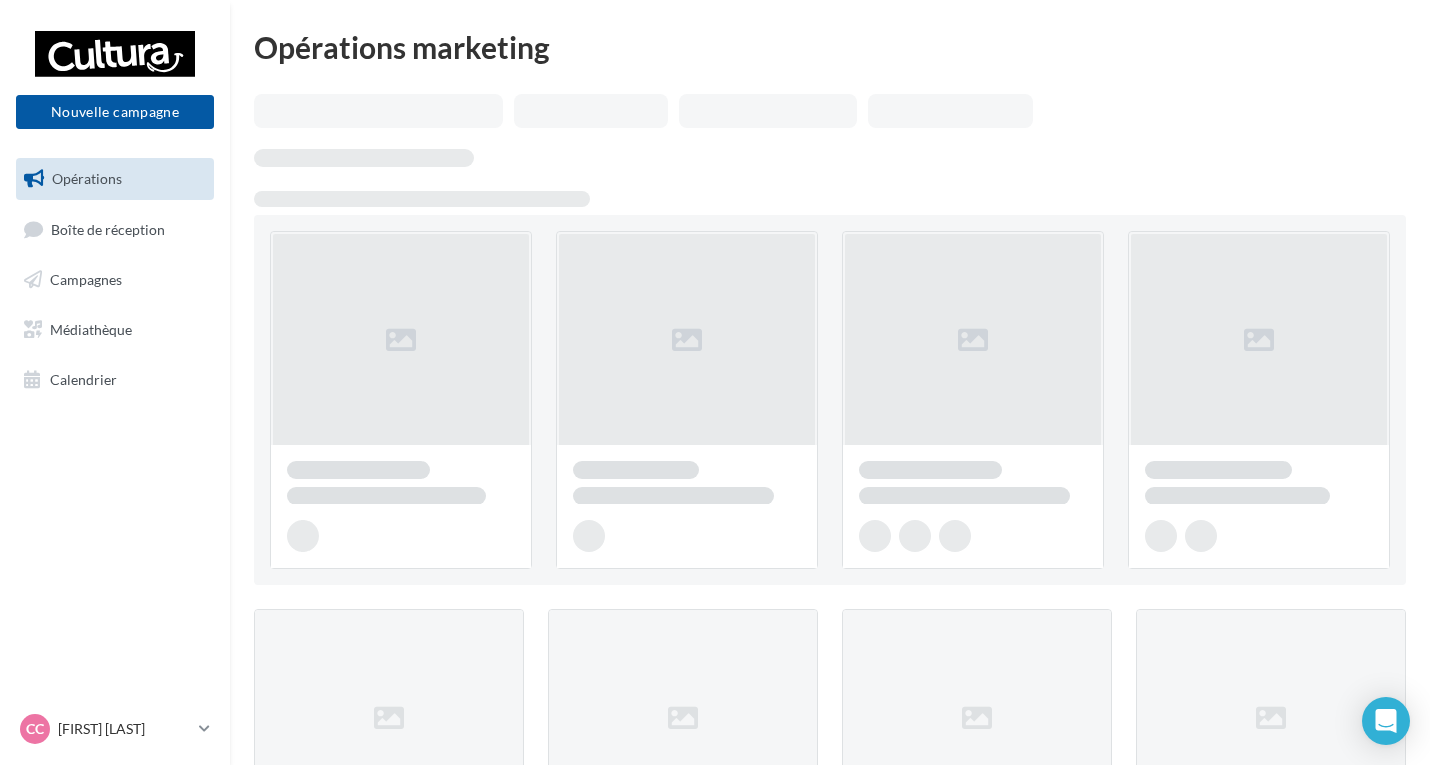 scroll, scrollTop: 0, scrollLeft: 0, axis: both 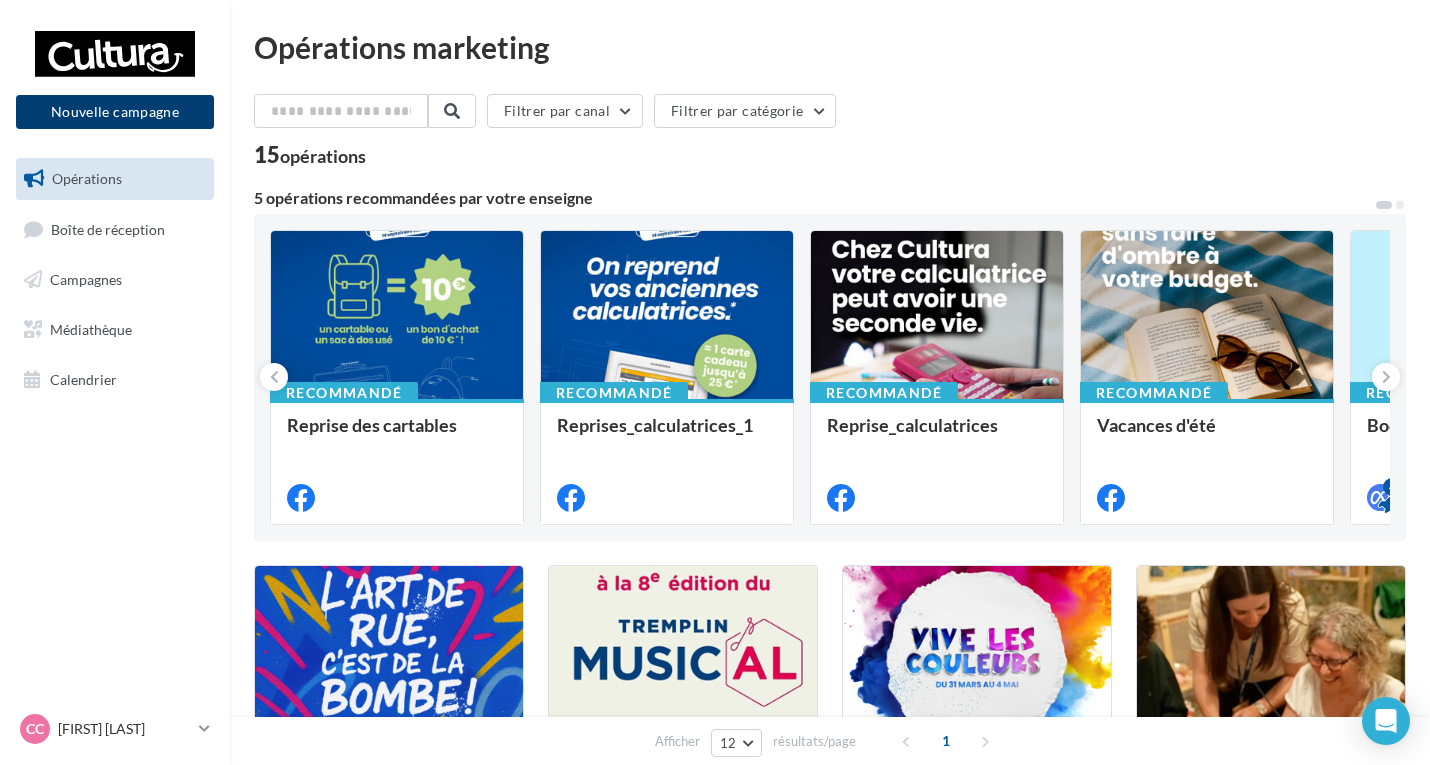click on "Nouvelle campagne" at bounding box center (115, 112) 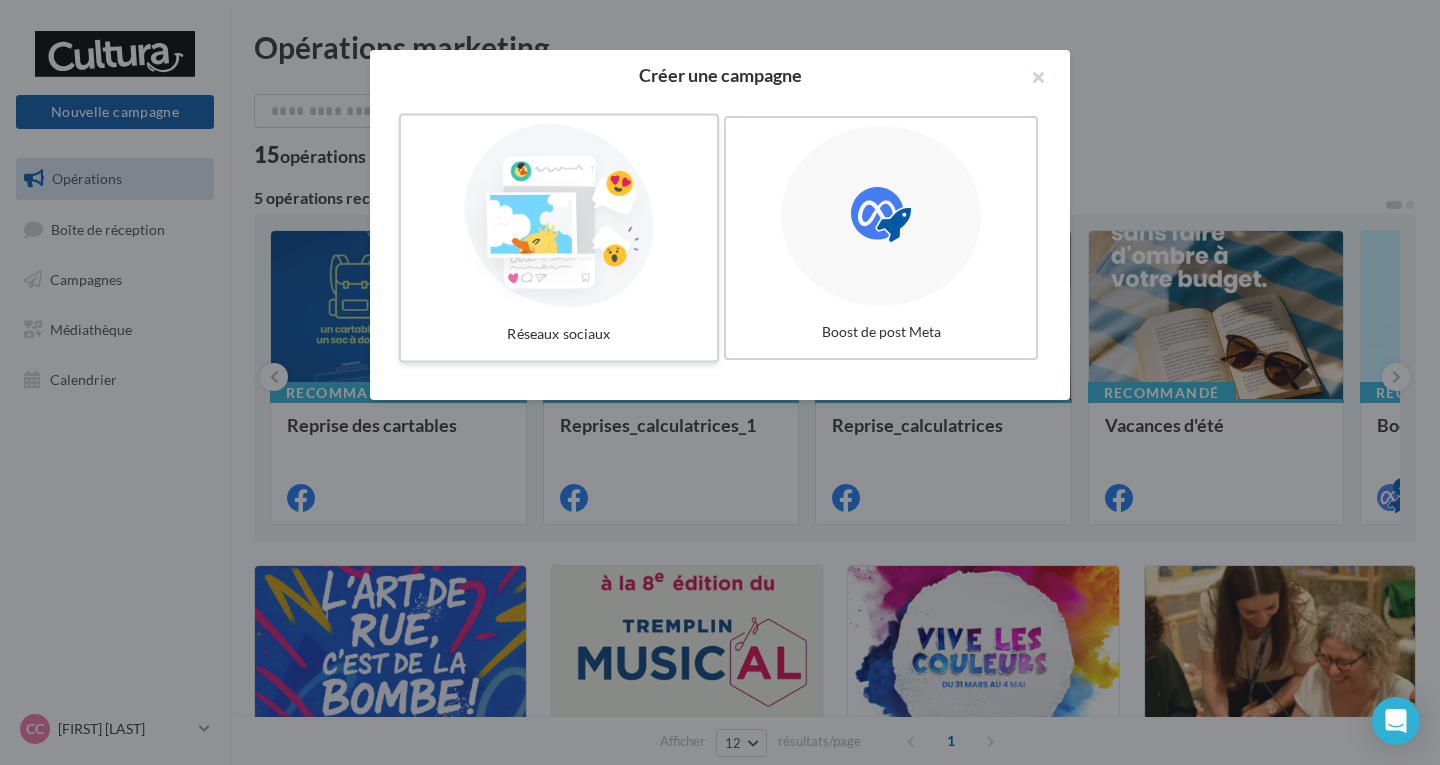 click at bounding box center (559, 216) 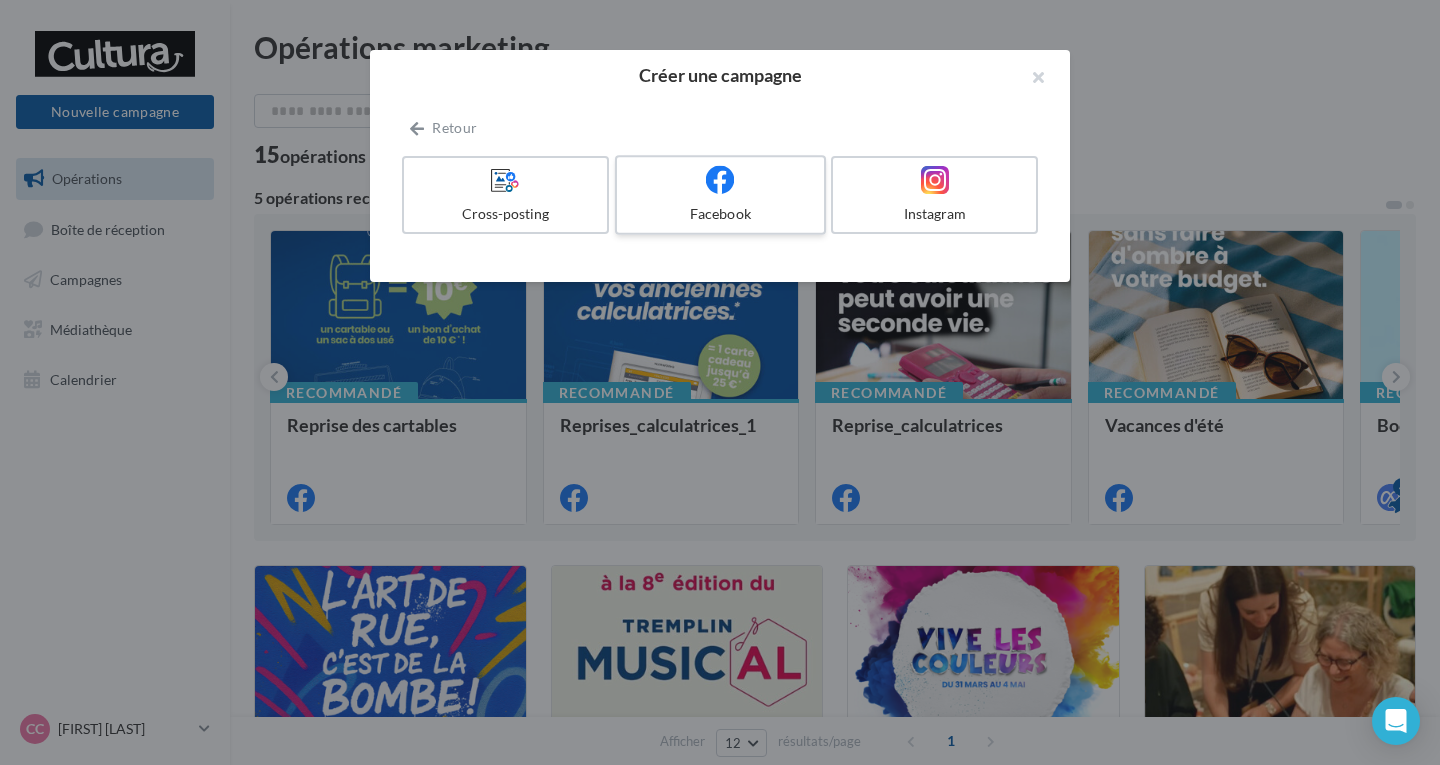 click on "Facebook" at bounding box center [720, 214] 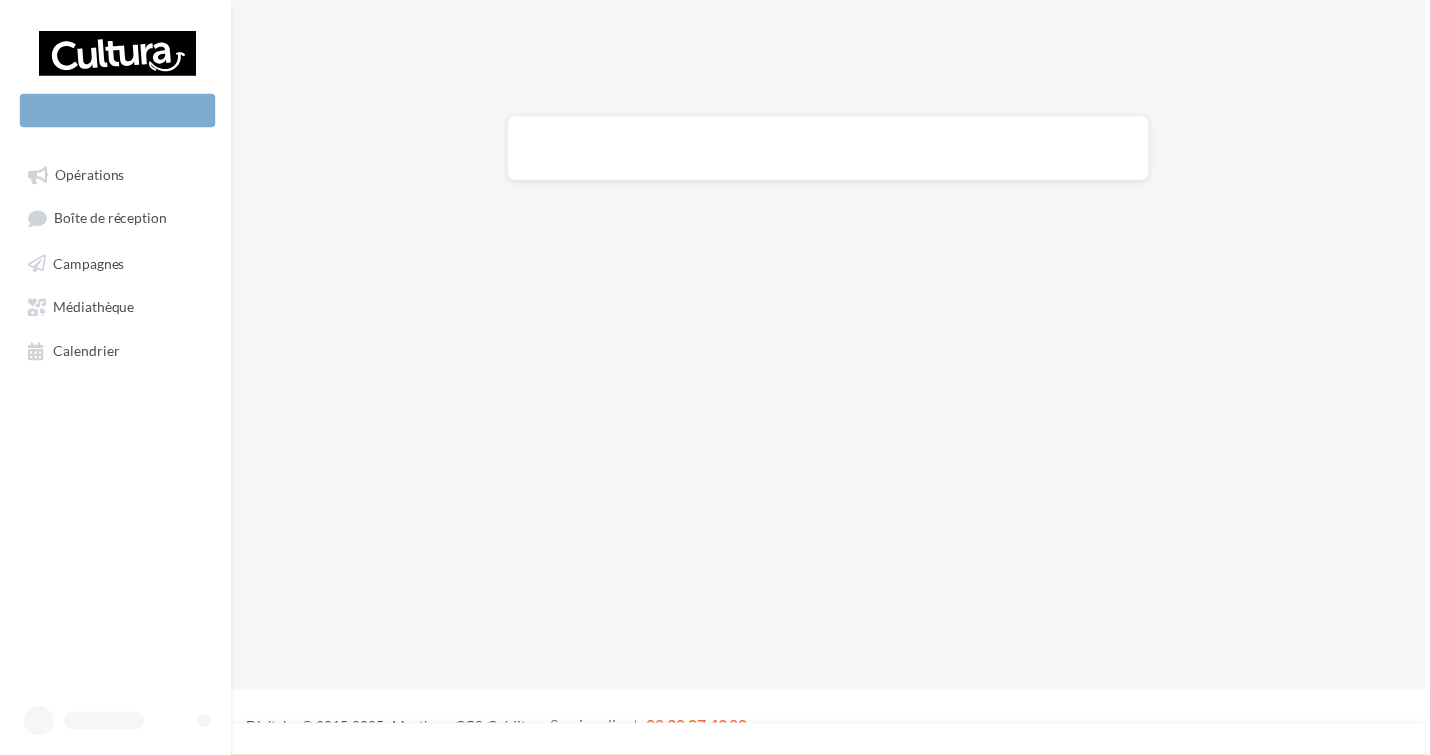 scroll, scrollTop: 0, scrollLeft: 0, axis: both 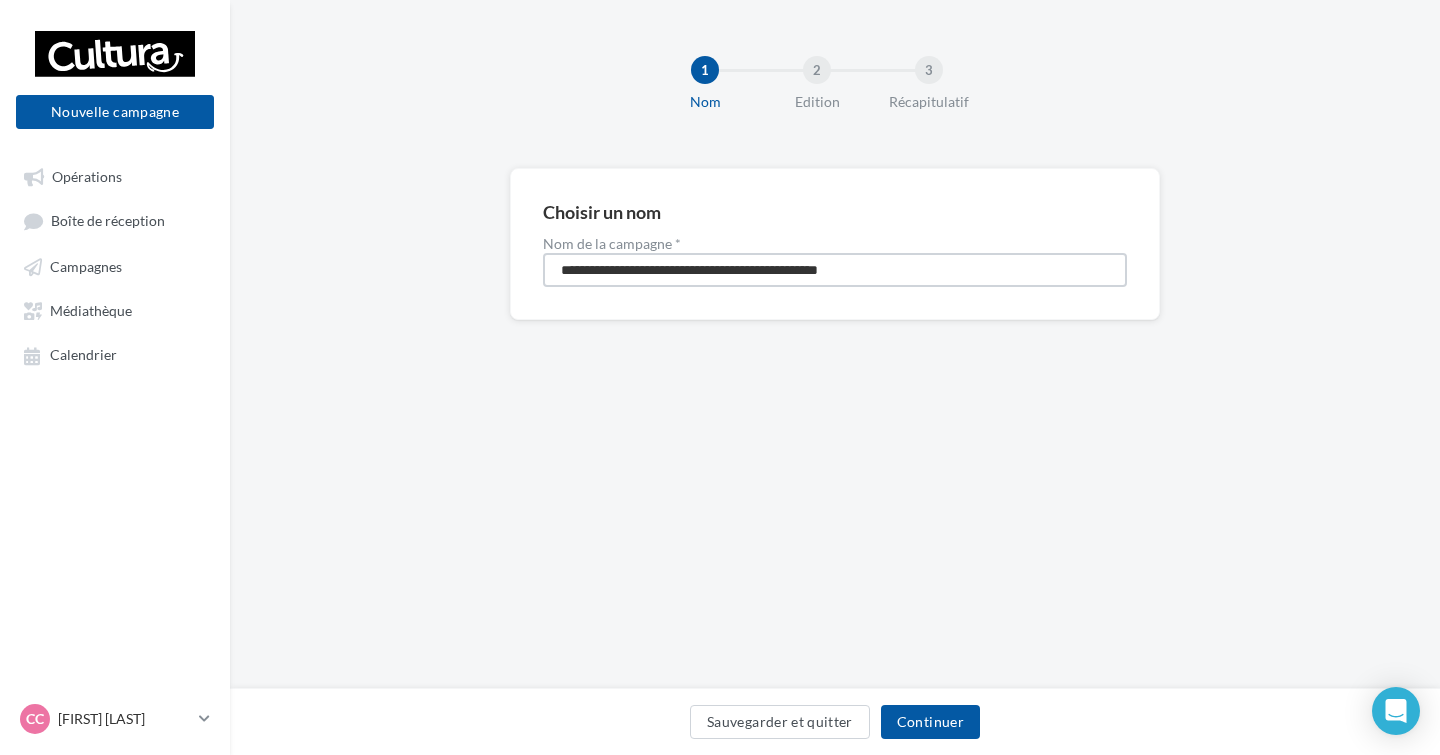 drag, startPoint x: 914, startPoint y: 267, endPoint x: 395, endPoint y: 212, distance: 521.9061 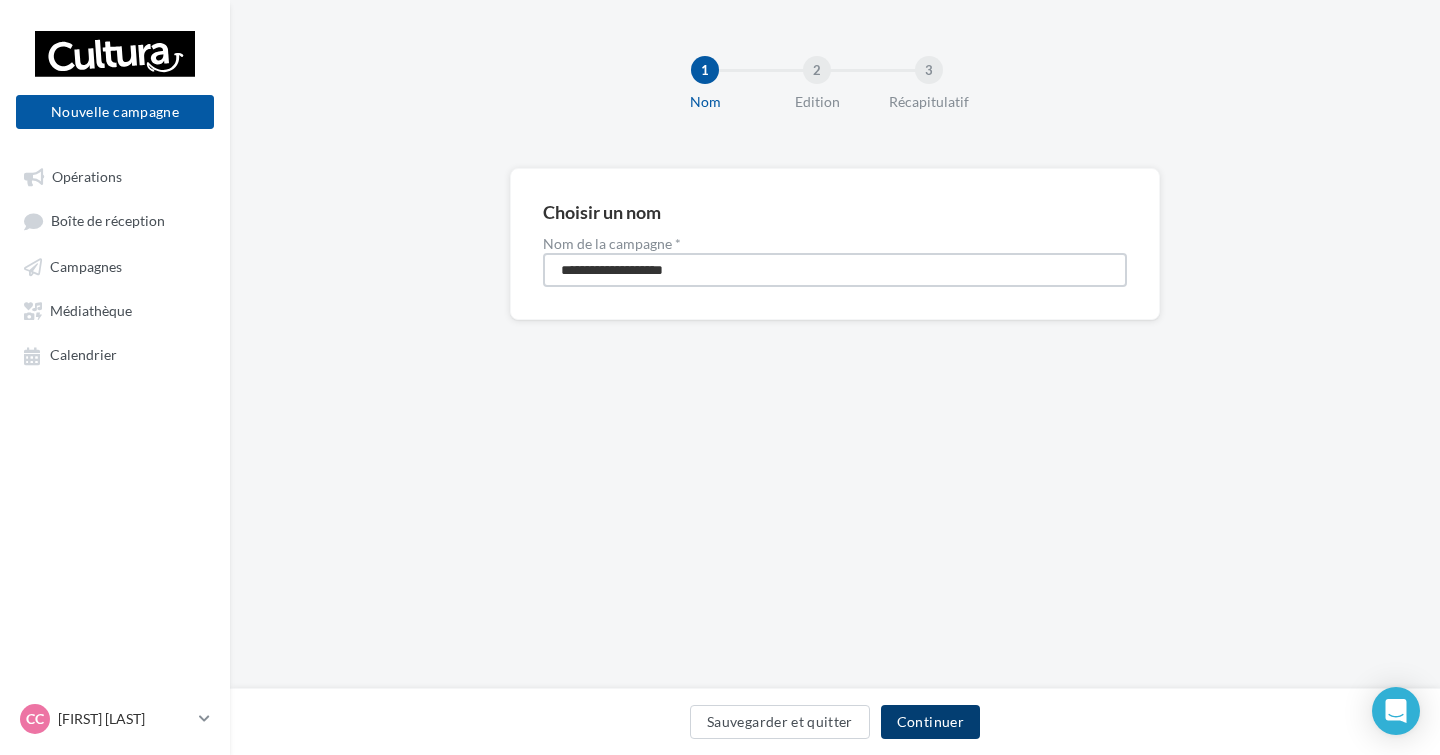 type on "**********" 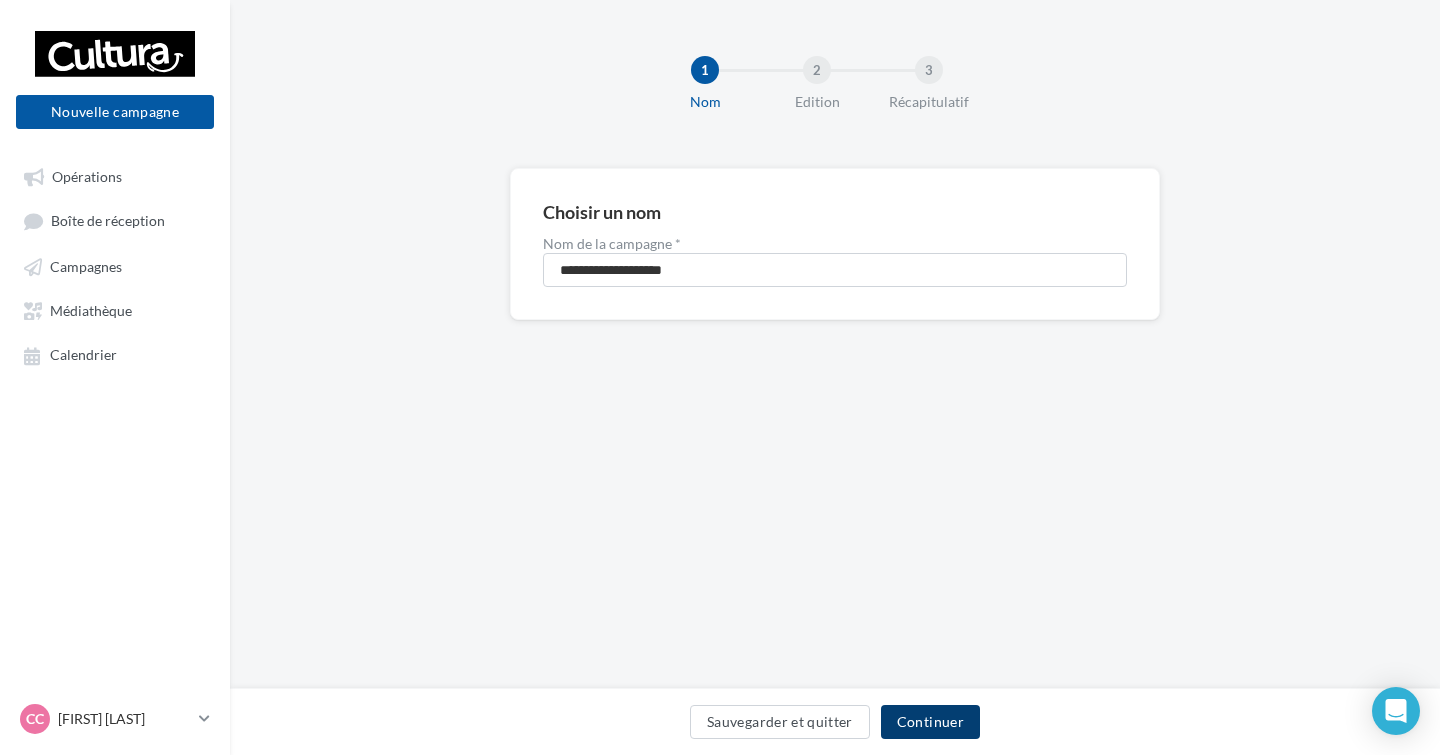 click on "Continuer" at bounding box center [930, 722] 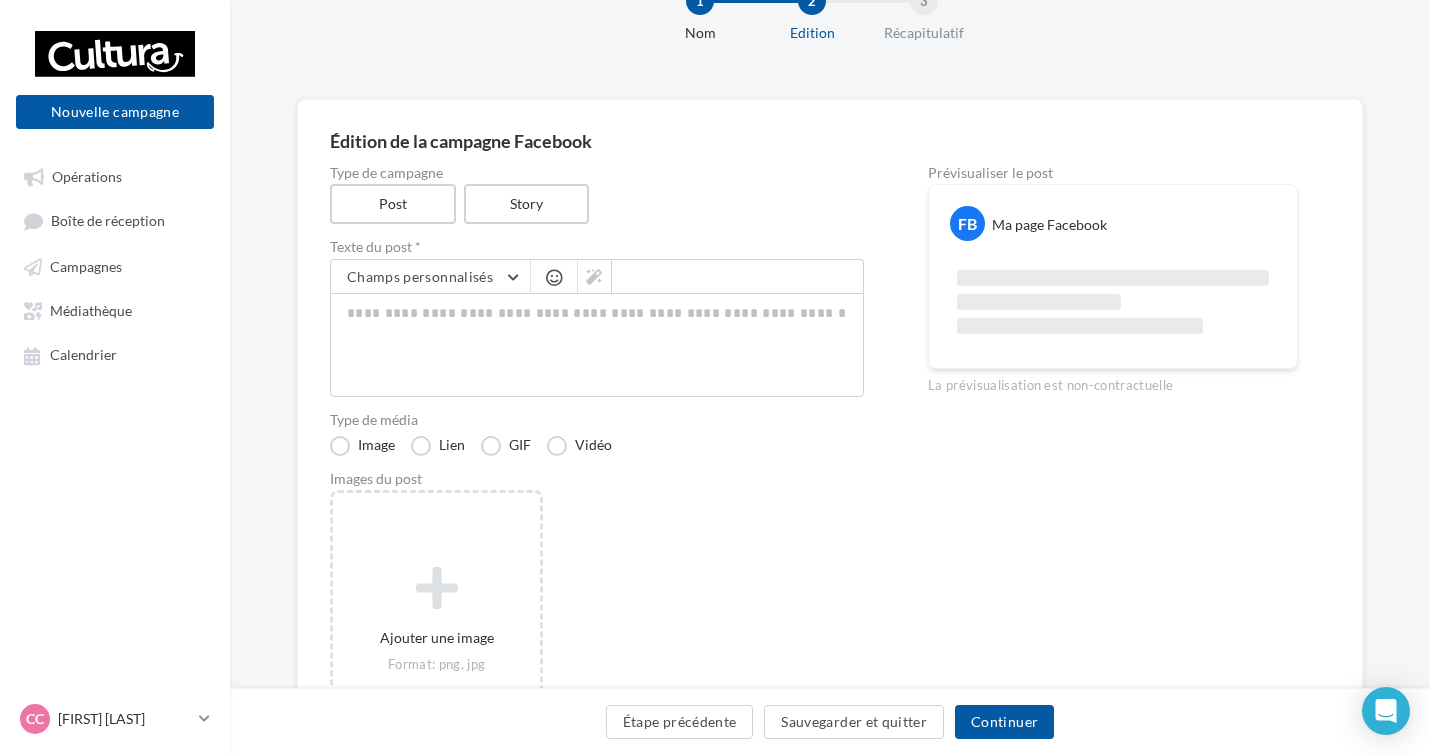 scroll, scrollTop: 200, scrollLeft: 0, axis: vertical 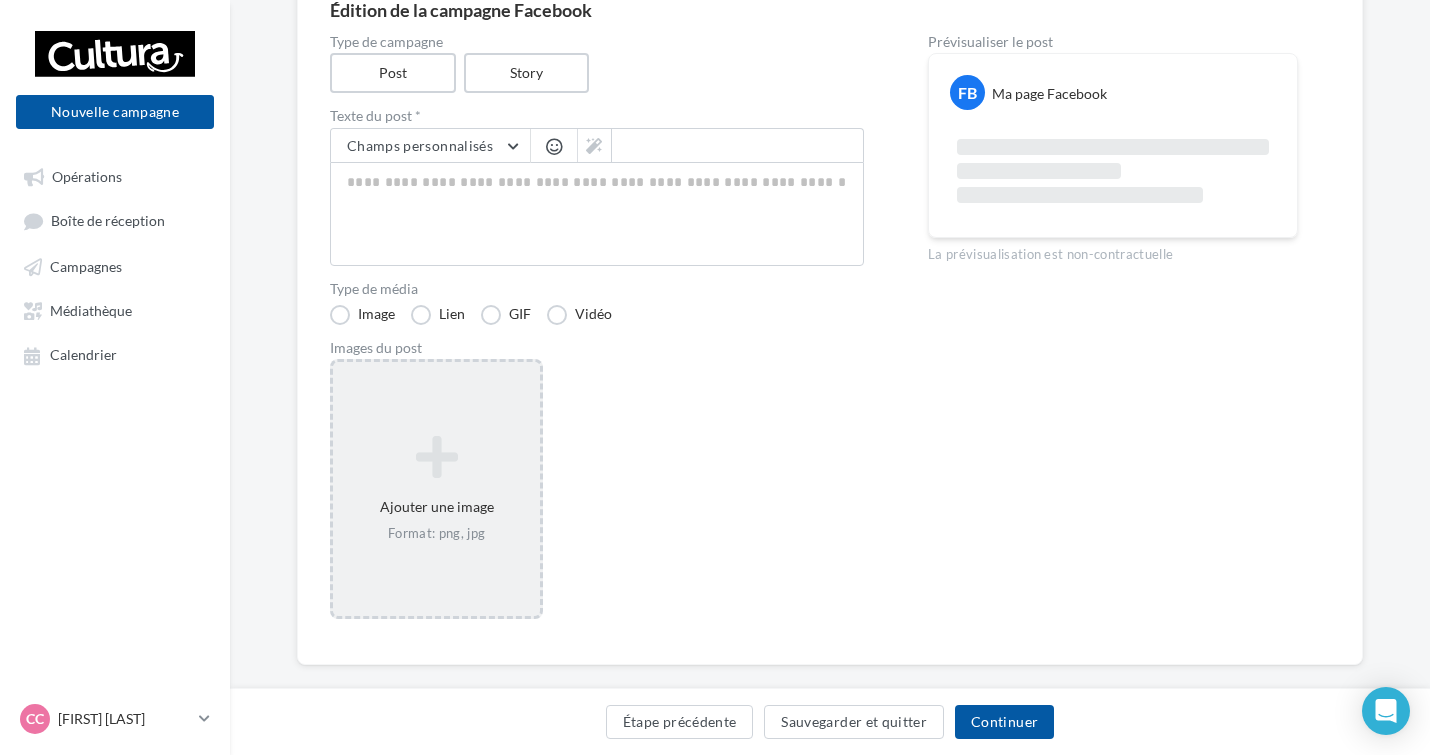 click on "Ajouter une image     Format: png, jpg" at bounding box center (436, 489) 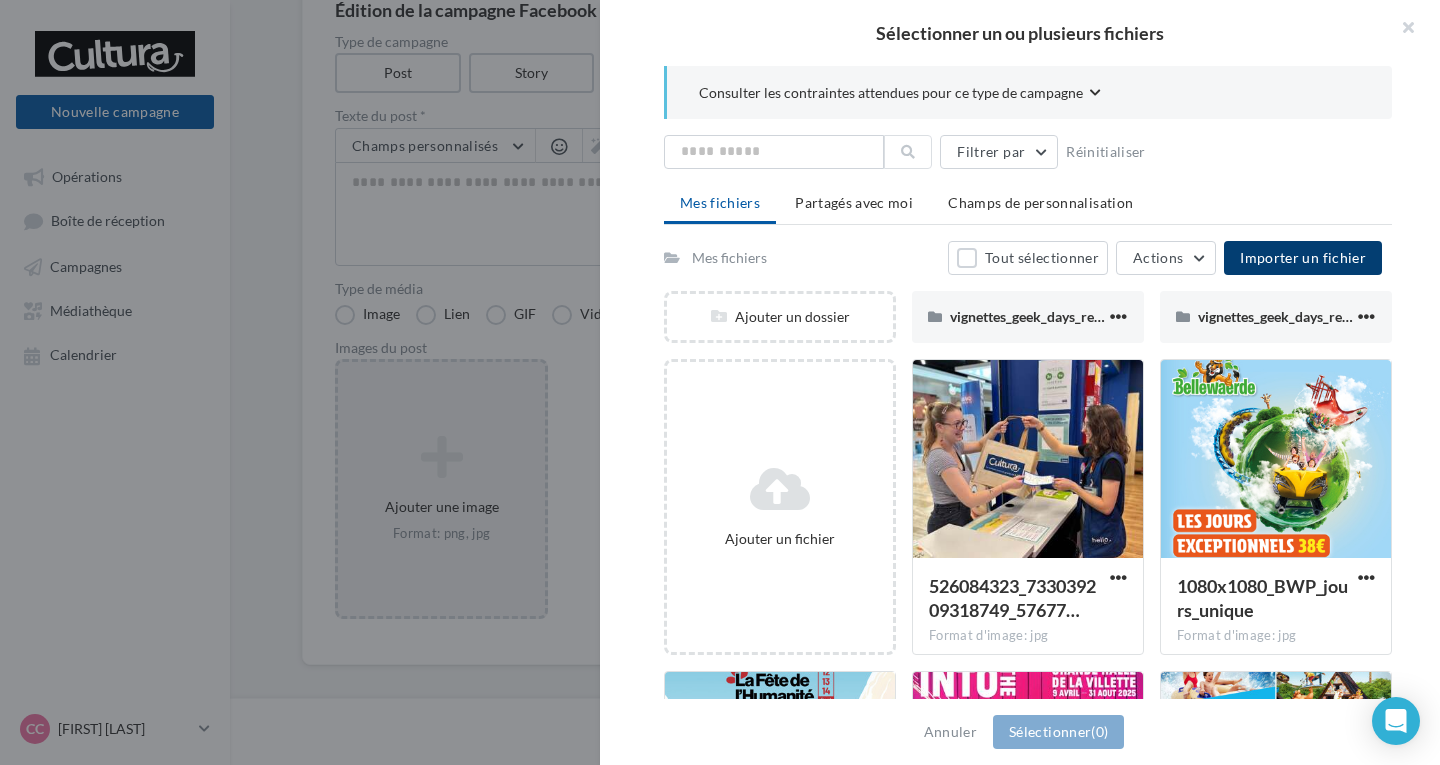 click on "Importer un fichier" at bounding box center [1303, 257] 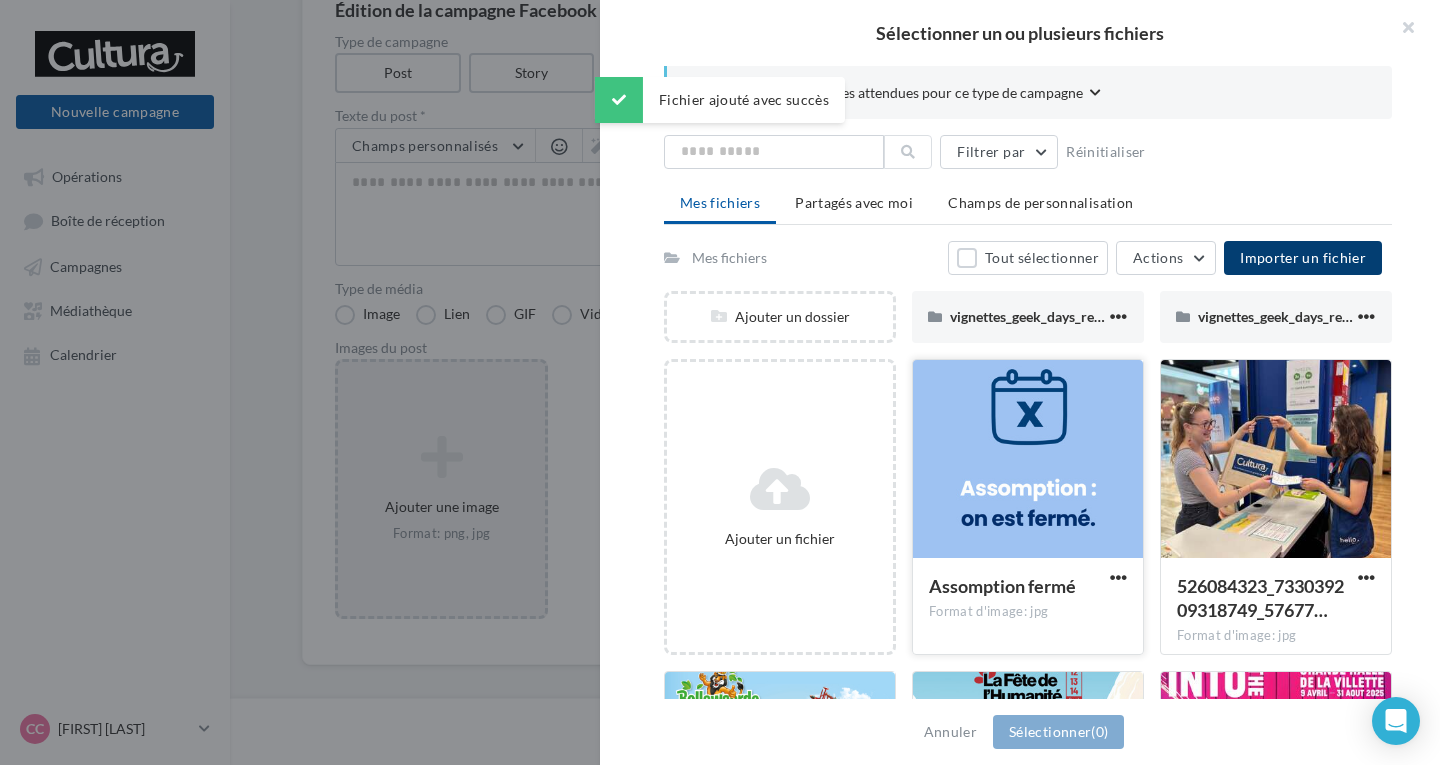 click at bounding box center (1028, 460) 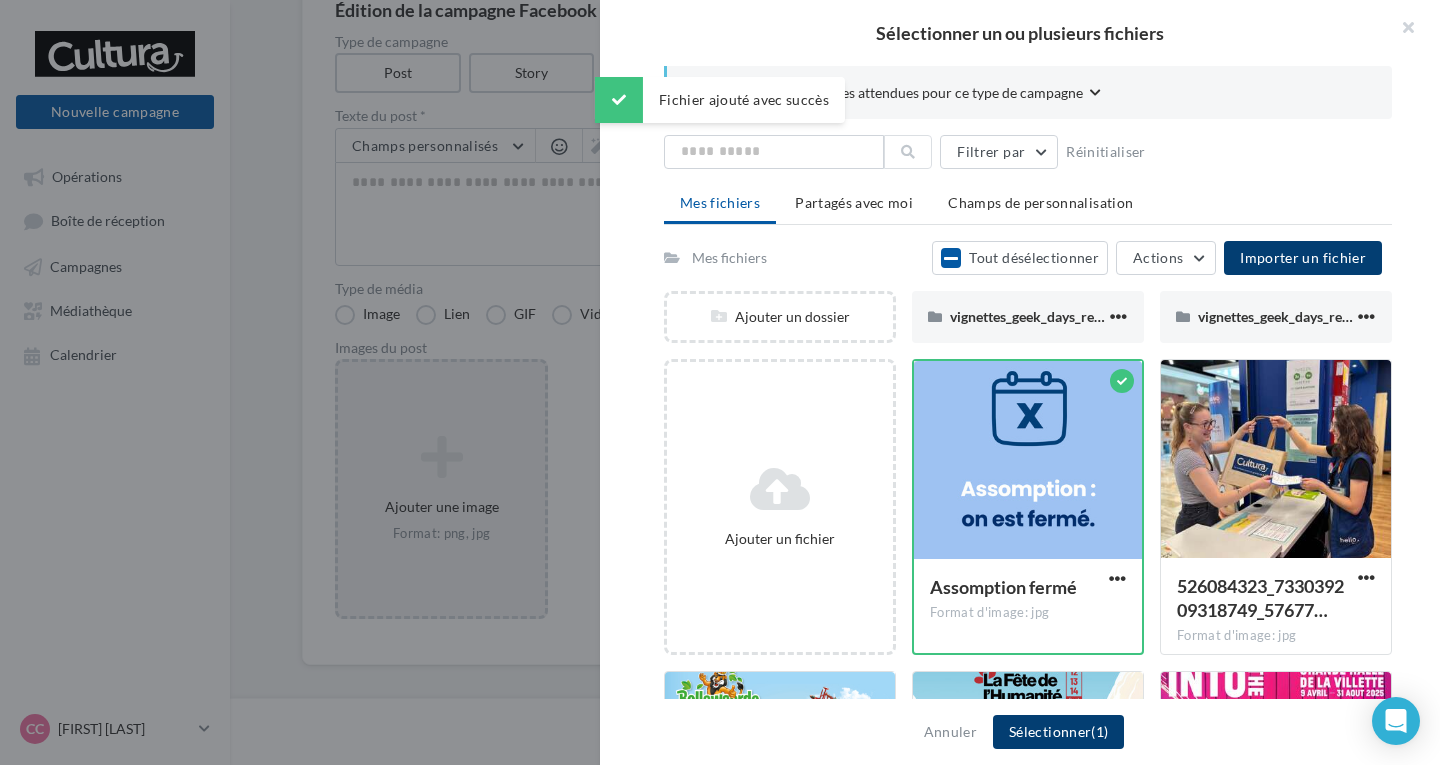 click on "Sélectionner   (1)" at bounding box center (1058, 732) 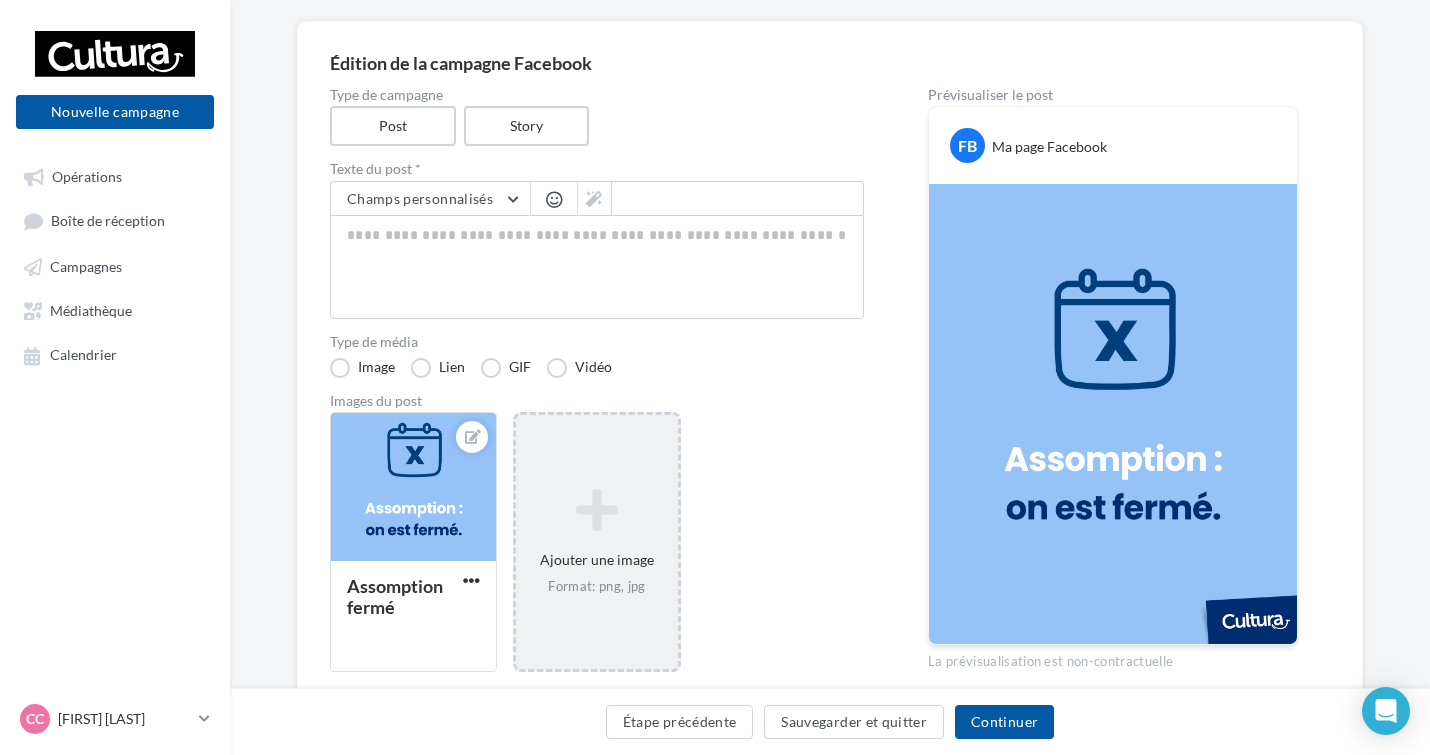 scroll, scrollTop: 100, scrollLeft: 0, axis: vertical 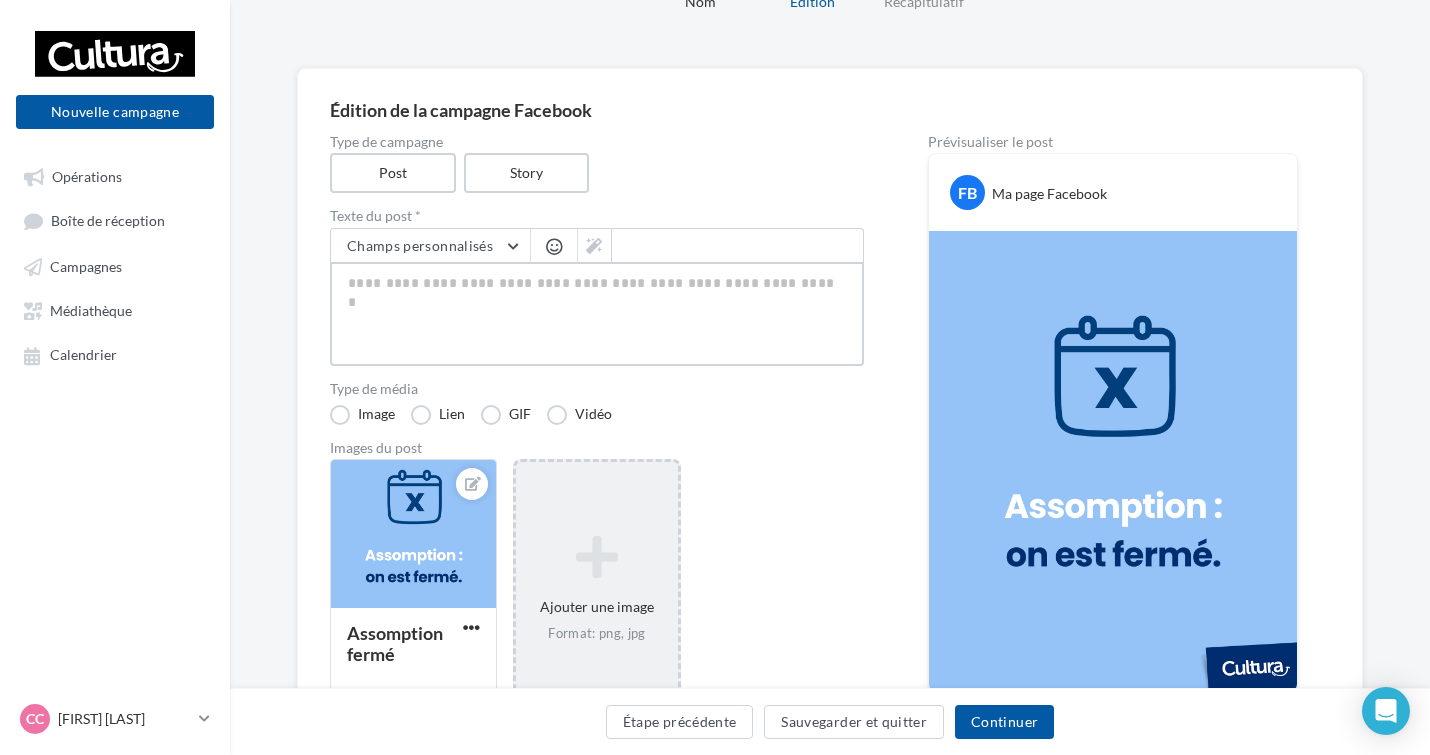 click at bounding box center (597, 314) 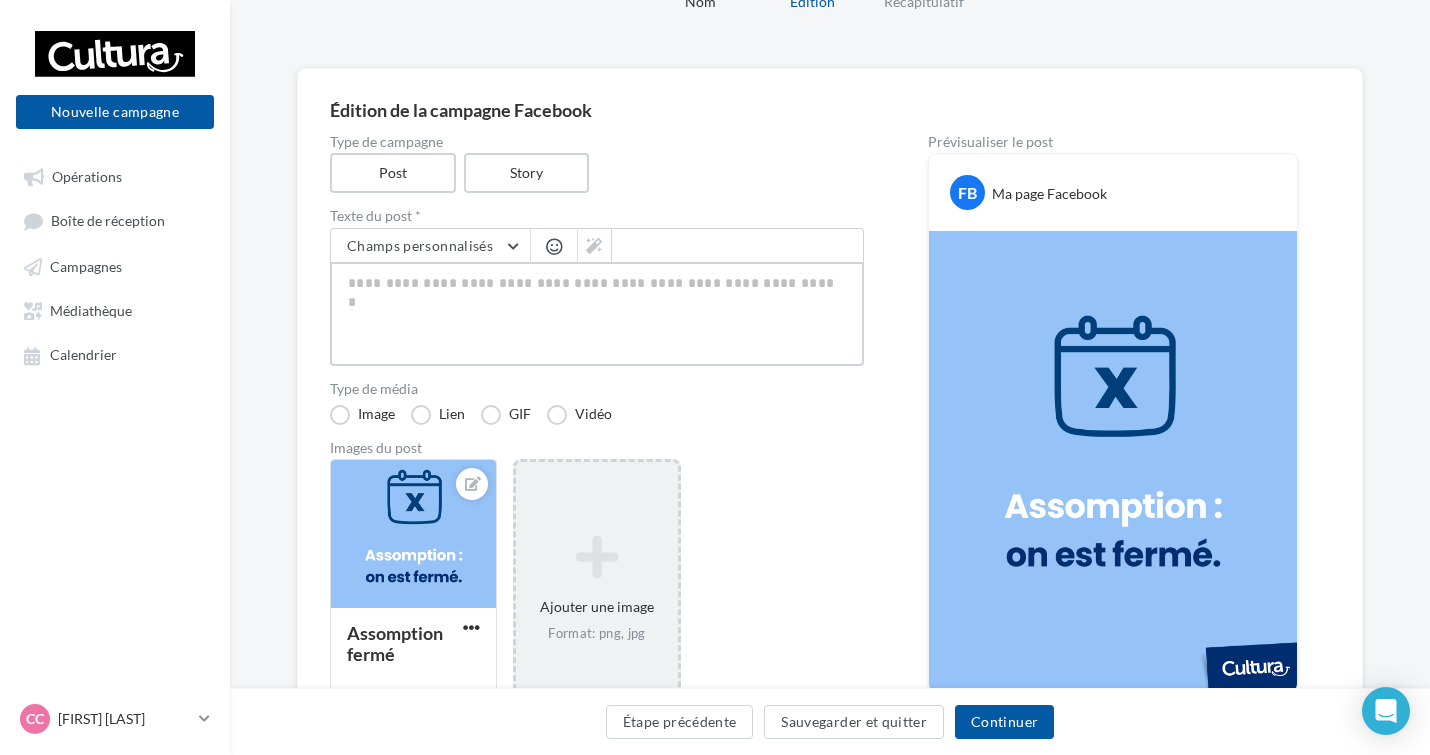 type on "*" 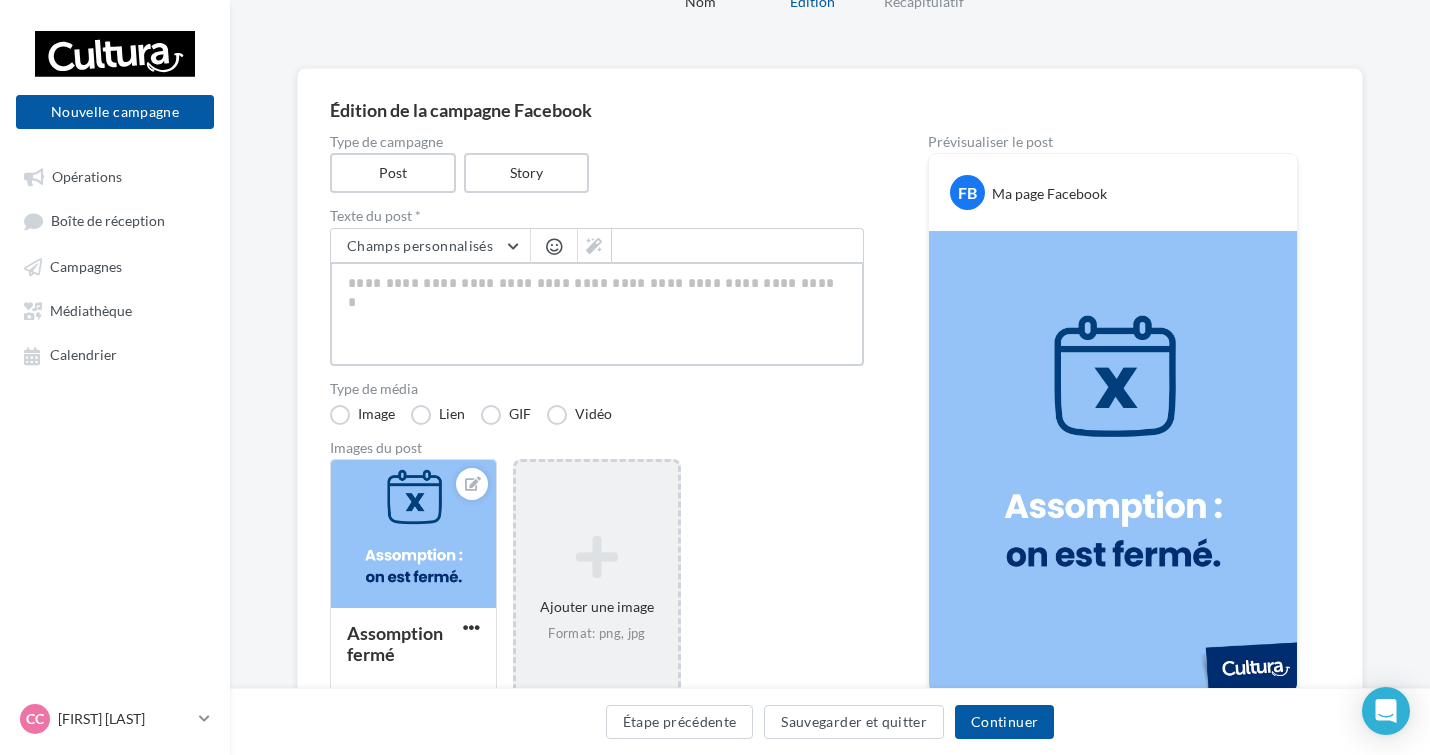 type on "*" 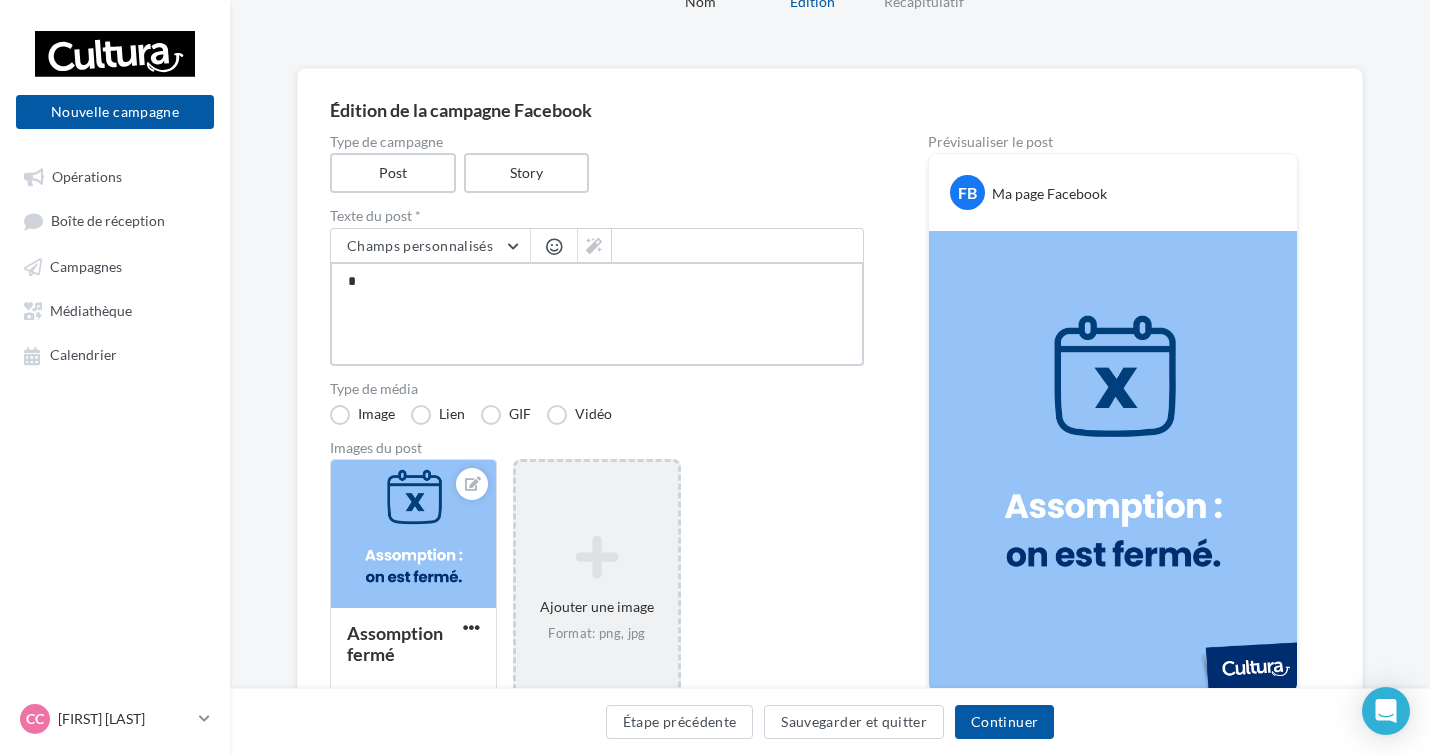 type on "**" 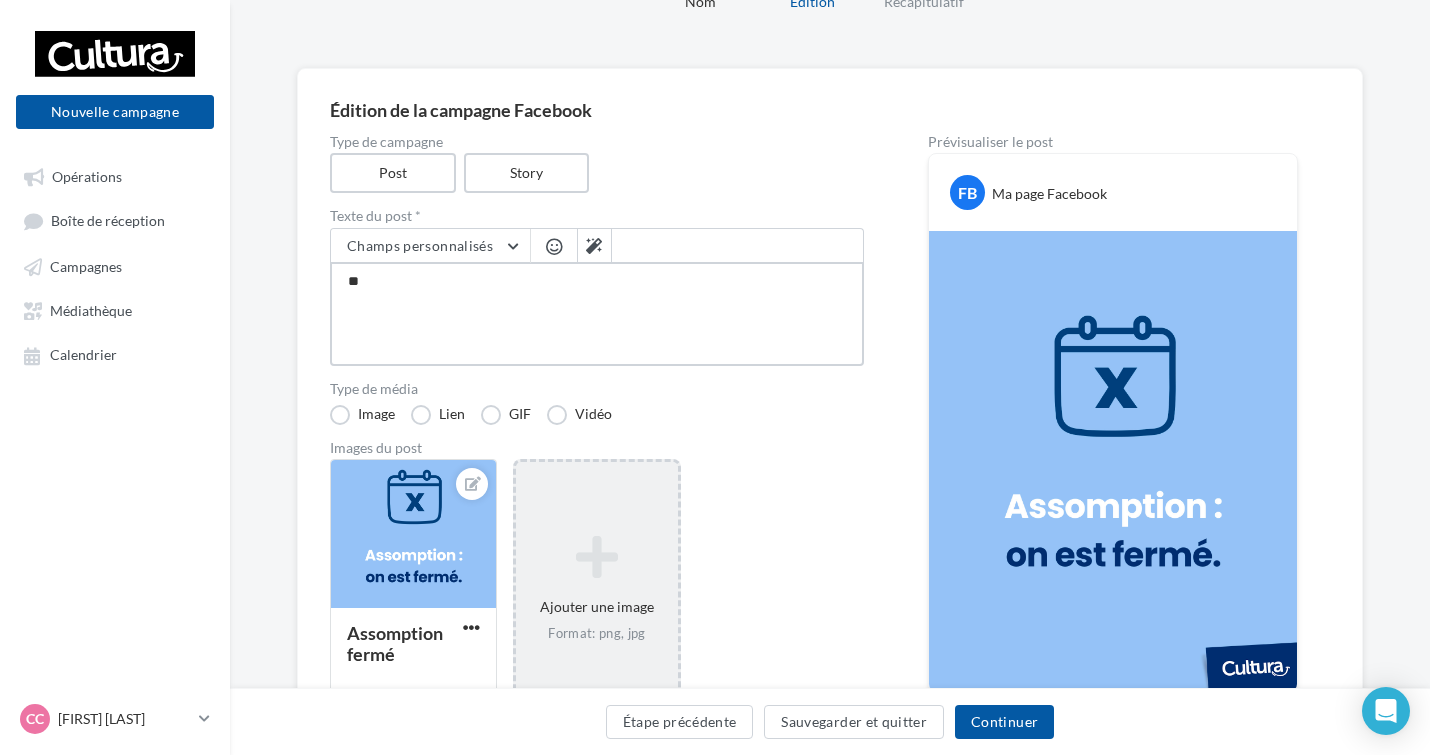 type on "***" 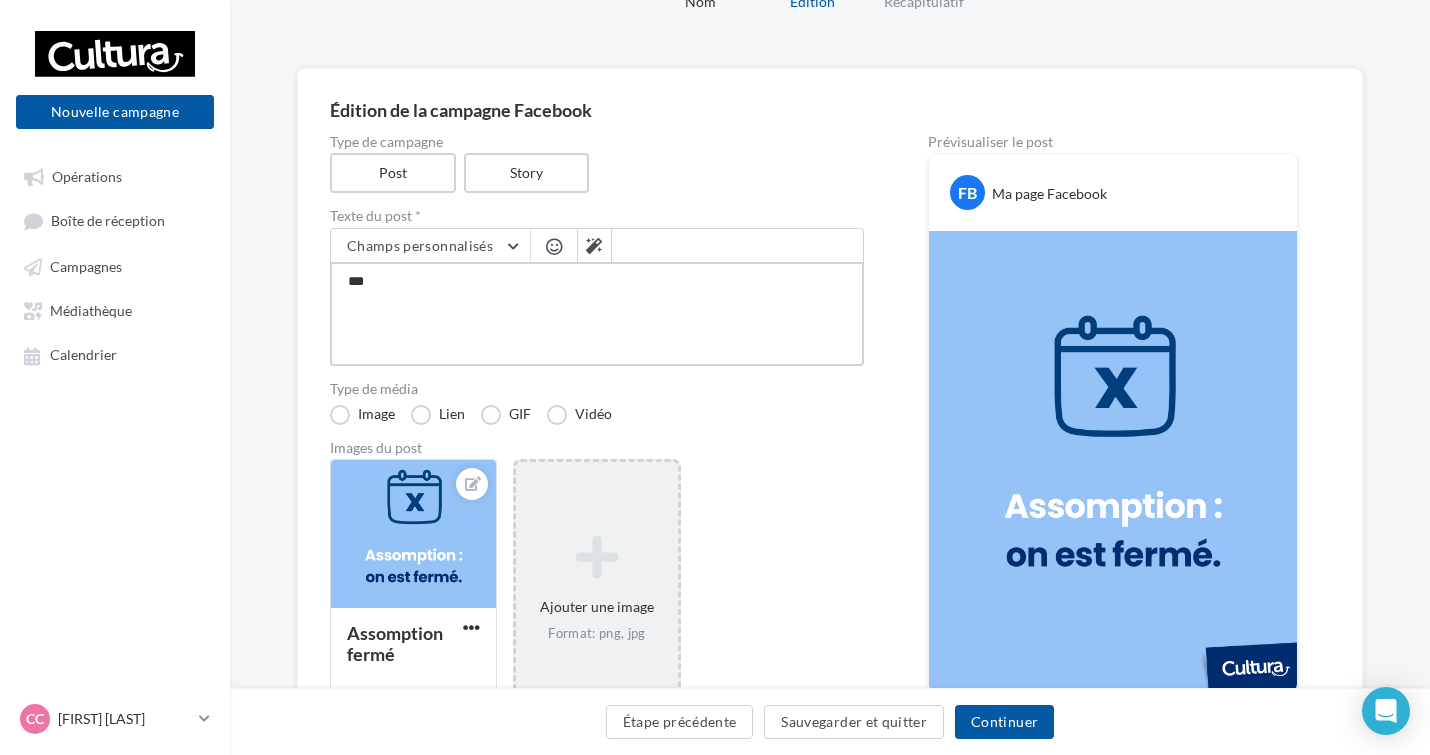 type on "****" 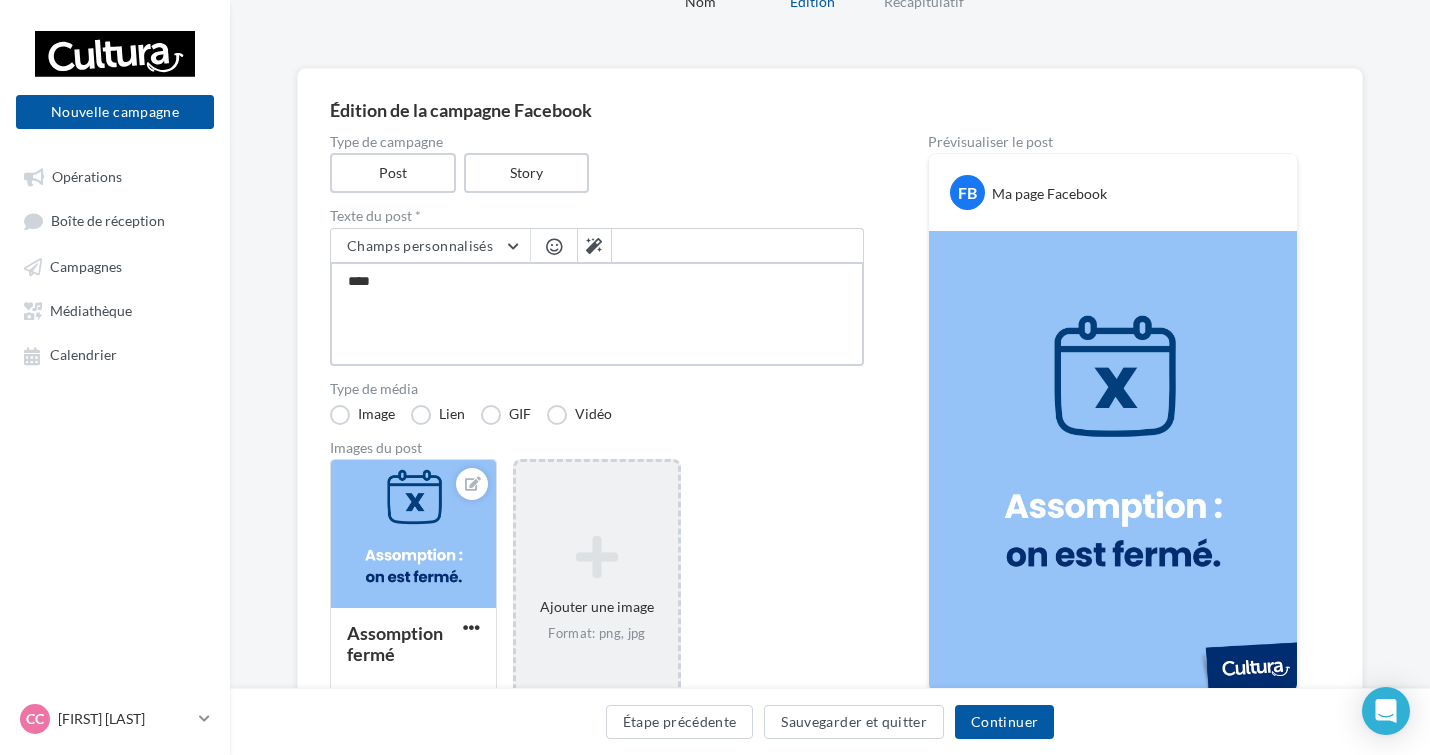 type on "****" 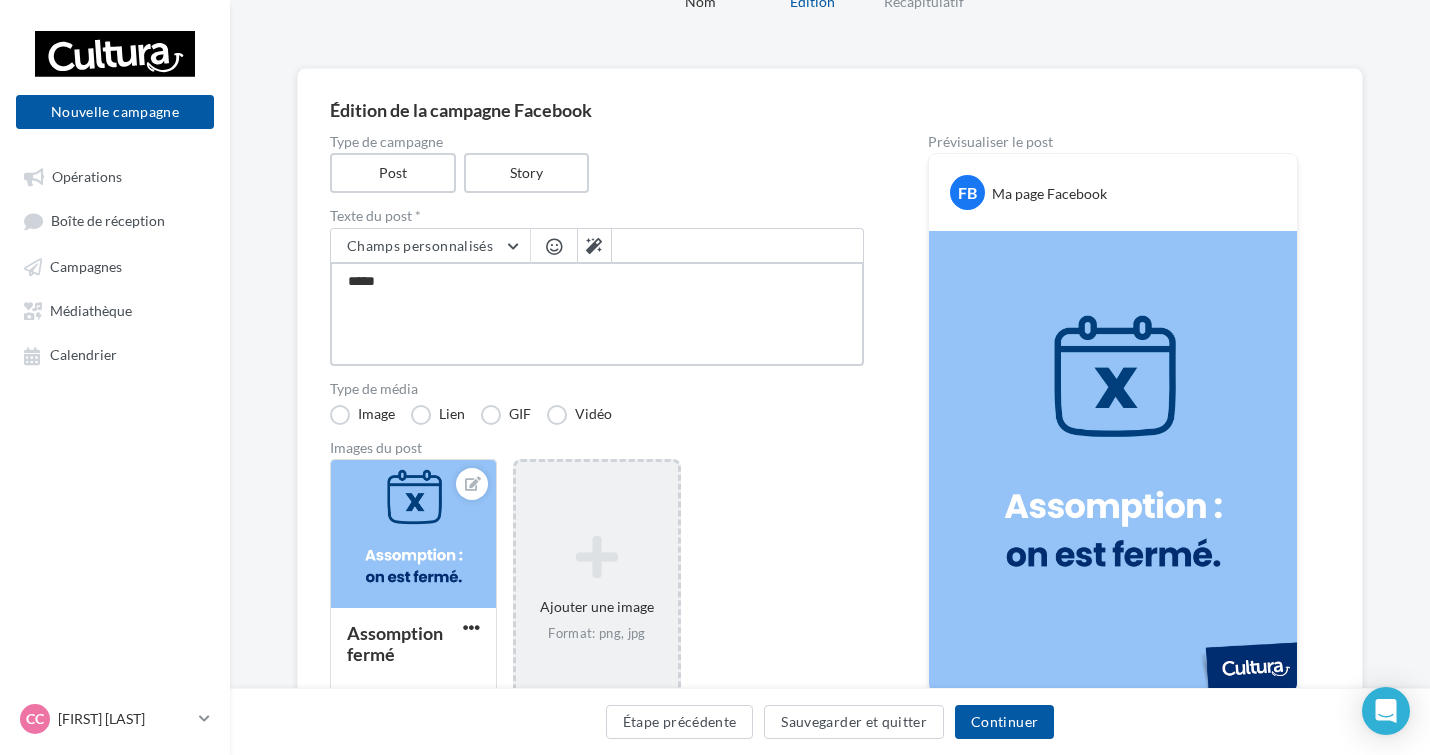 type on "******" 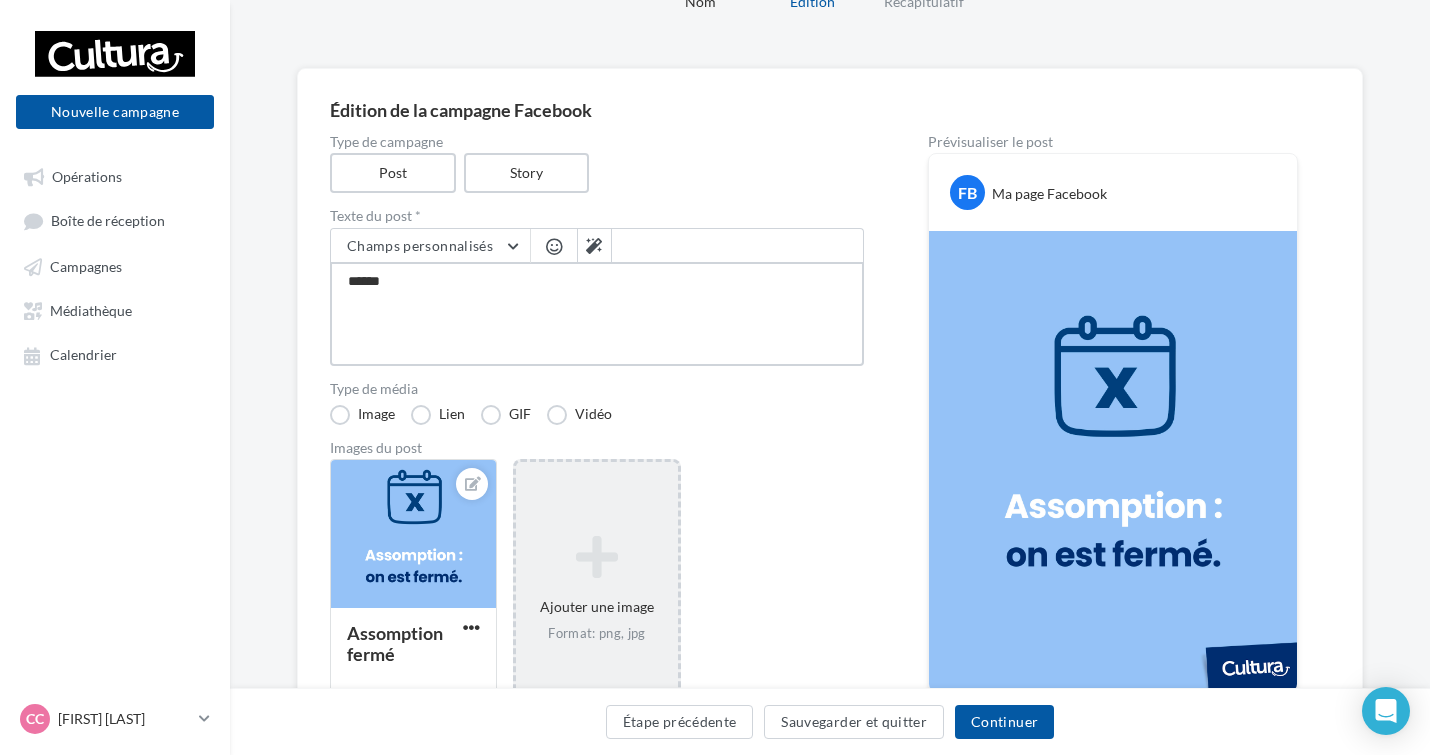 type on "*******" 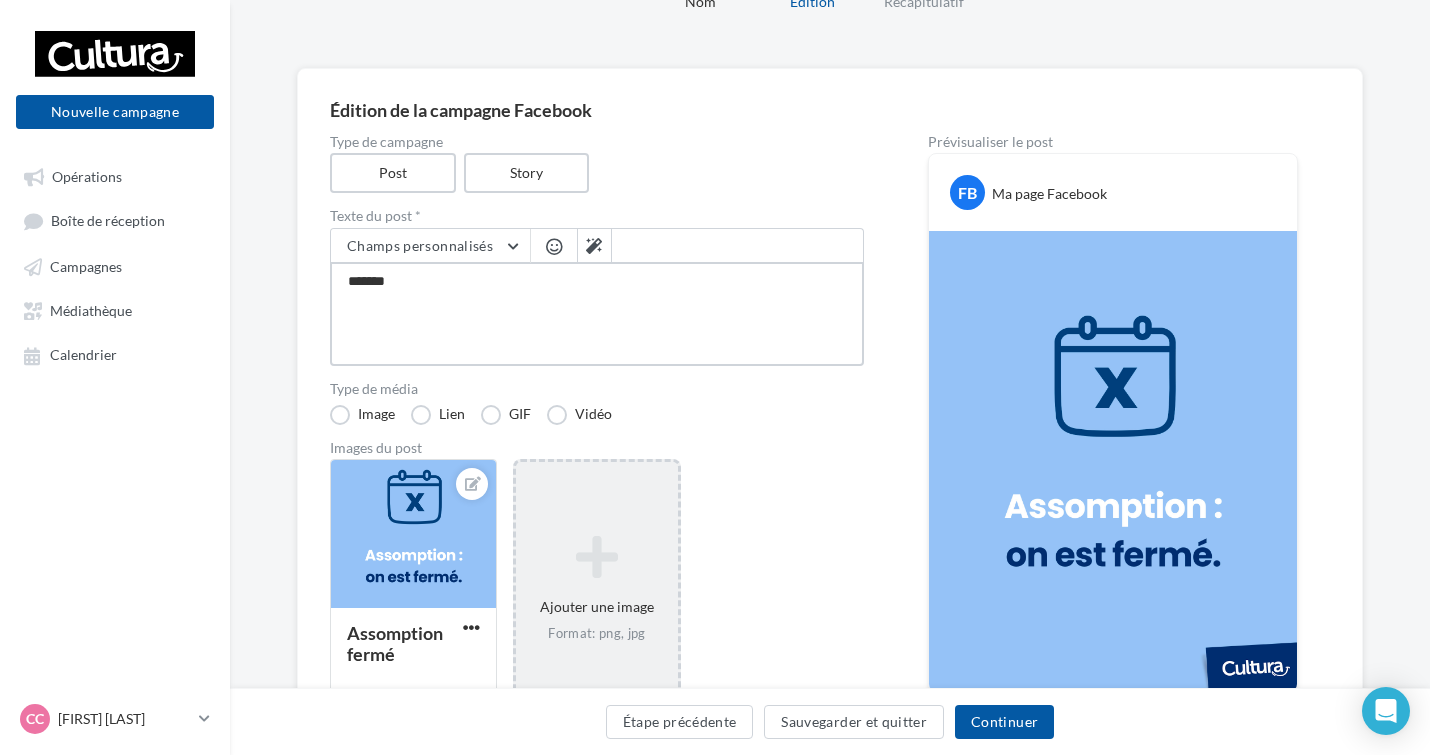 type on "********" 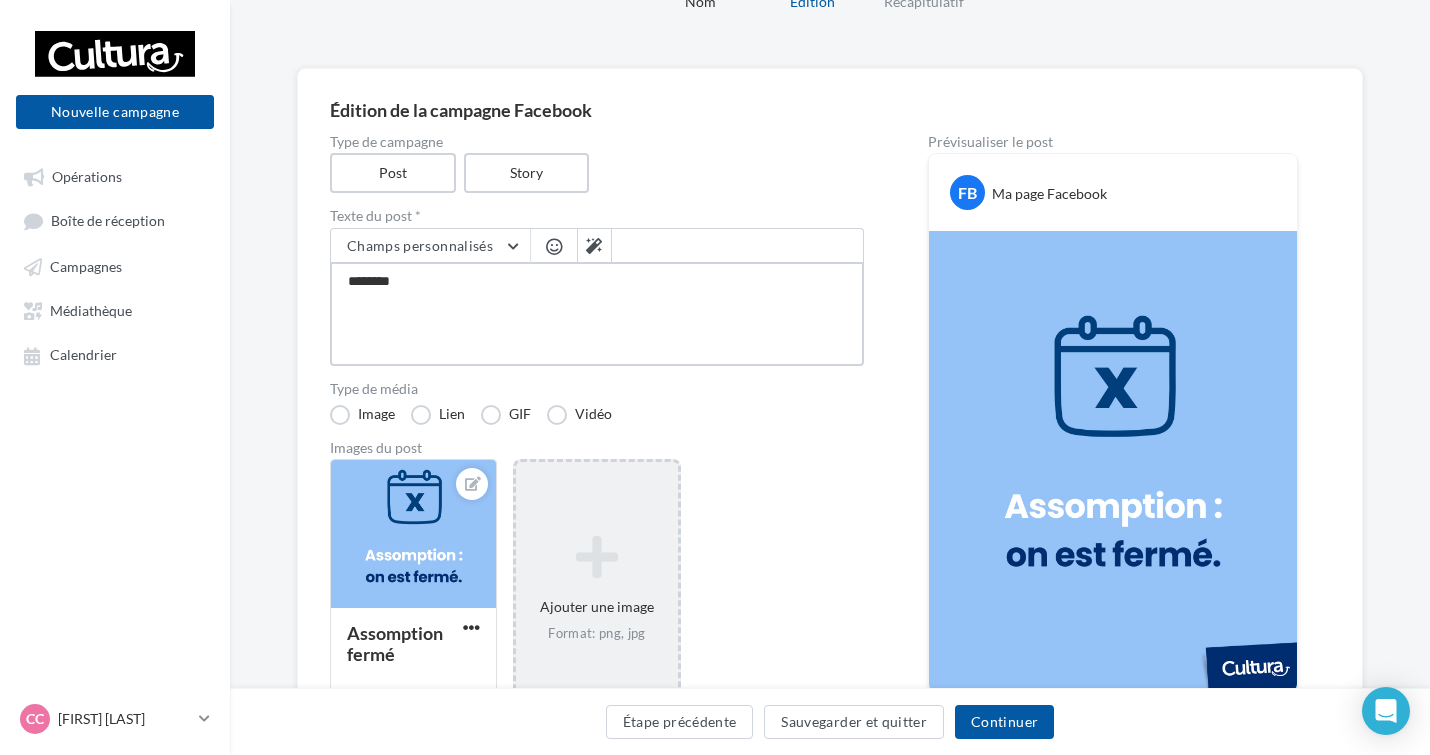 type on "*********" 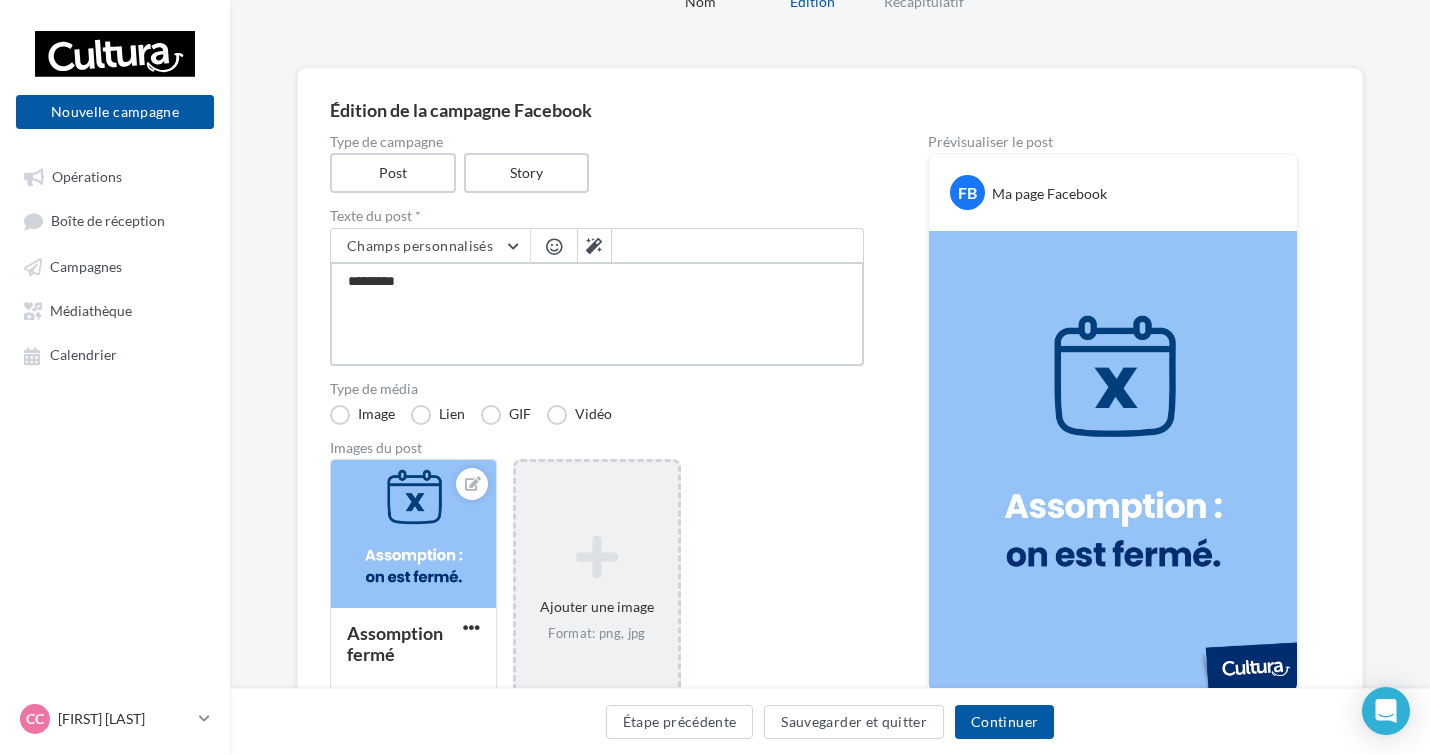 type on "**********" 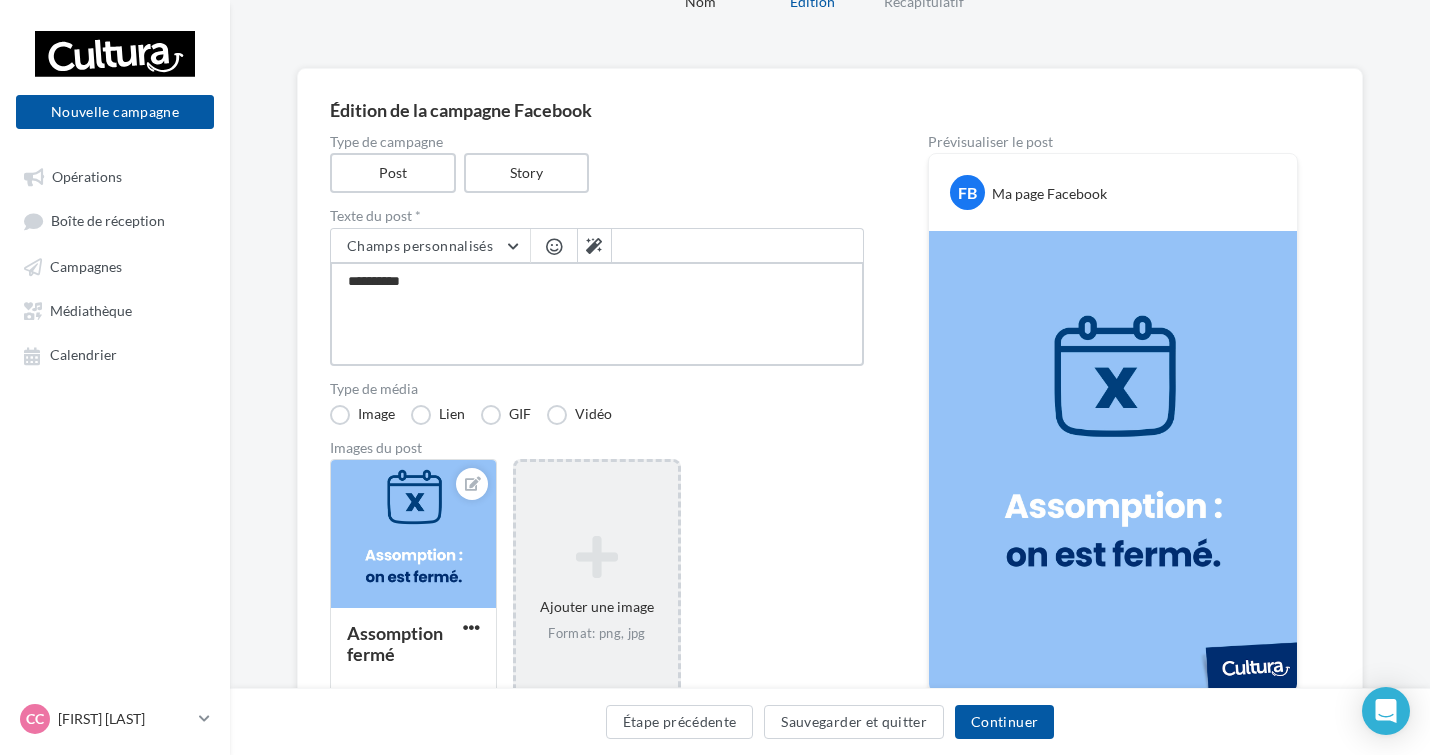 type on "**********" 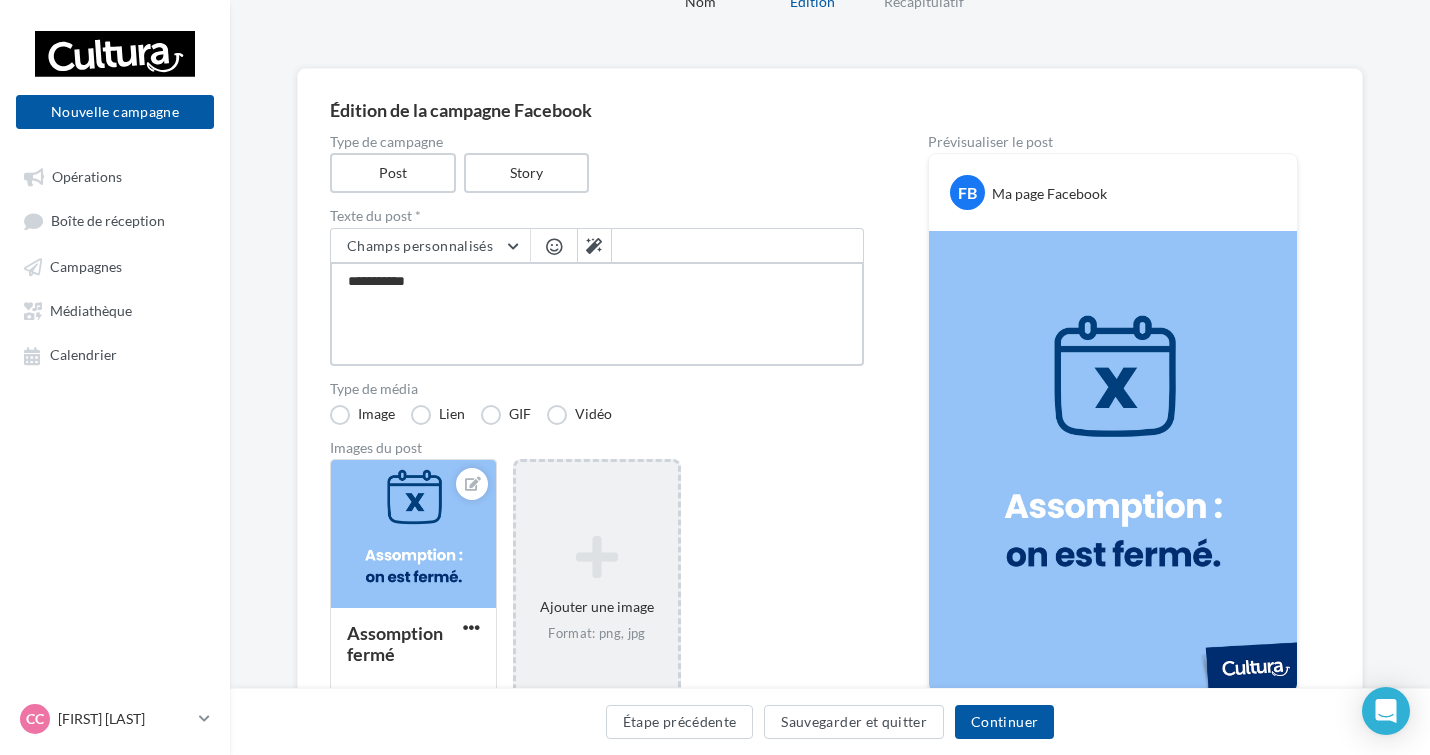 type on "**********" 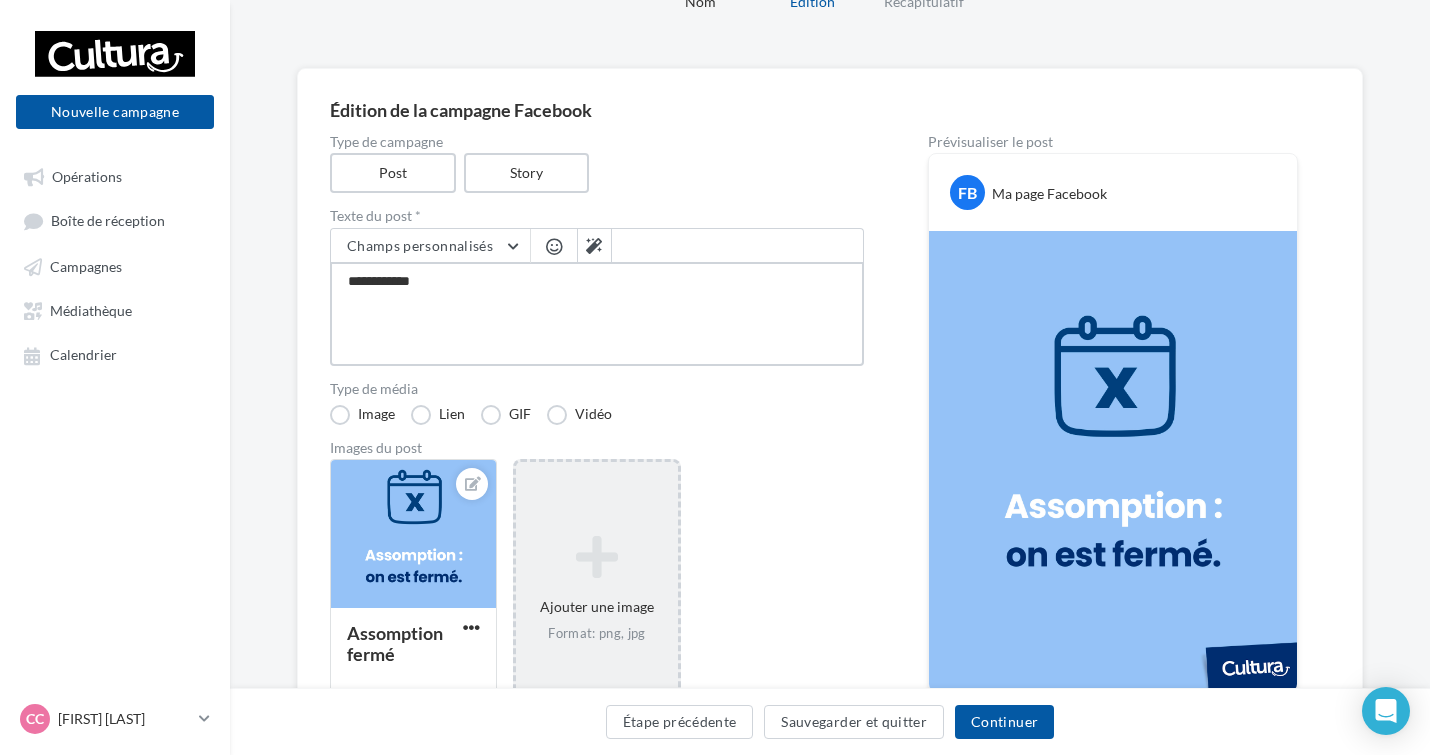 type on "**********" 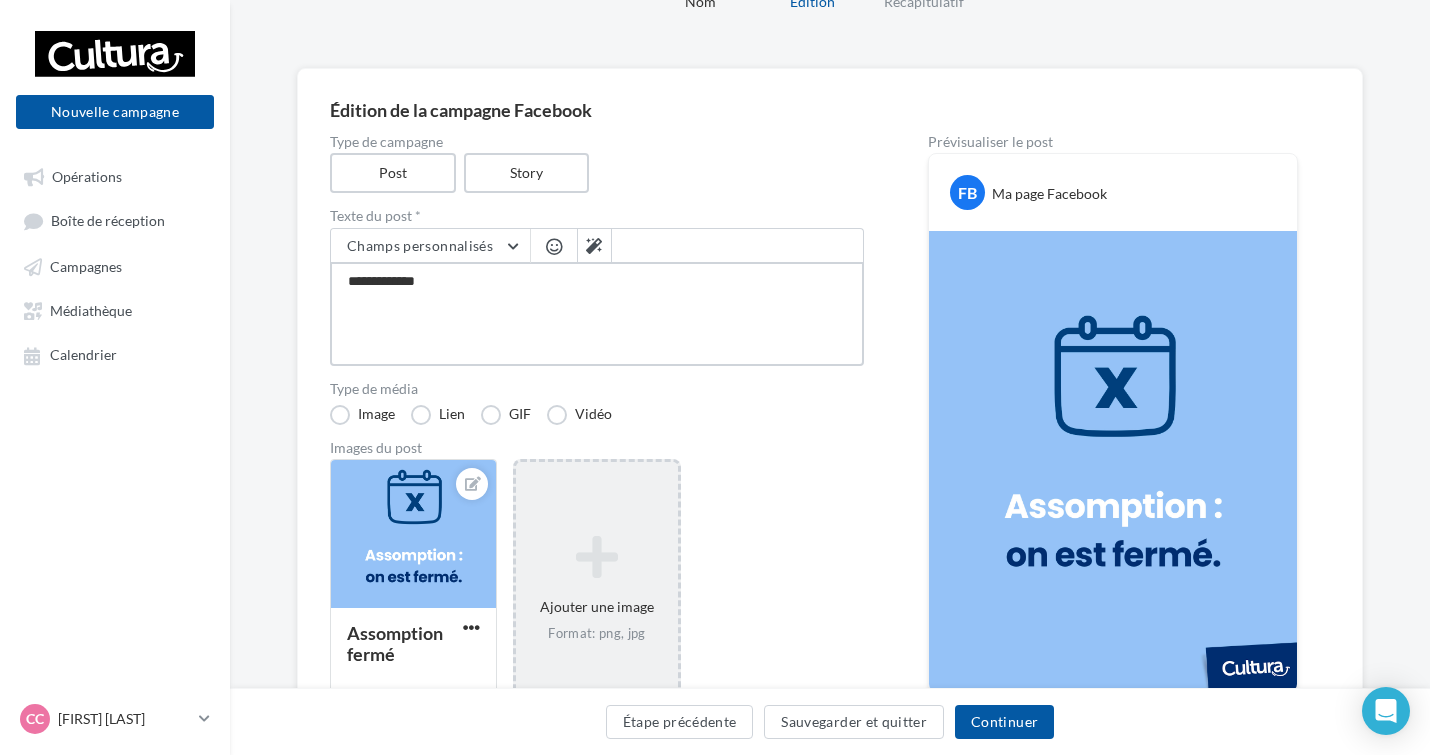 type on "**********" 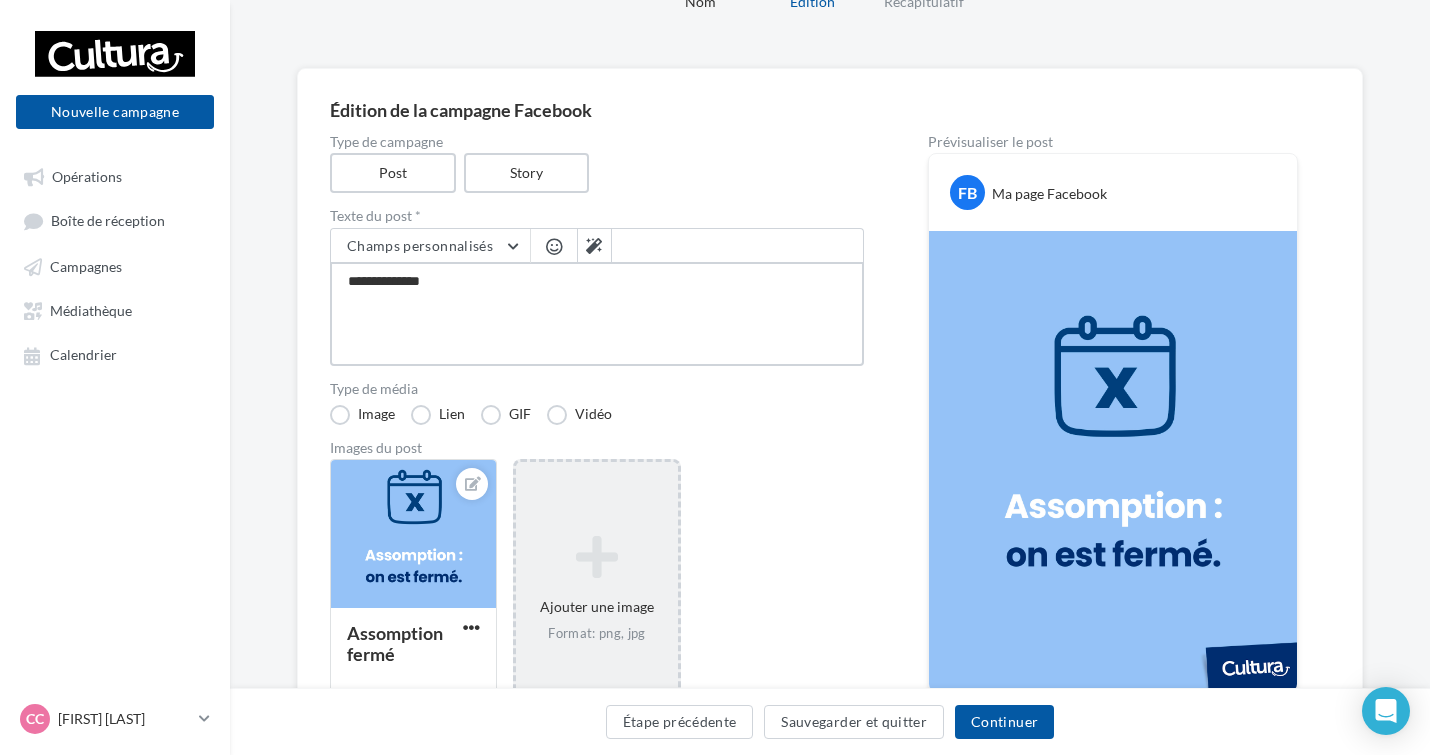 type on "**********" 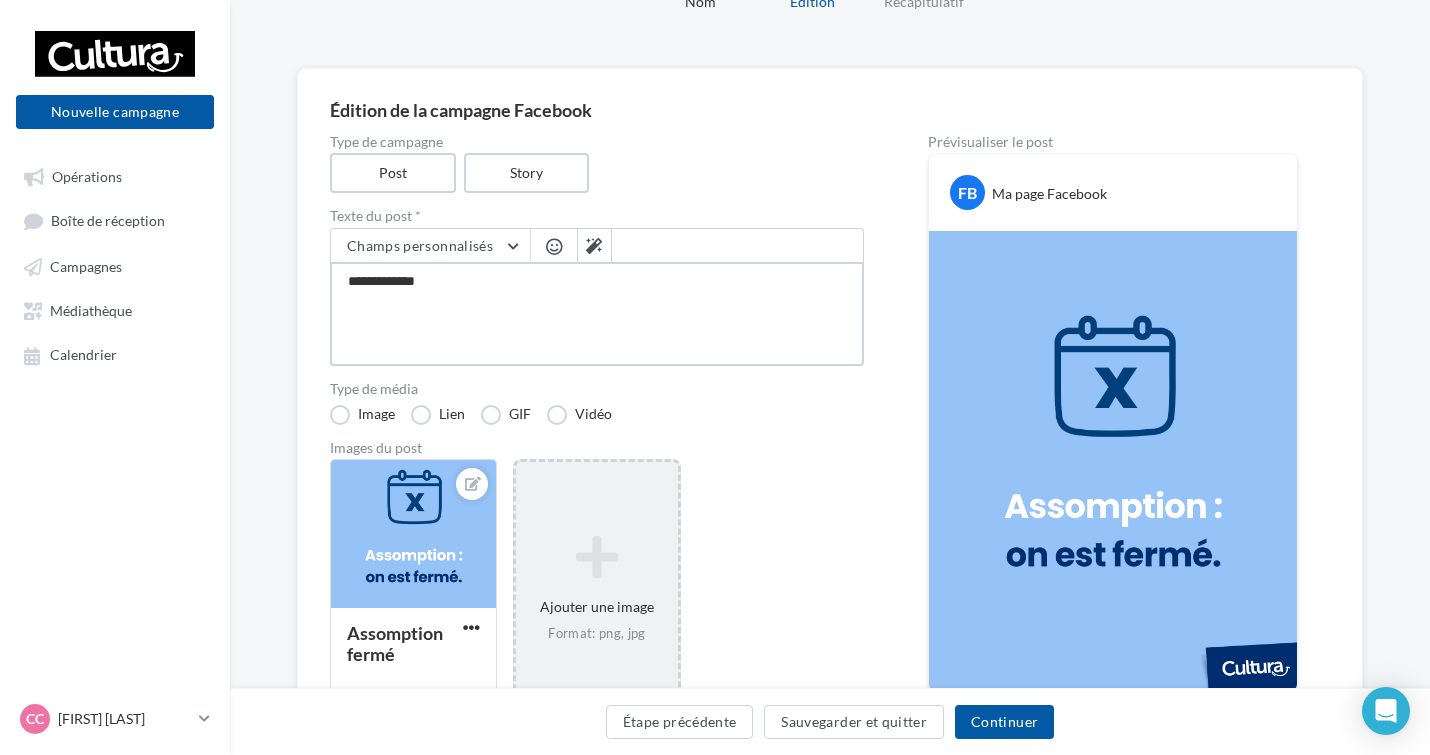 type on "**********" 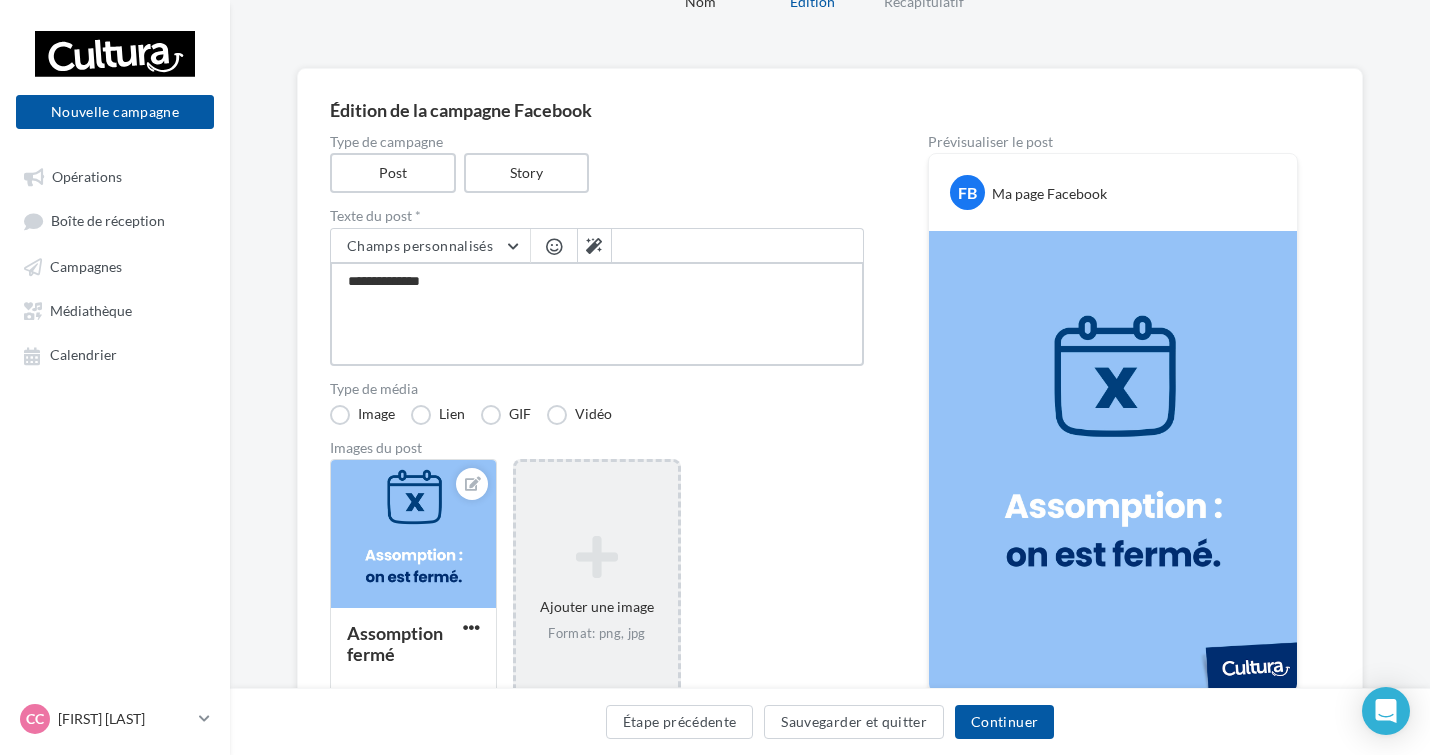 type on "**********" 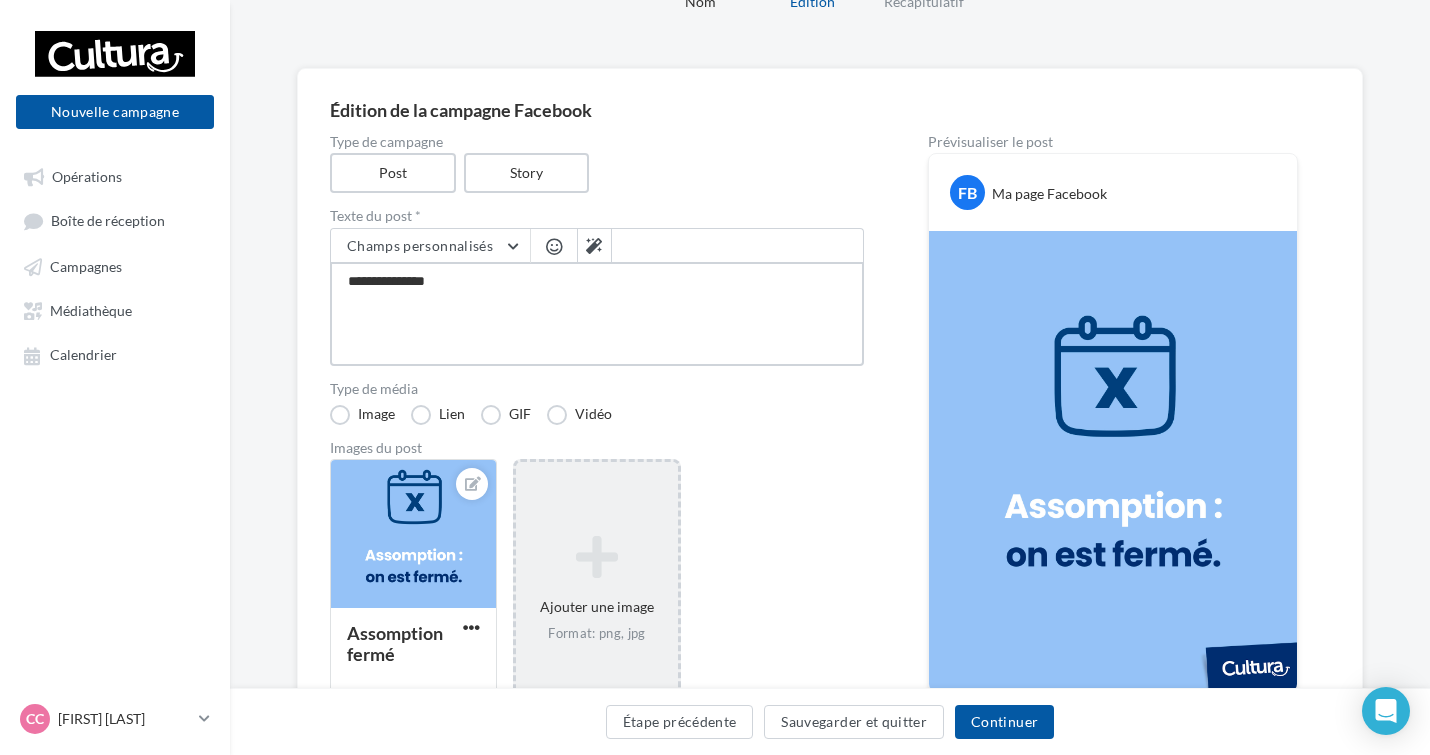 type on "**********" 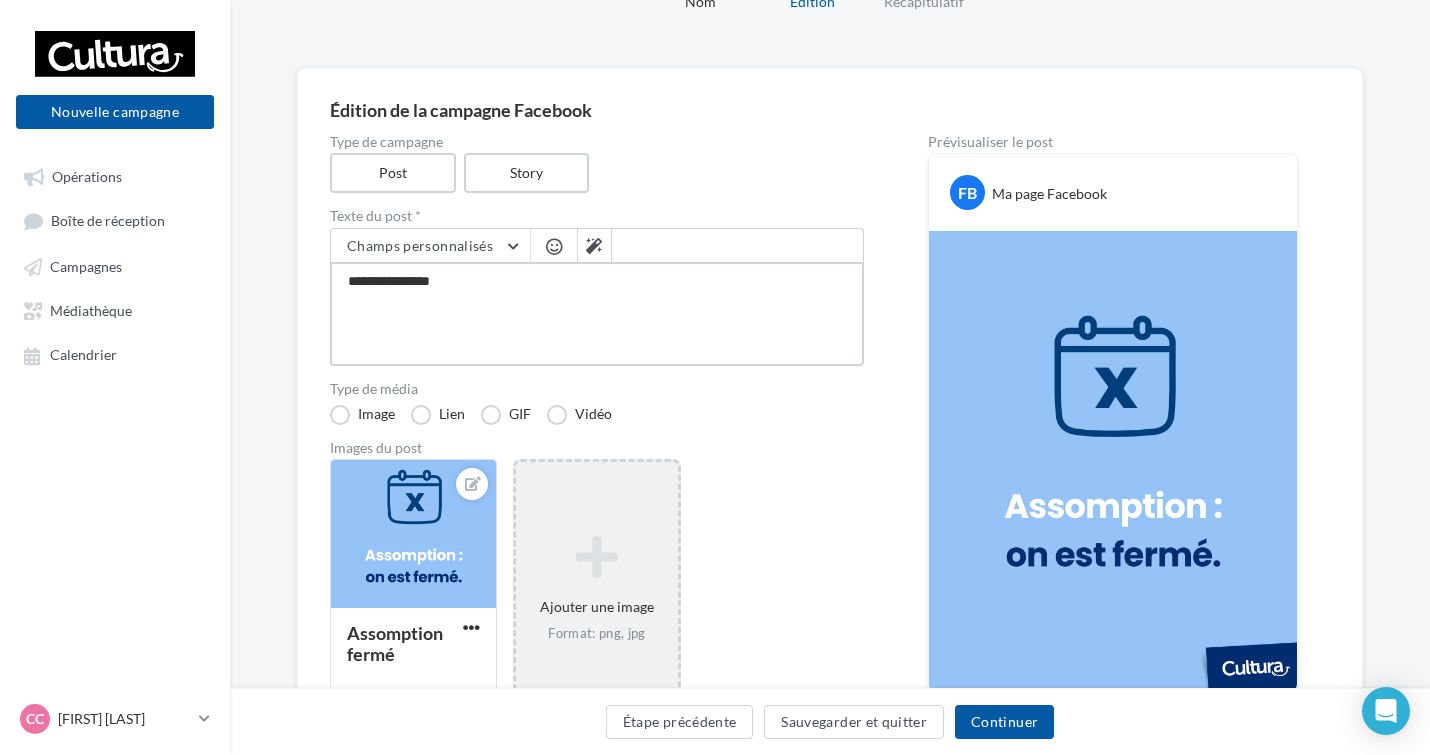 type on "**********" 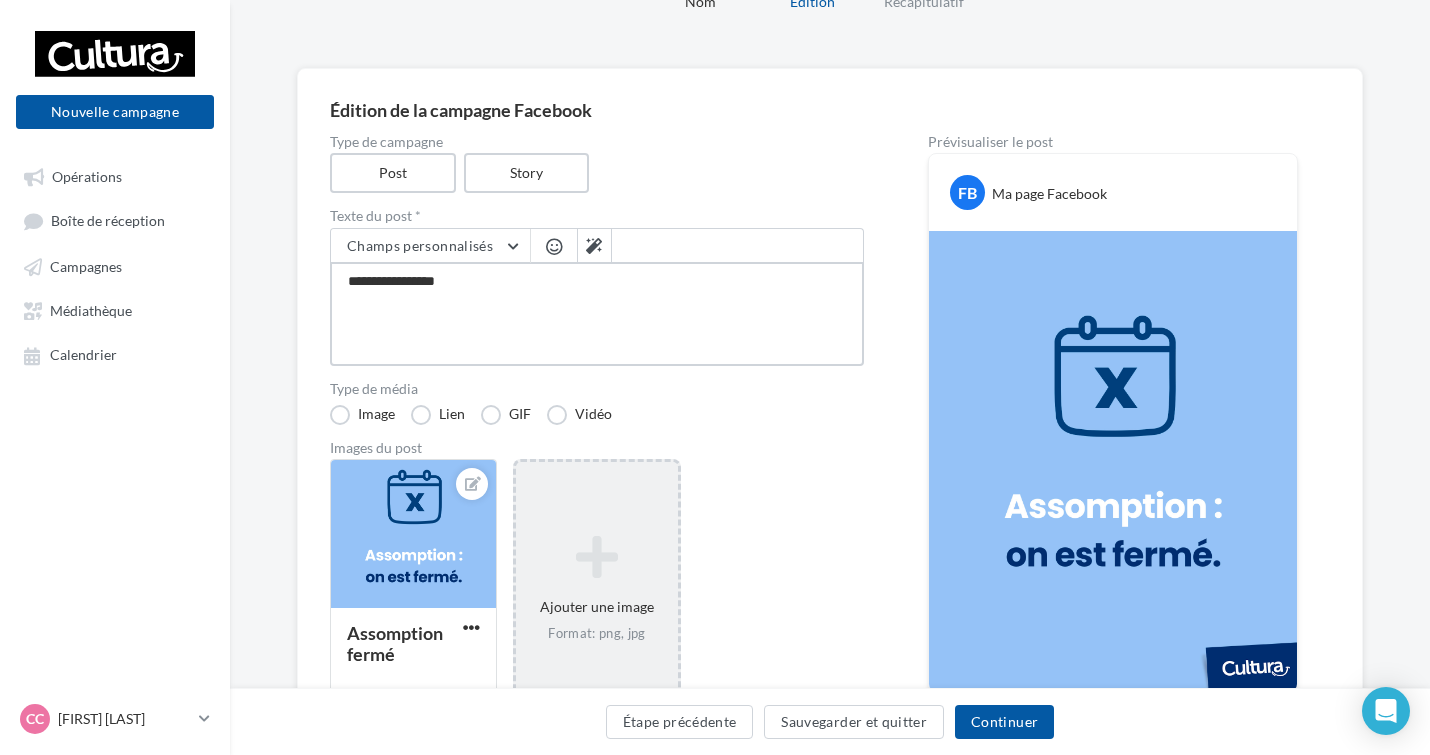 type on "**********" 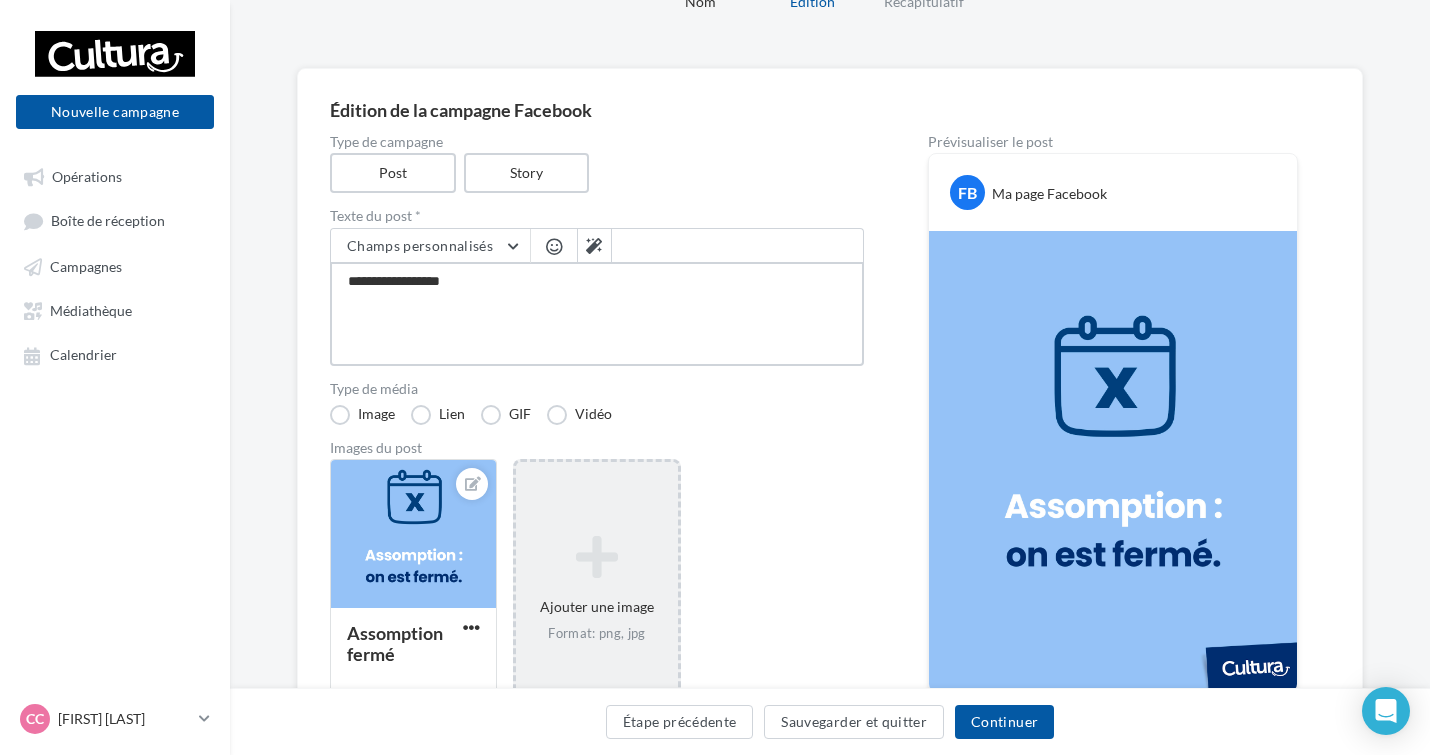 type on "**********" 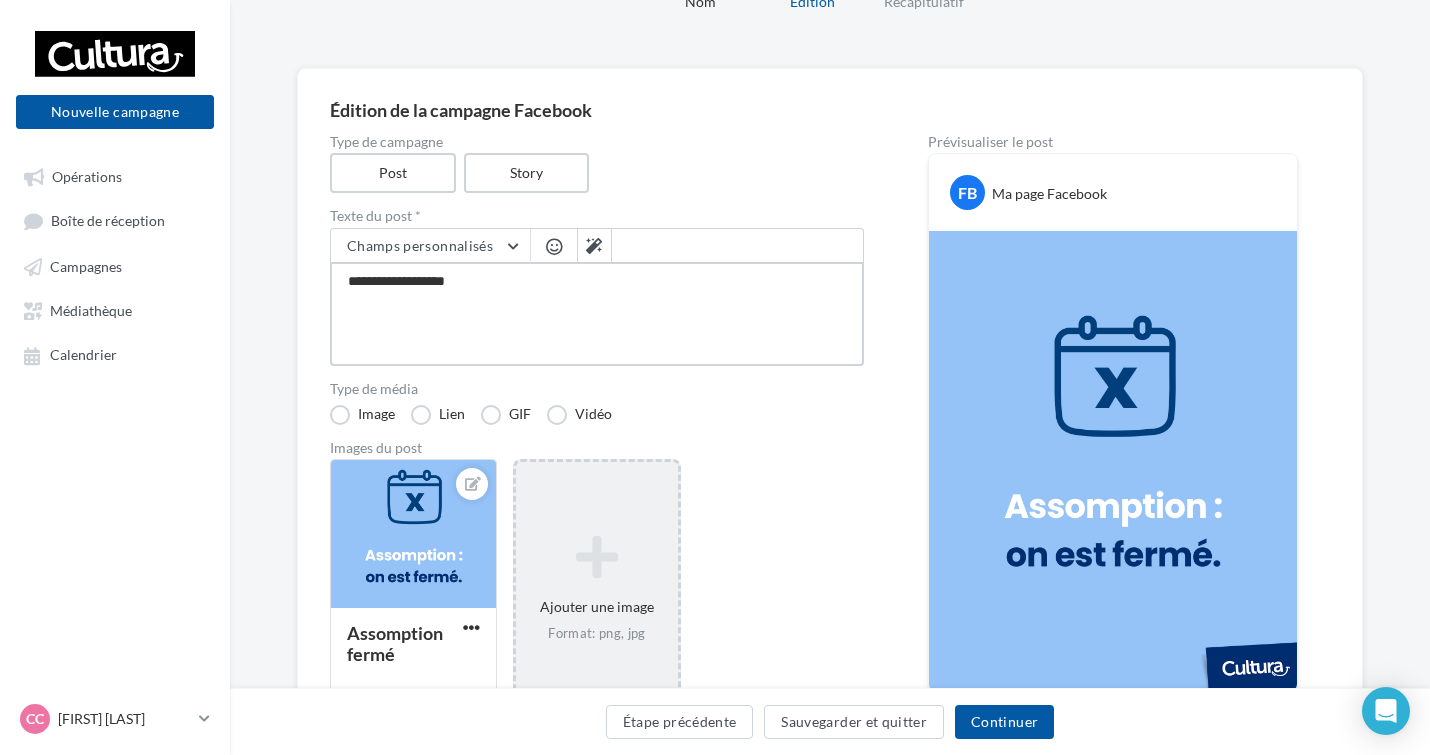 type on "**********" 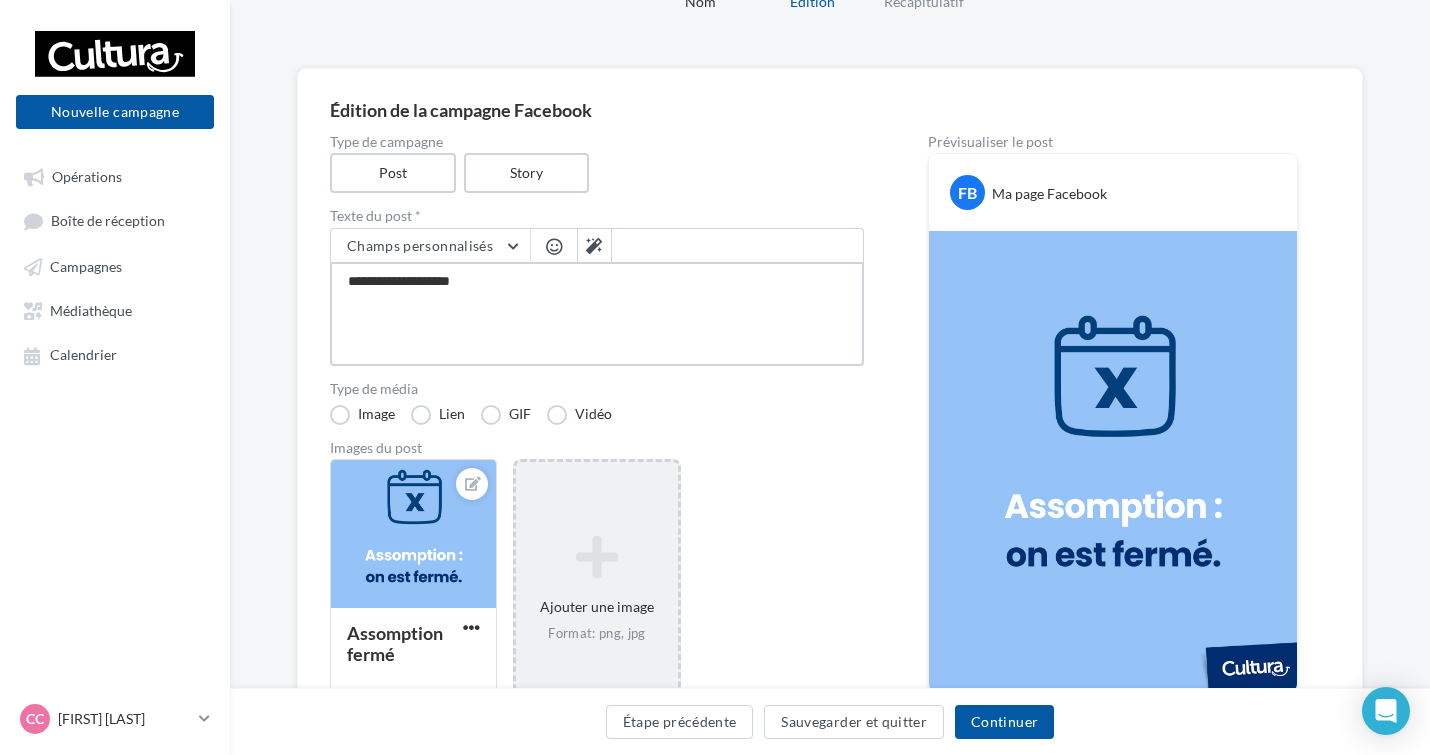 type on "**********" 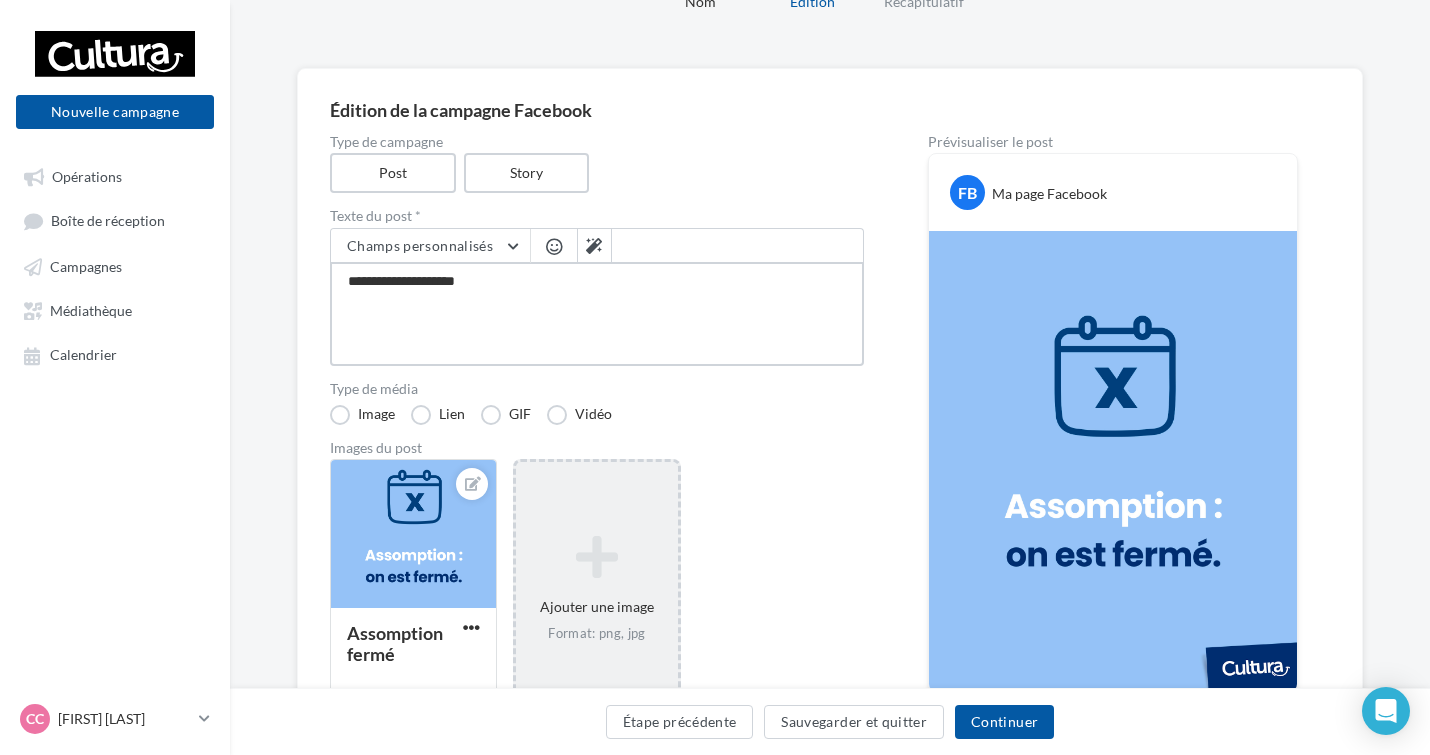 type on "**********" 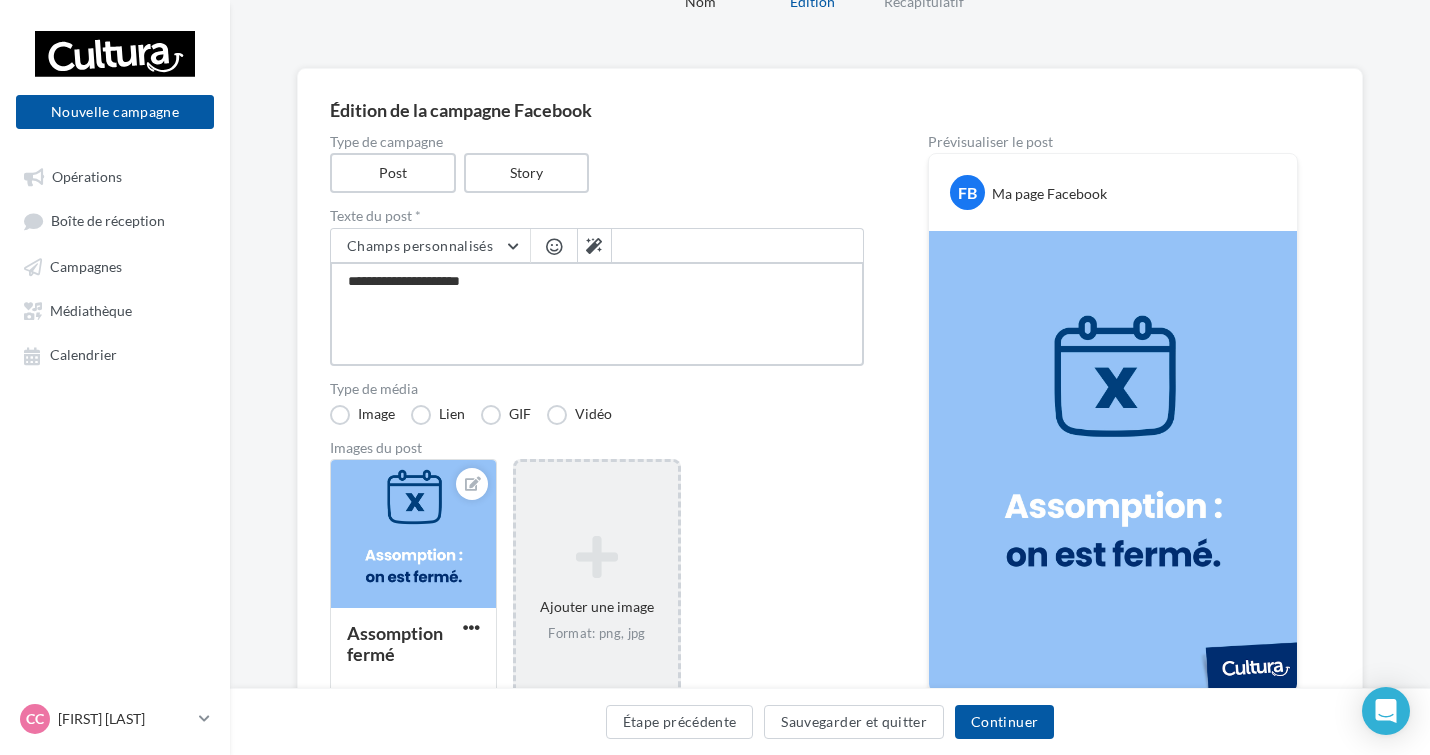 type on "**********" 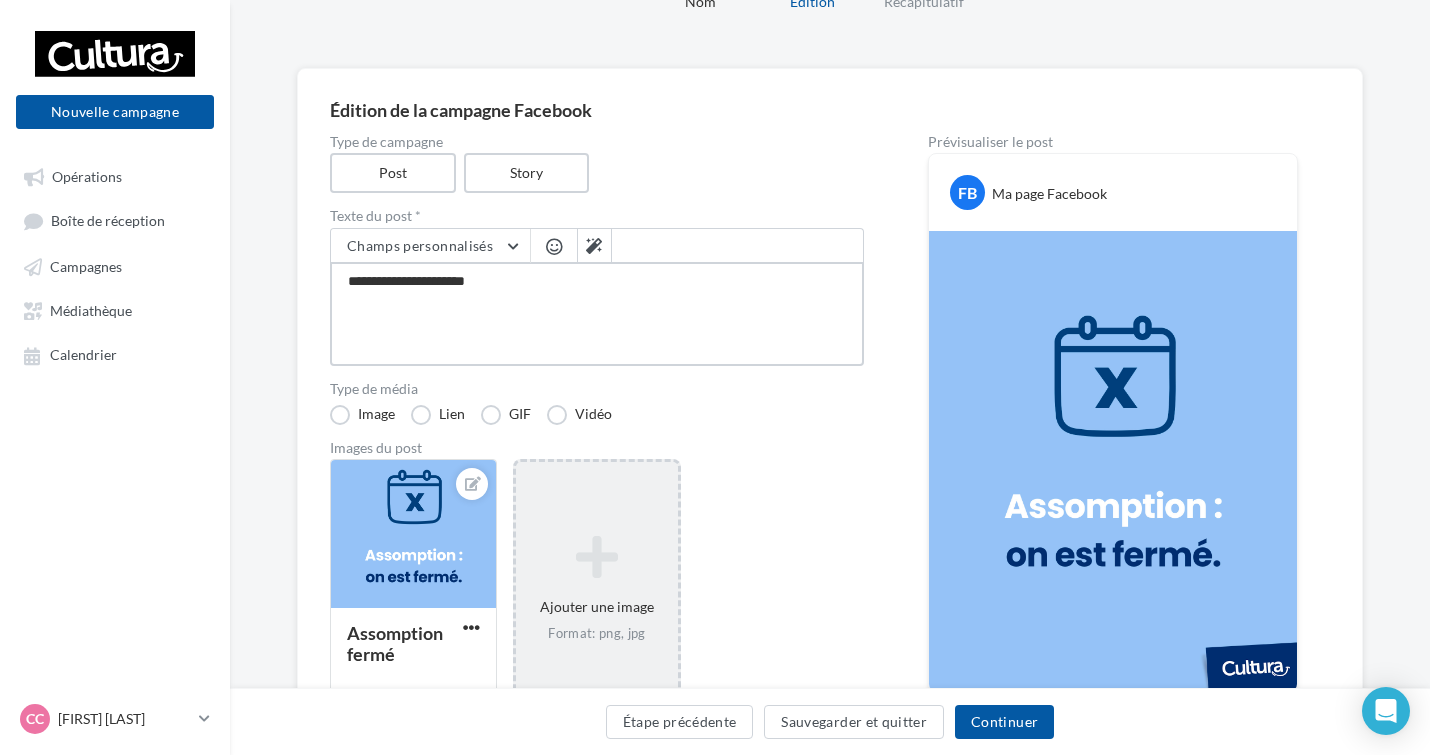 type on "**********" 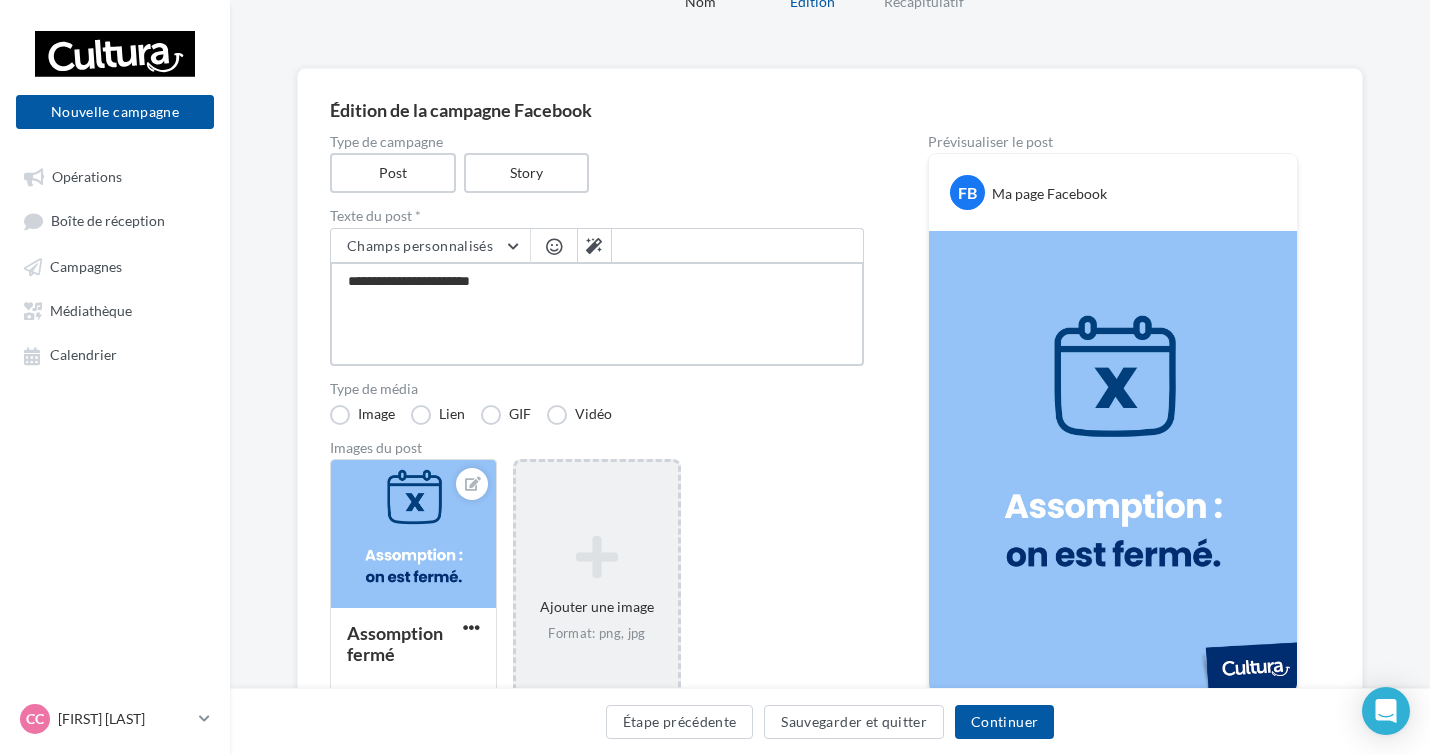 type on "**********" 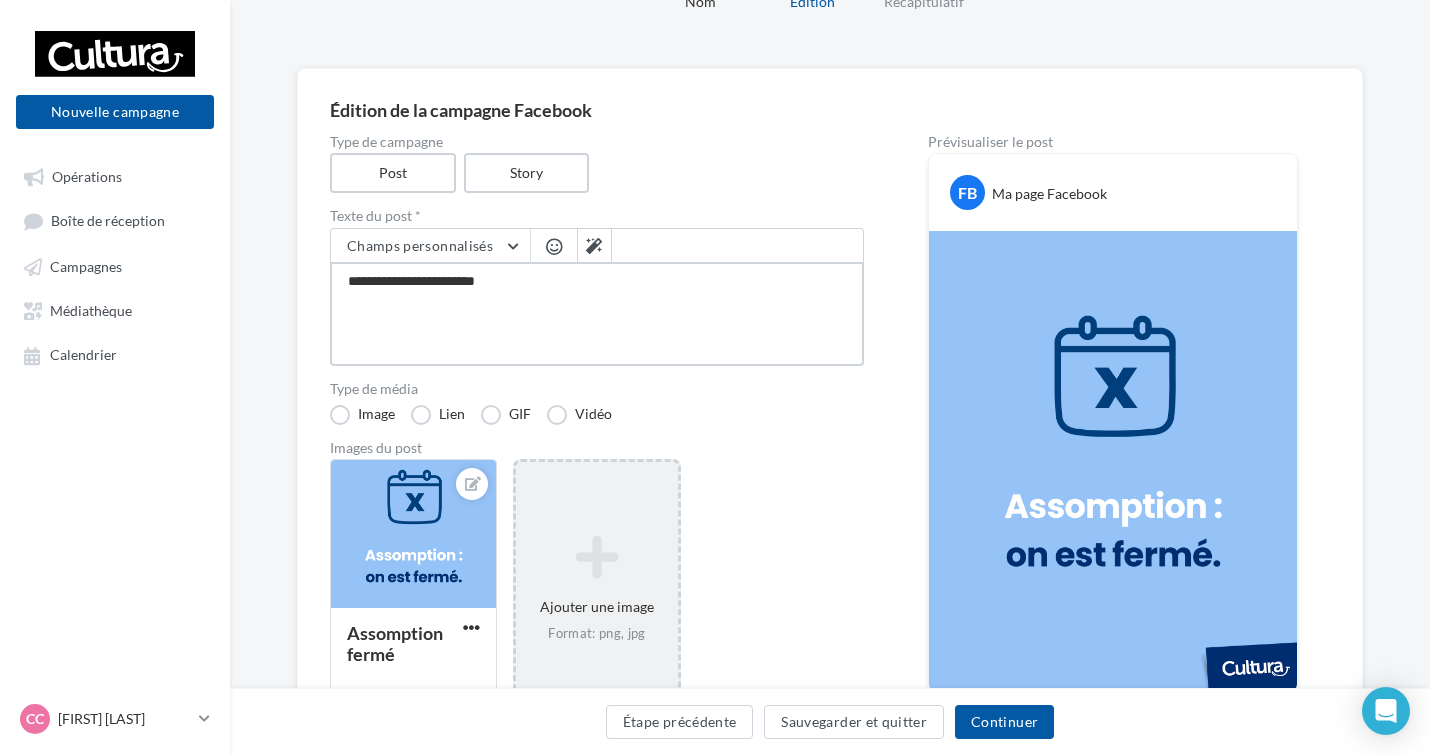 type on "**********" 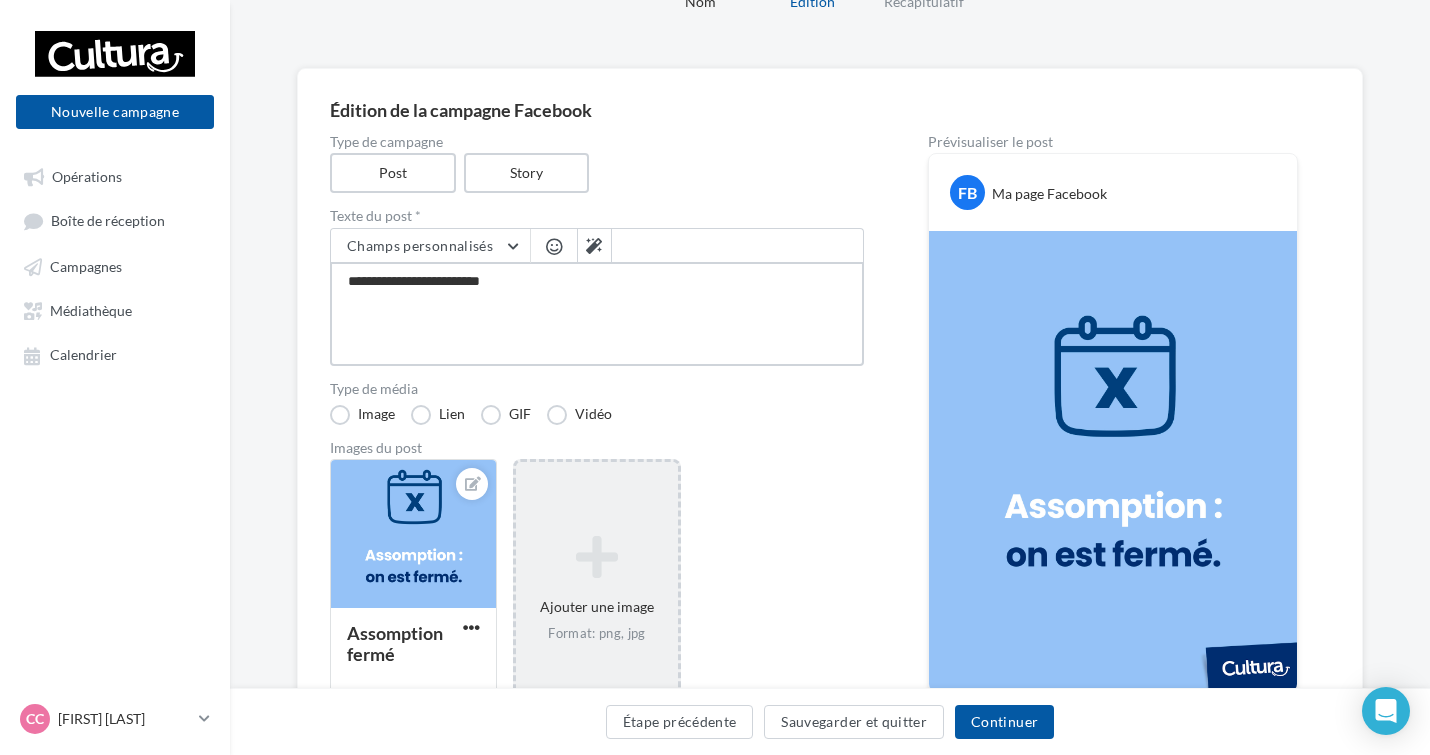 type on "**********" 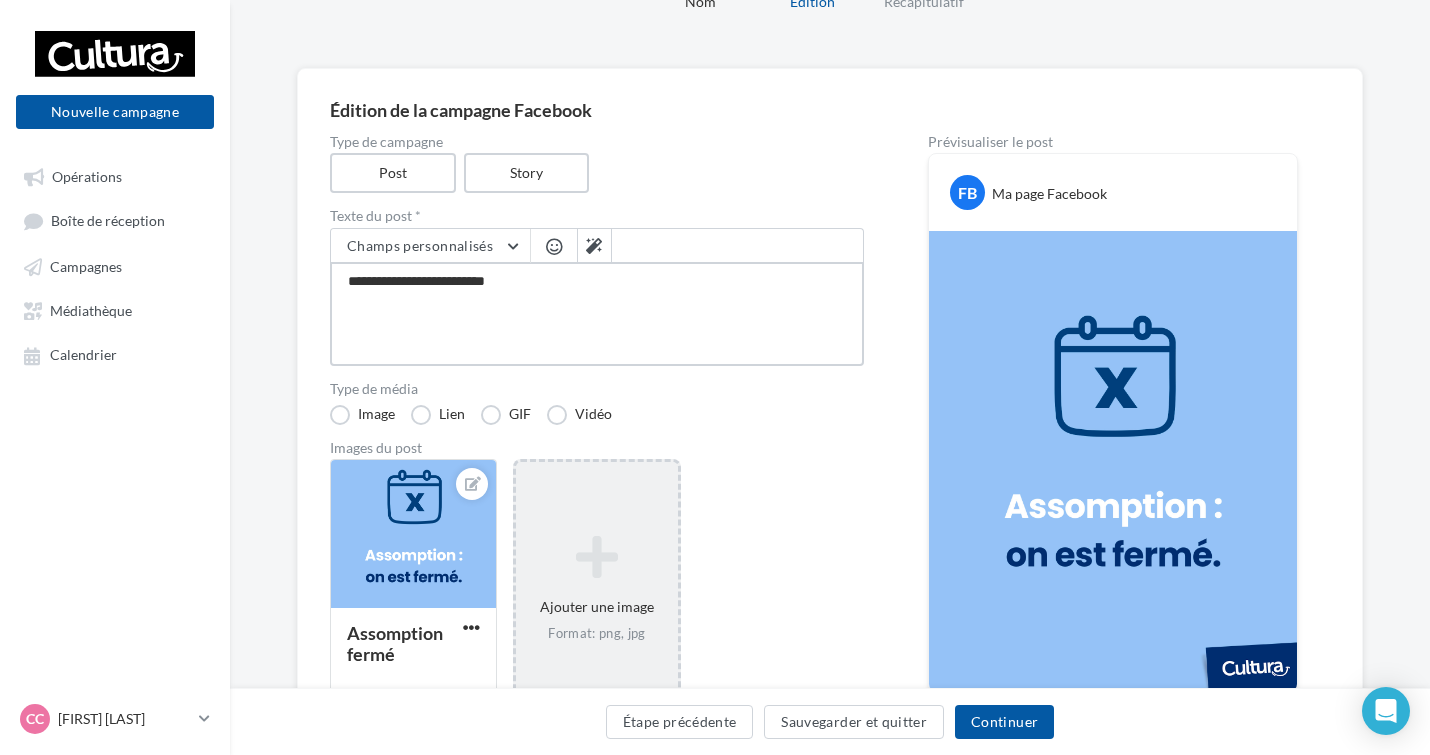 type on "**********" 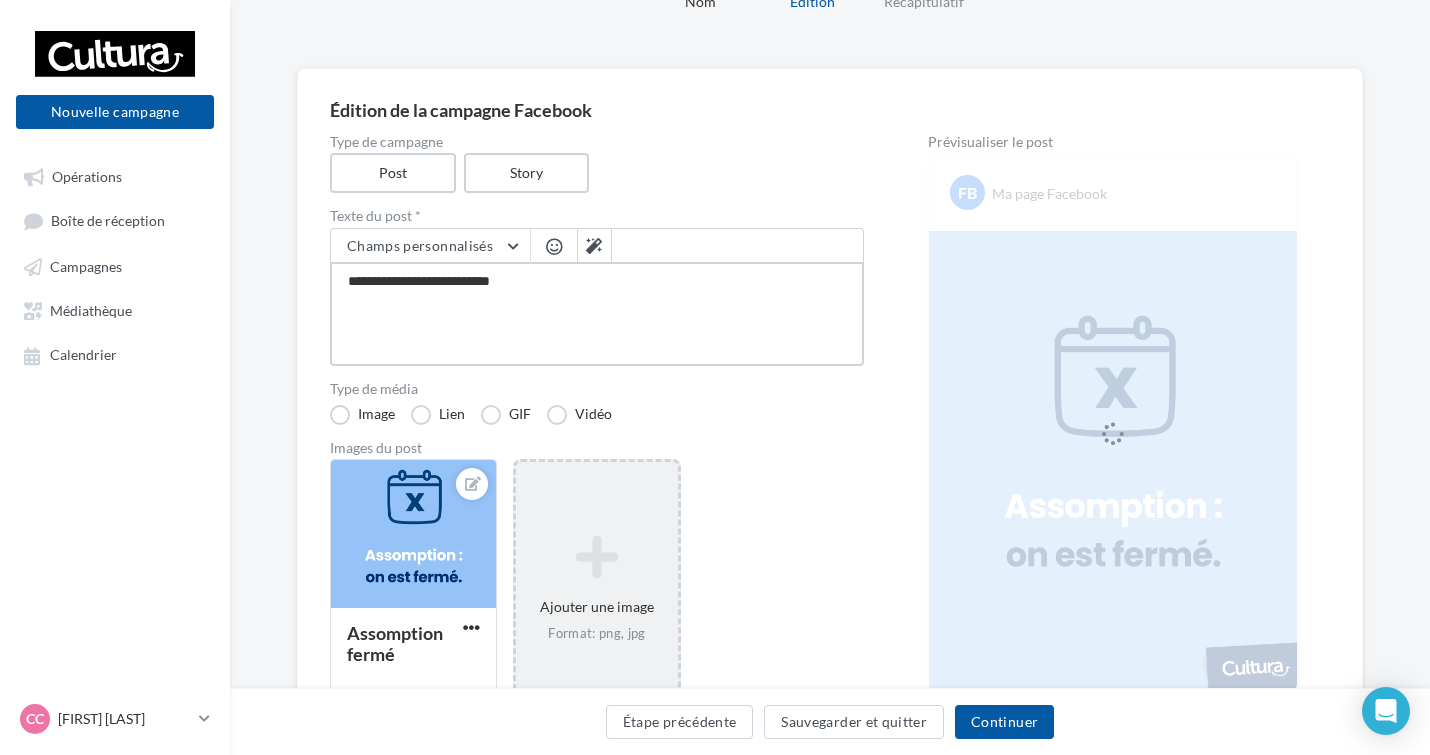 type on "**********" 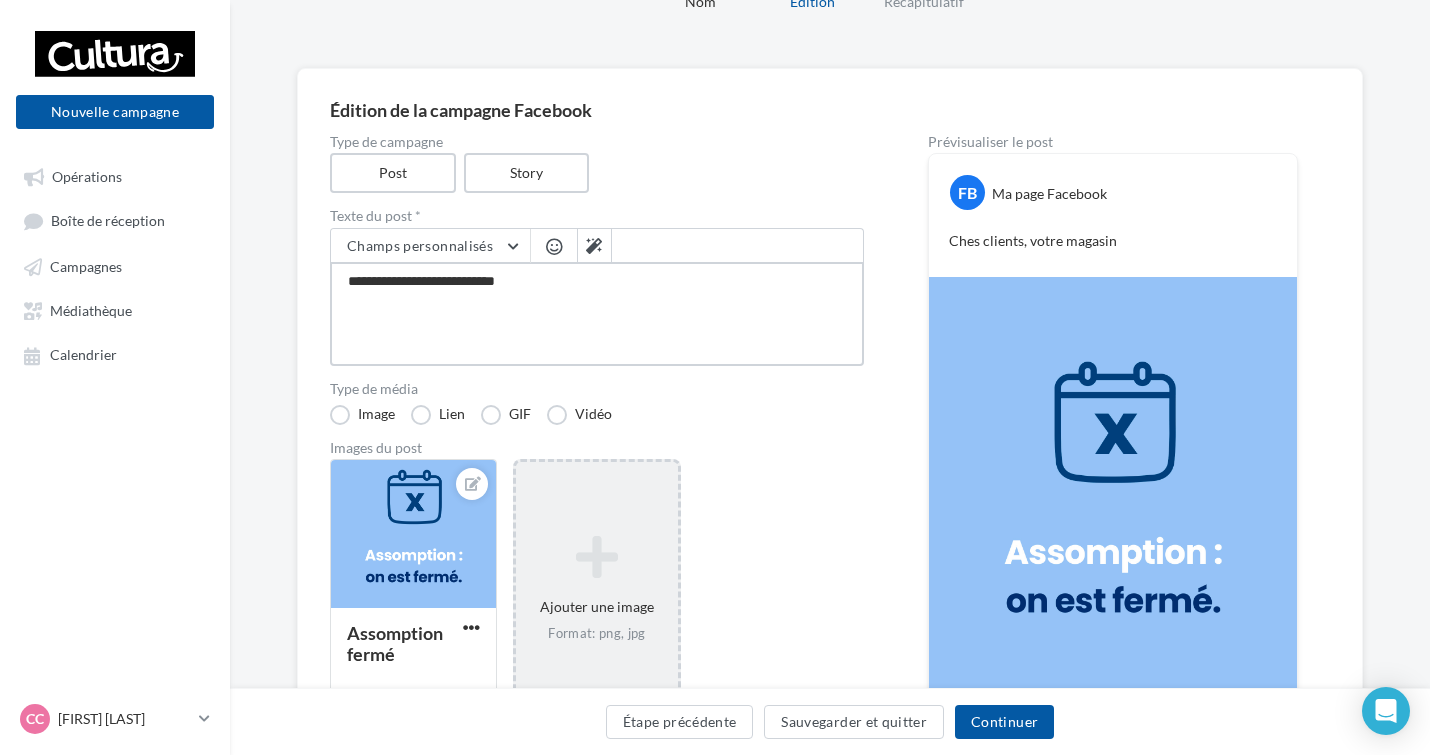 type on "**********" 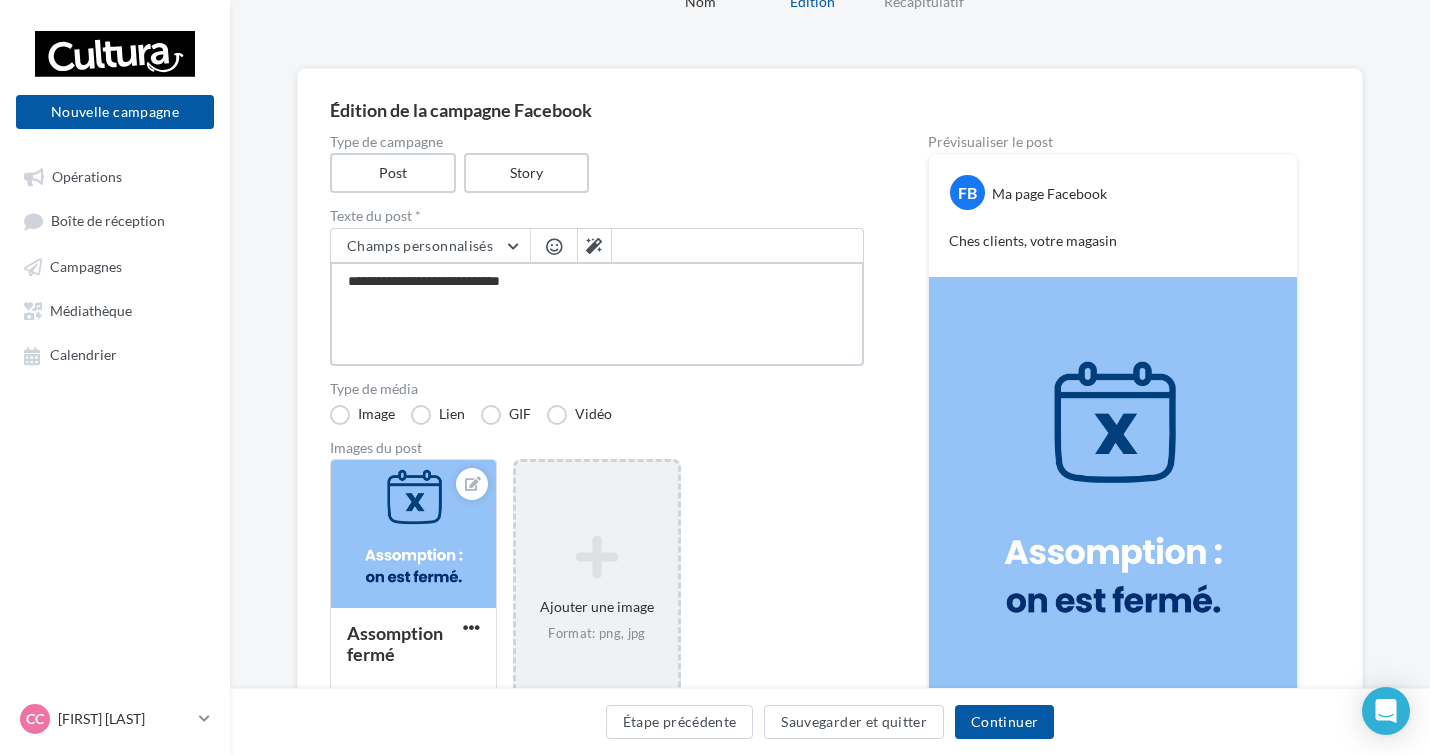 type on "**********" 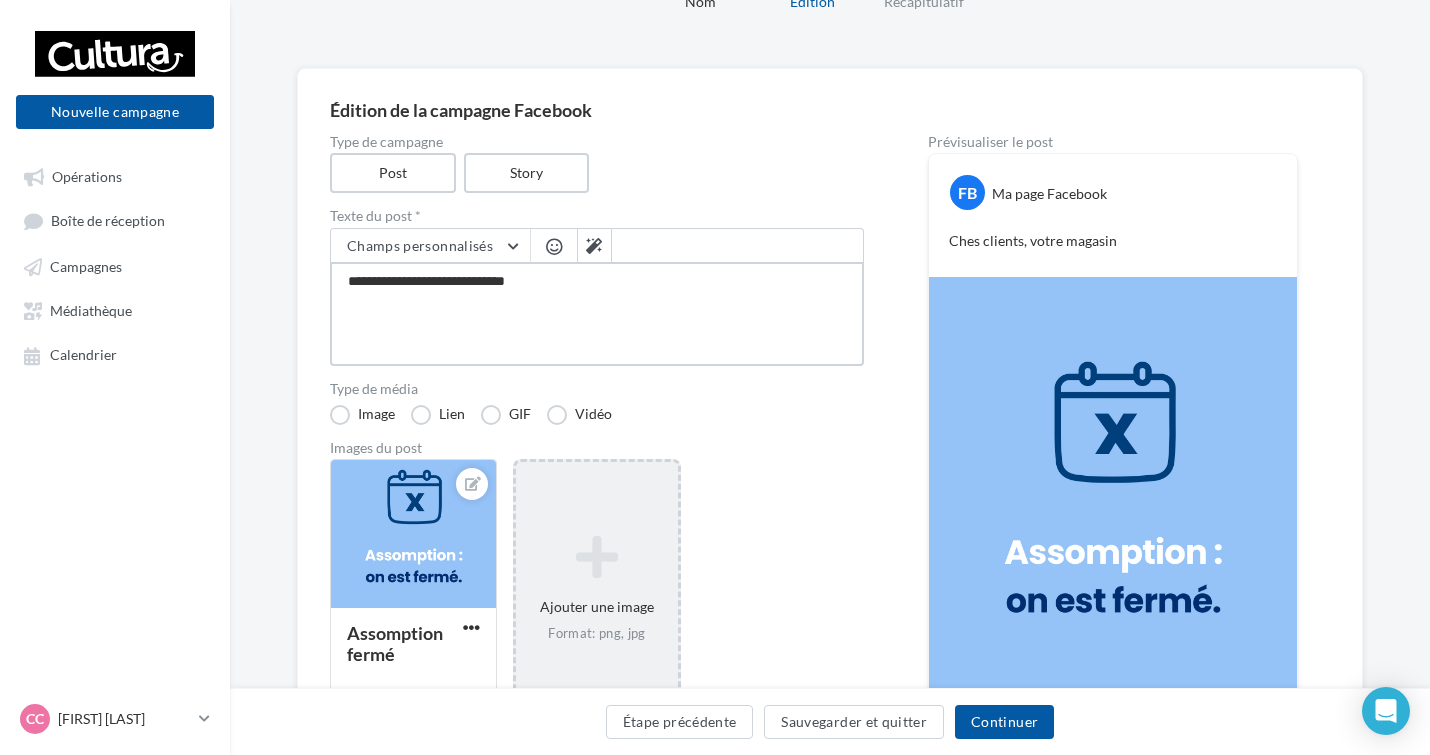 type on "**********" 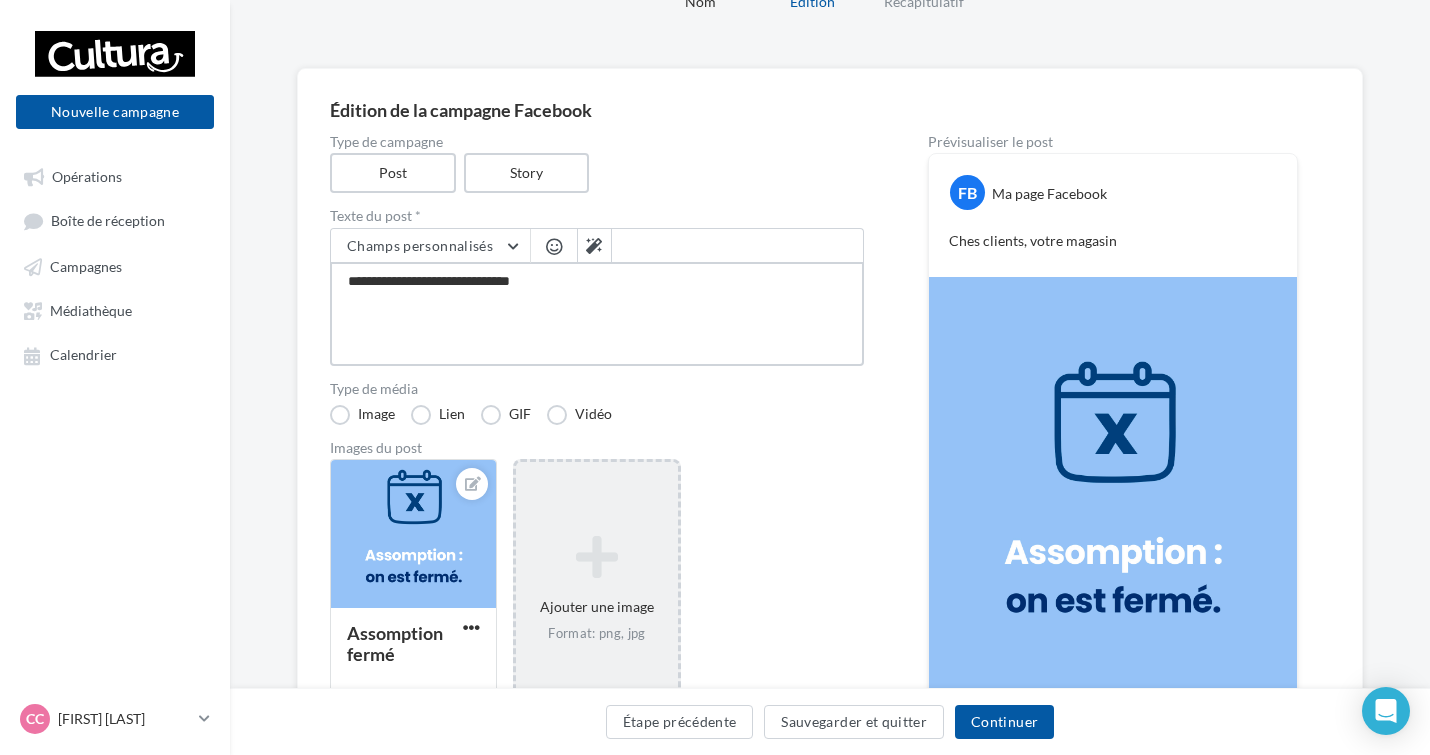 type on "**********" 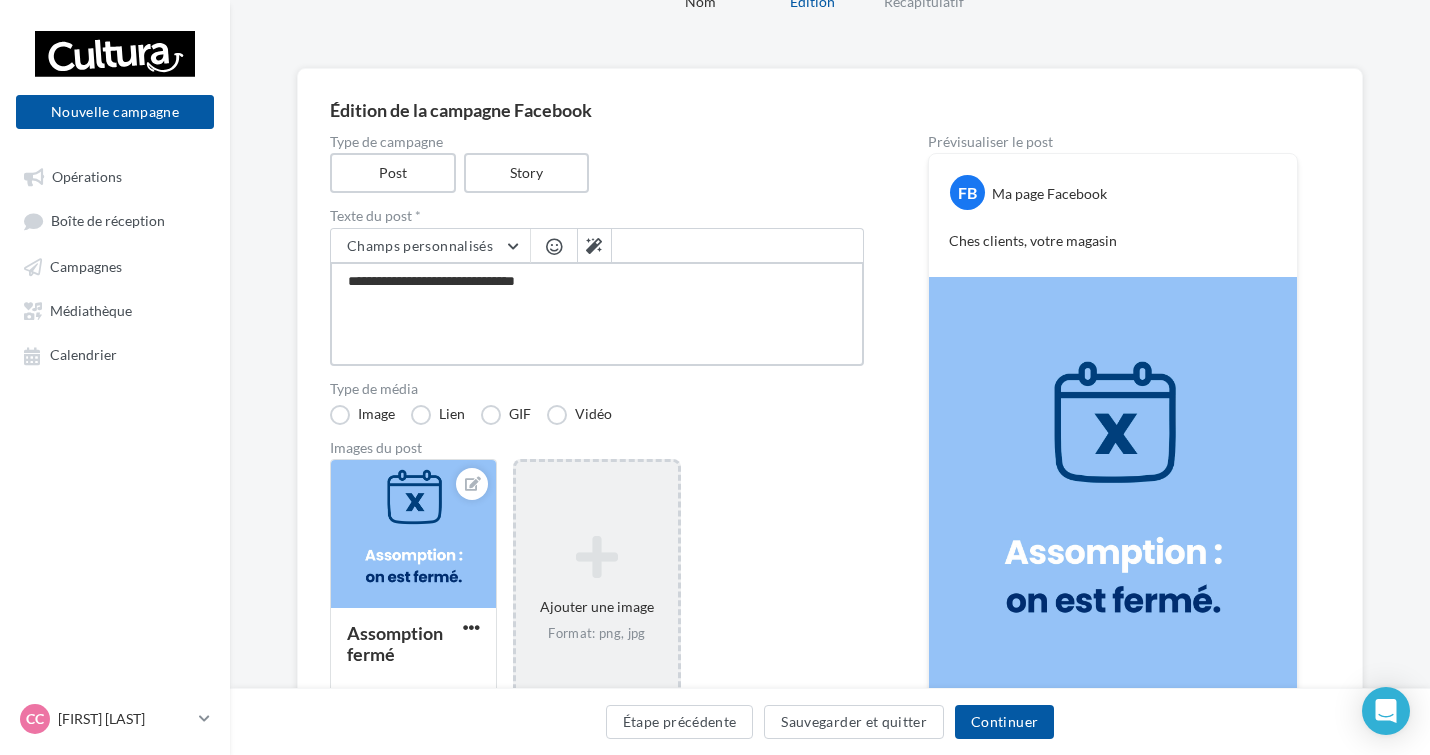 type on "**********" 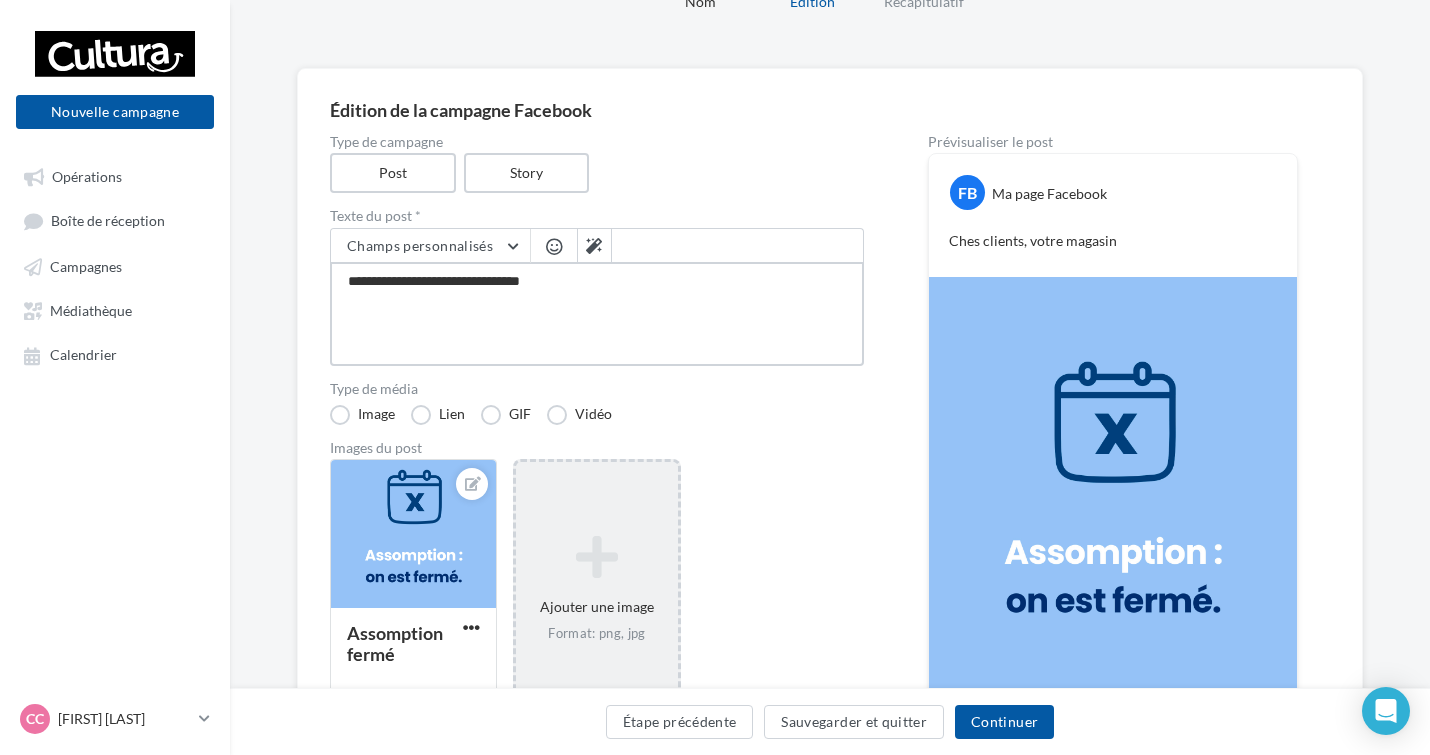 type on "**********" 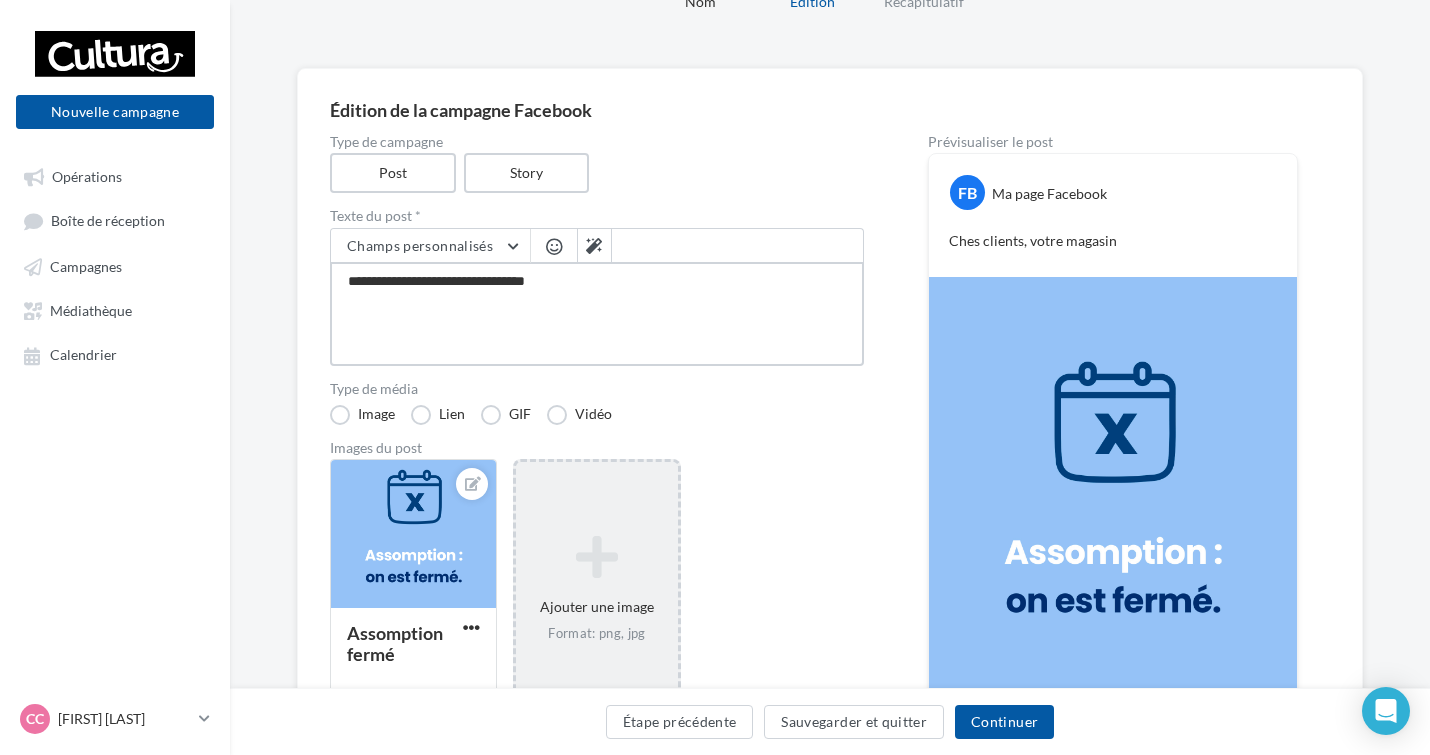type on "**********" 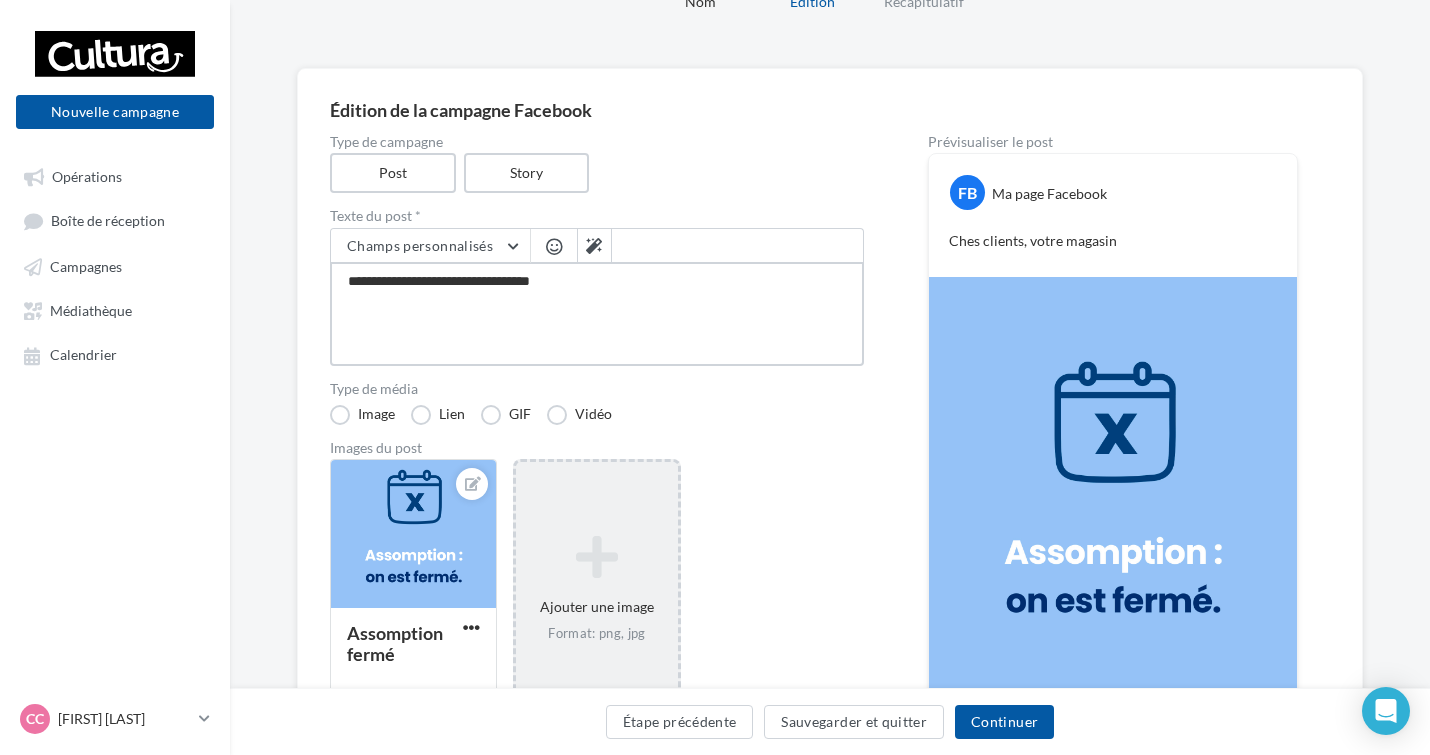 type on "**********" 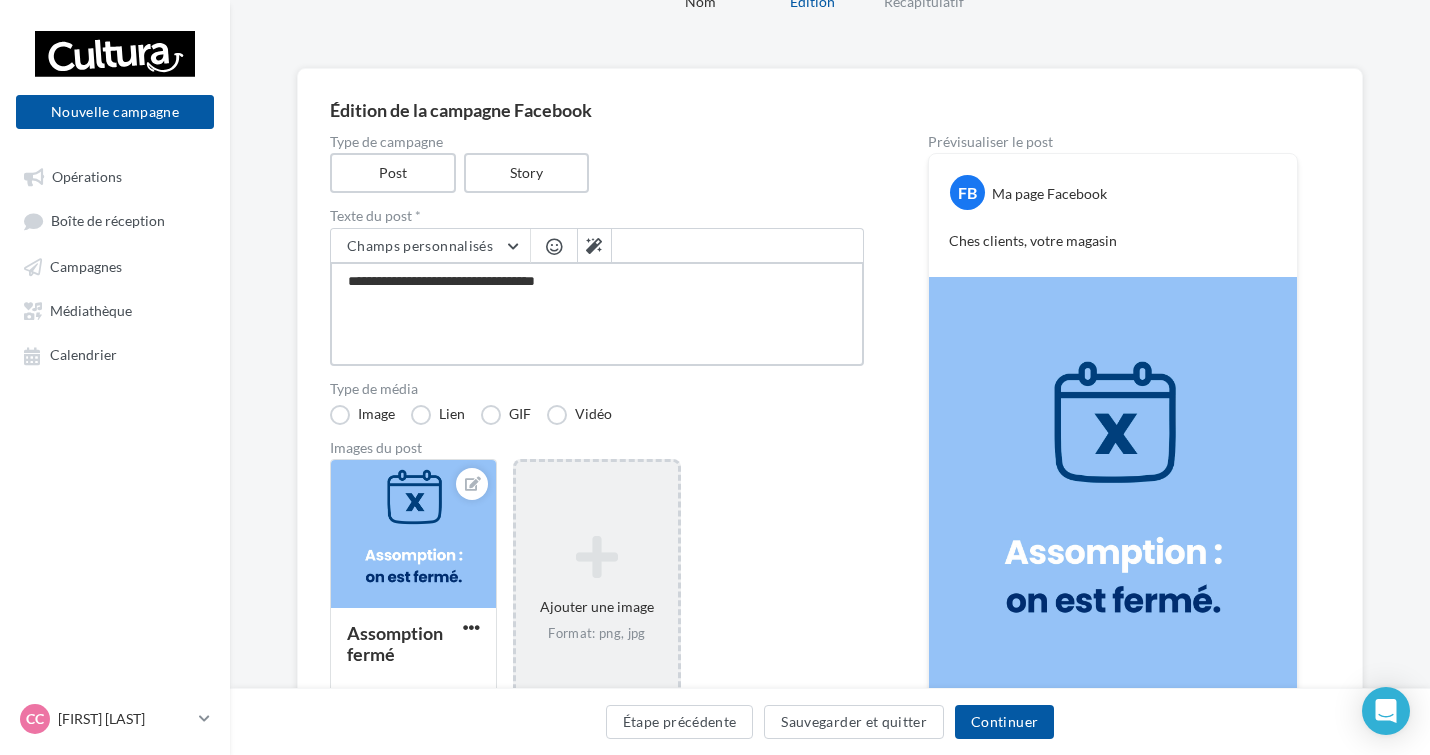 type on "**********" 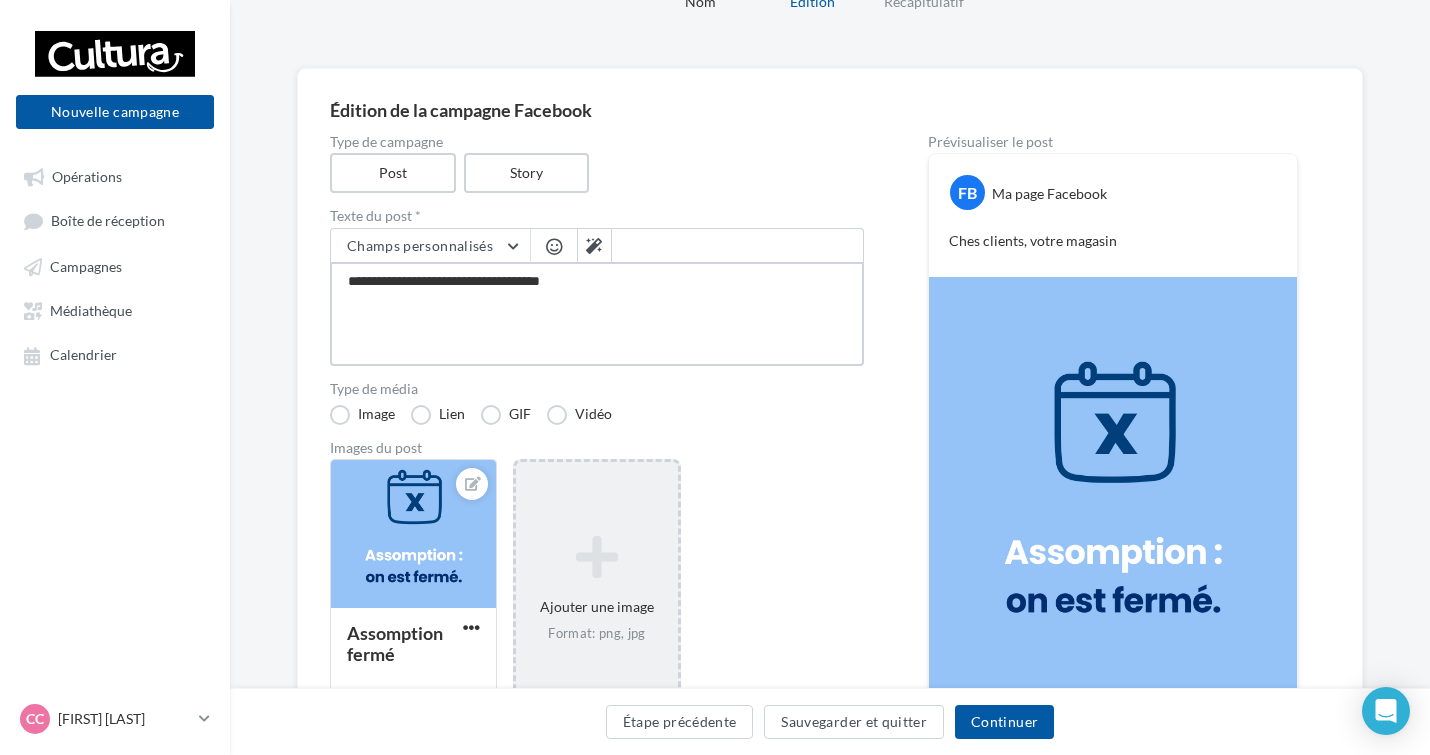 type on "**********" 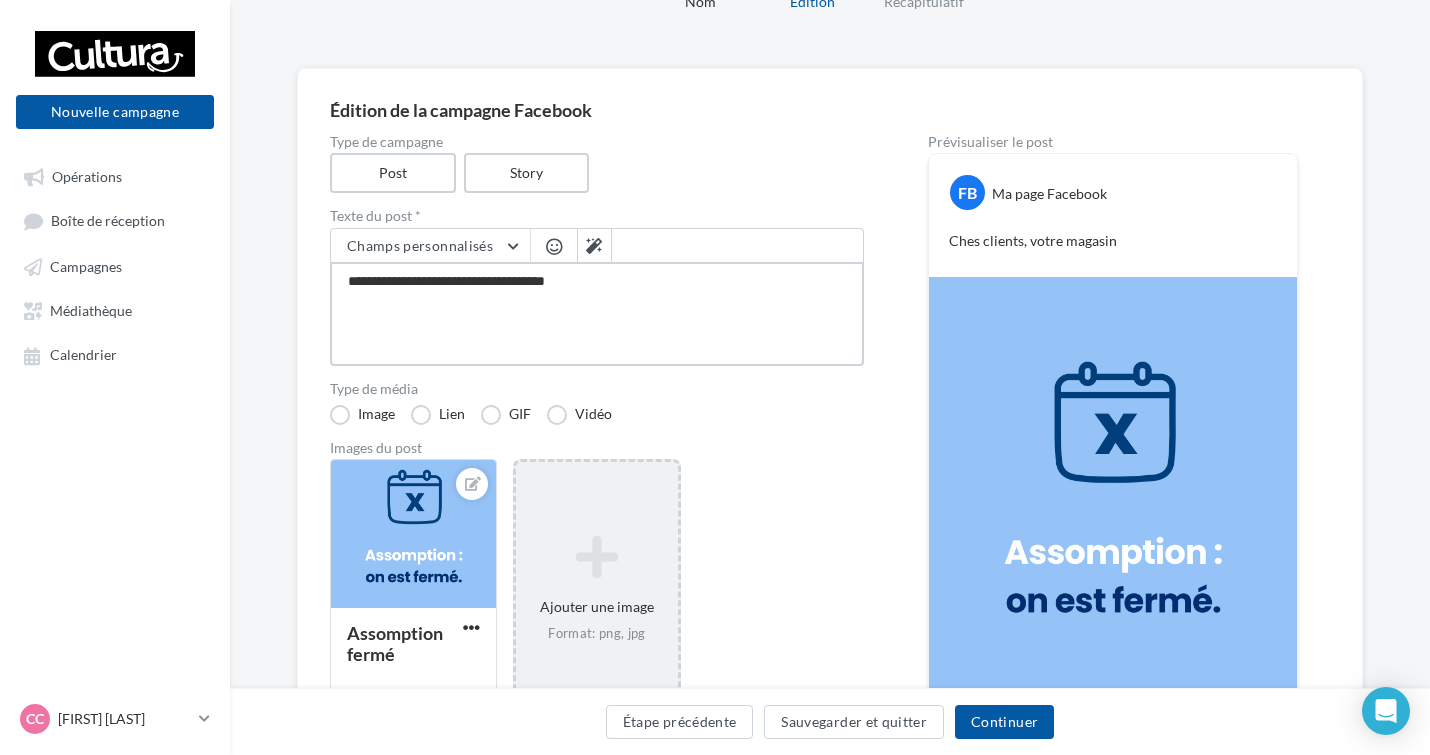 type on "**********" 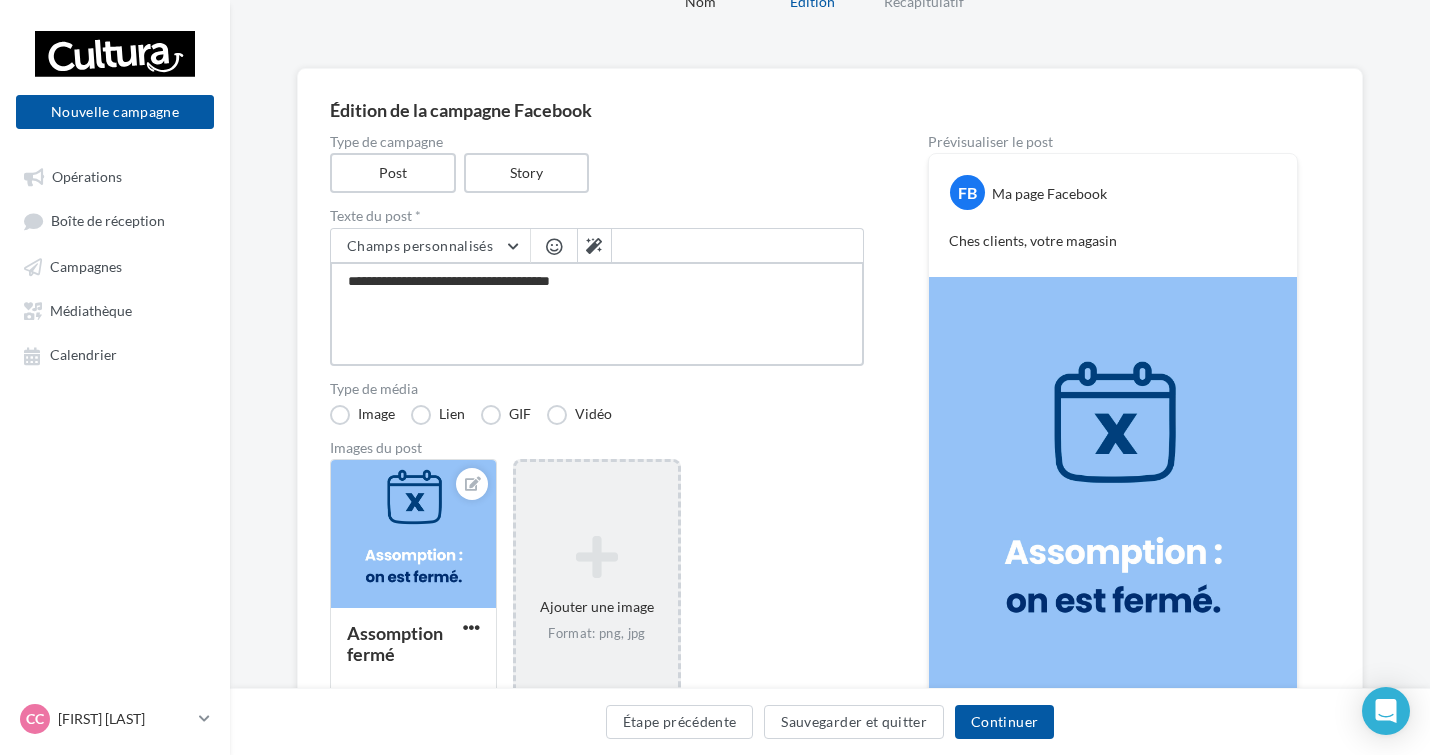 type on "**********" 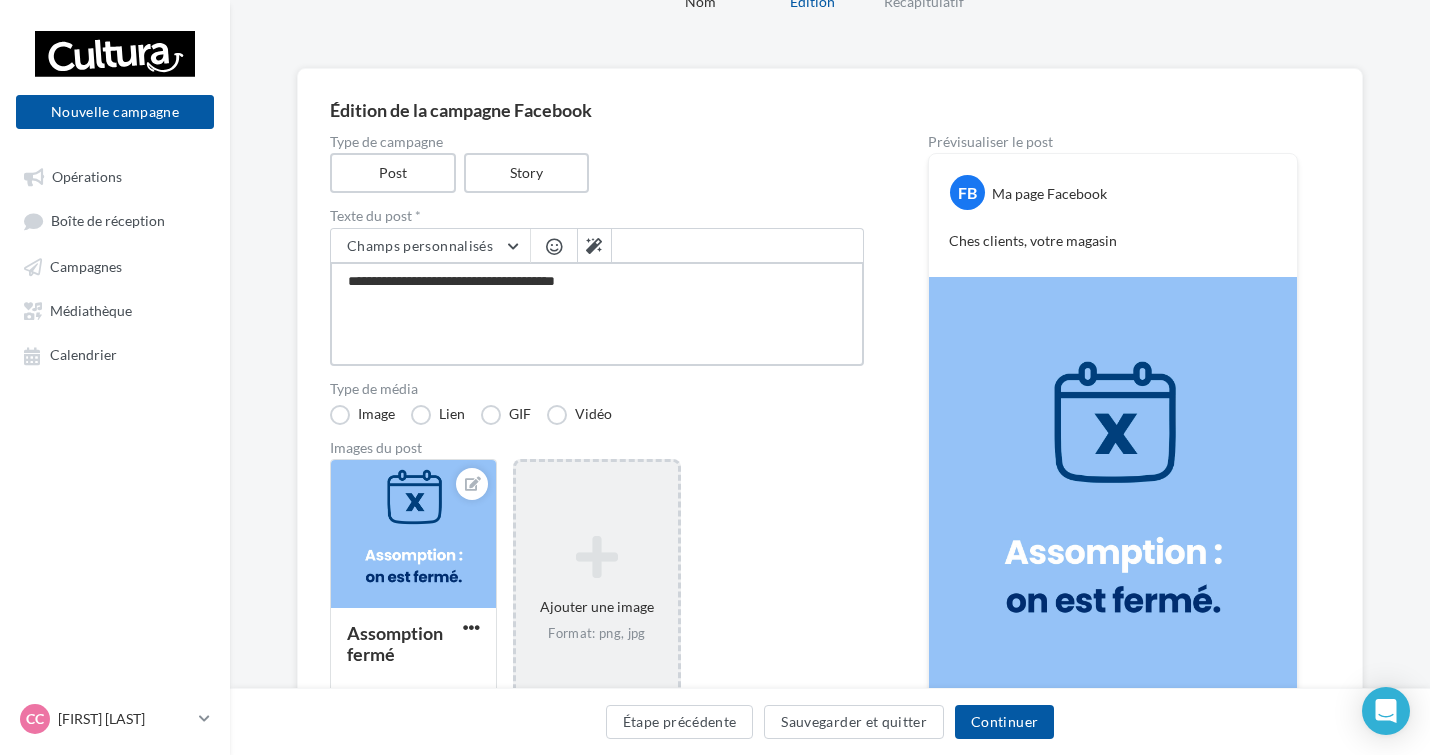 type on "**********" 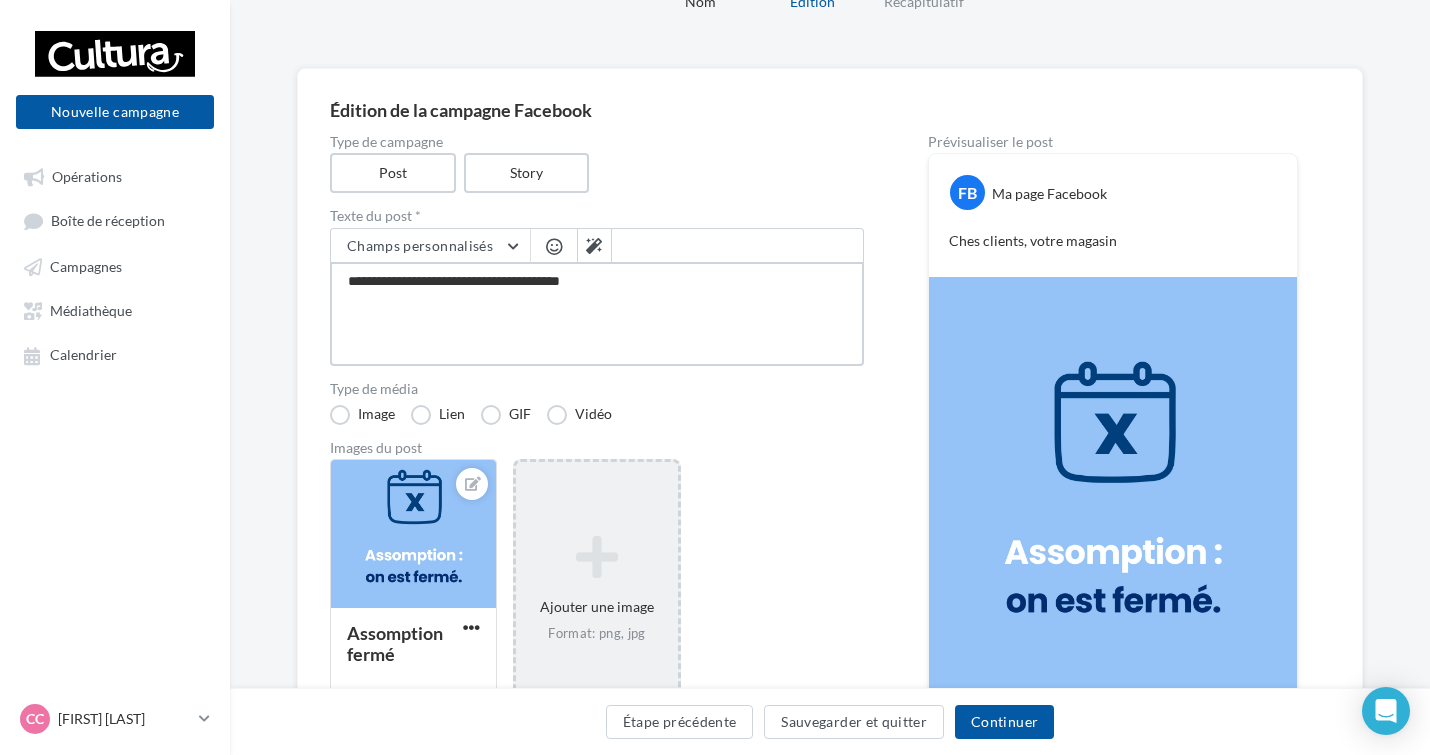type on "**********" 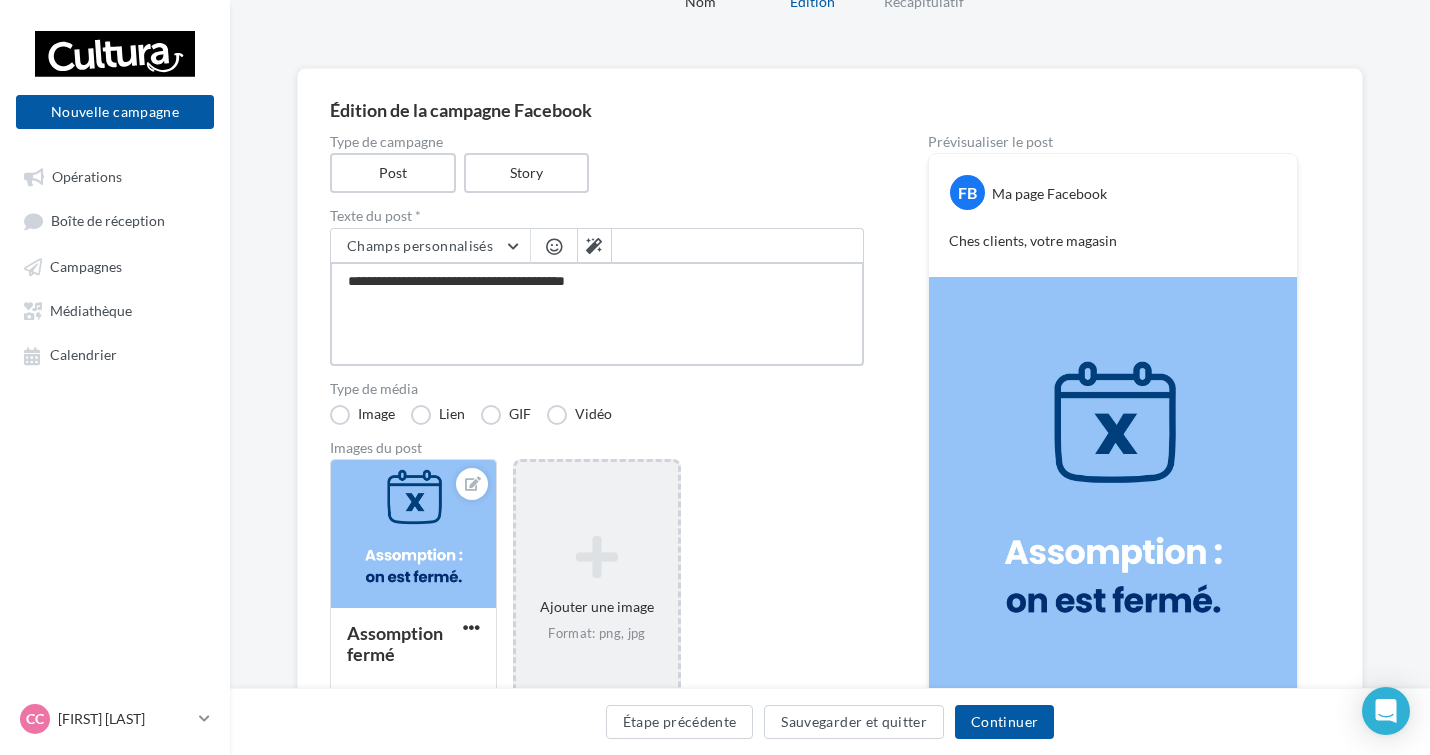 type on "**********" 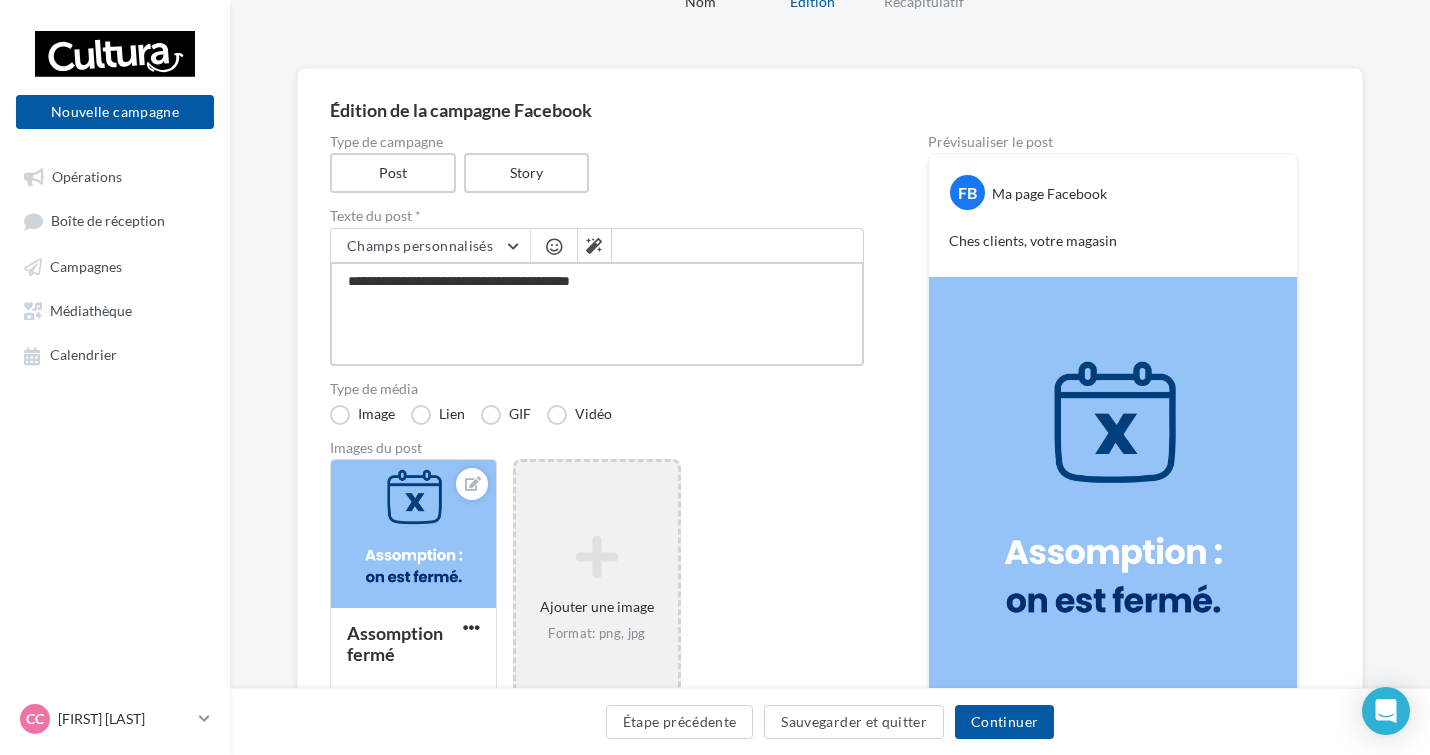 type on "**********" 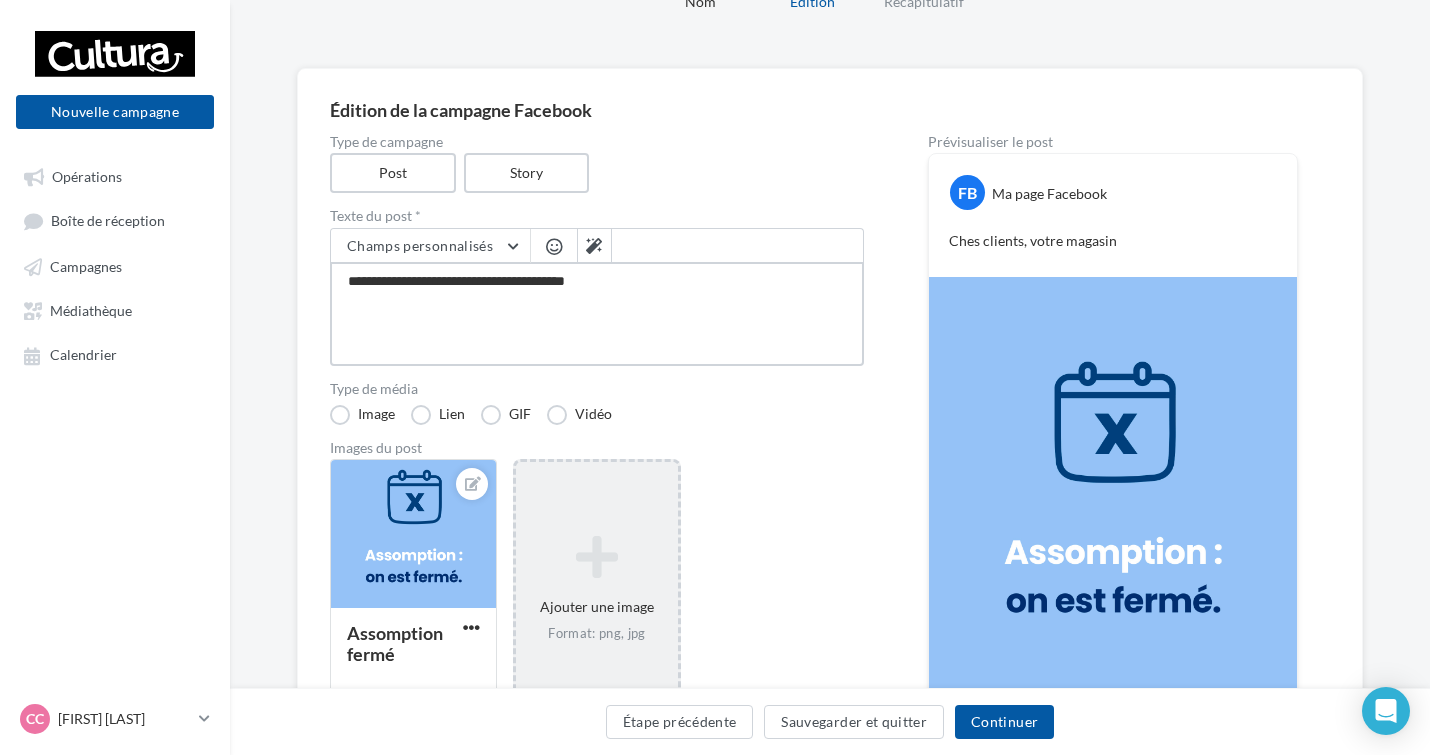 type on "**********" 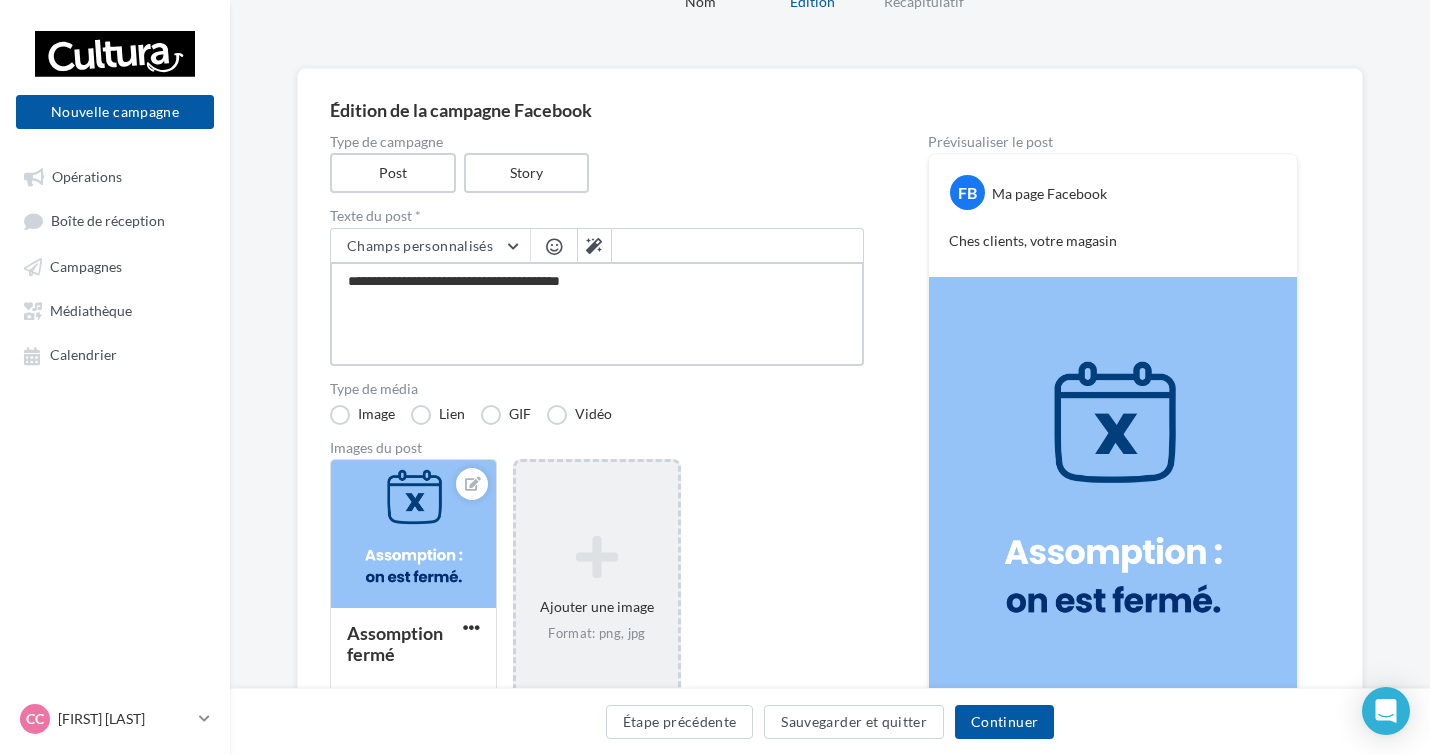 type on "**********" 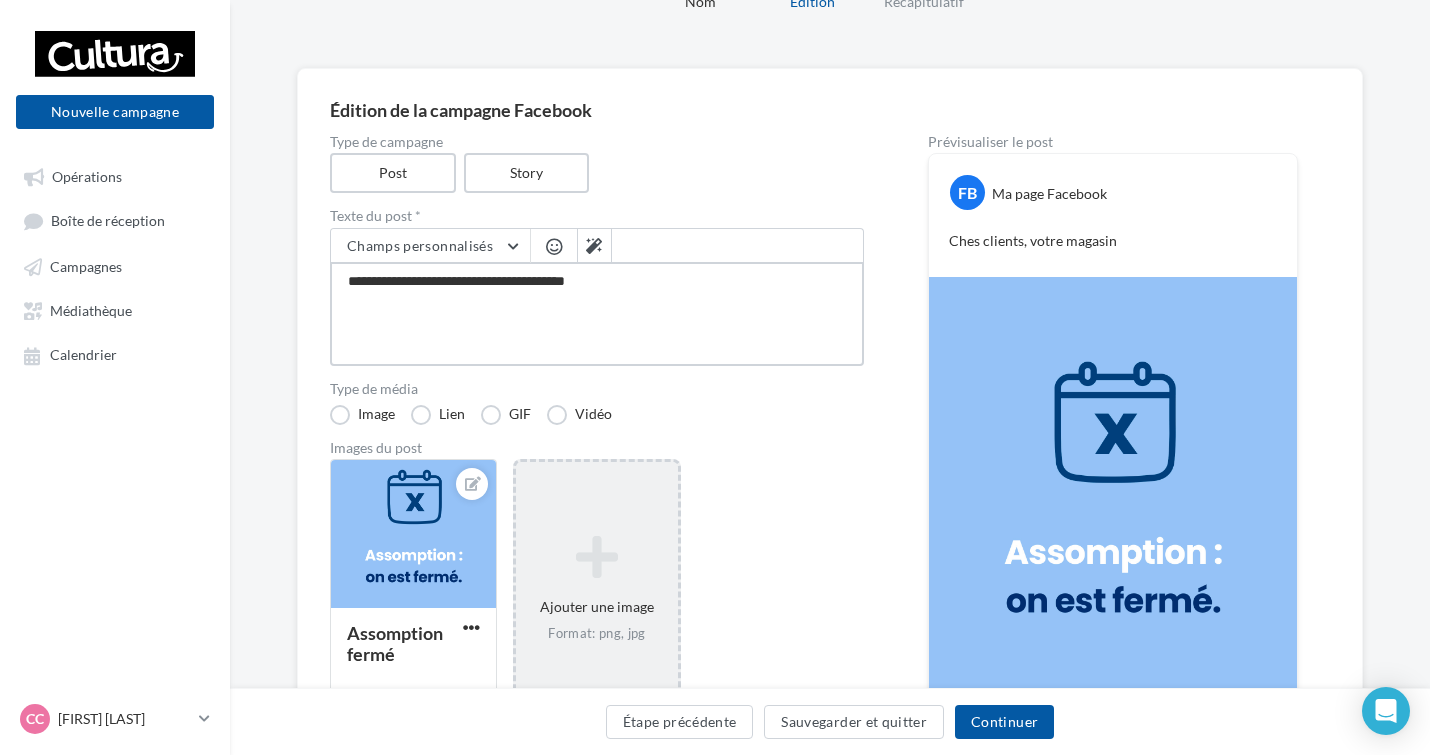 type on "**********" 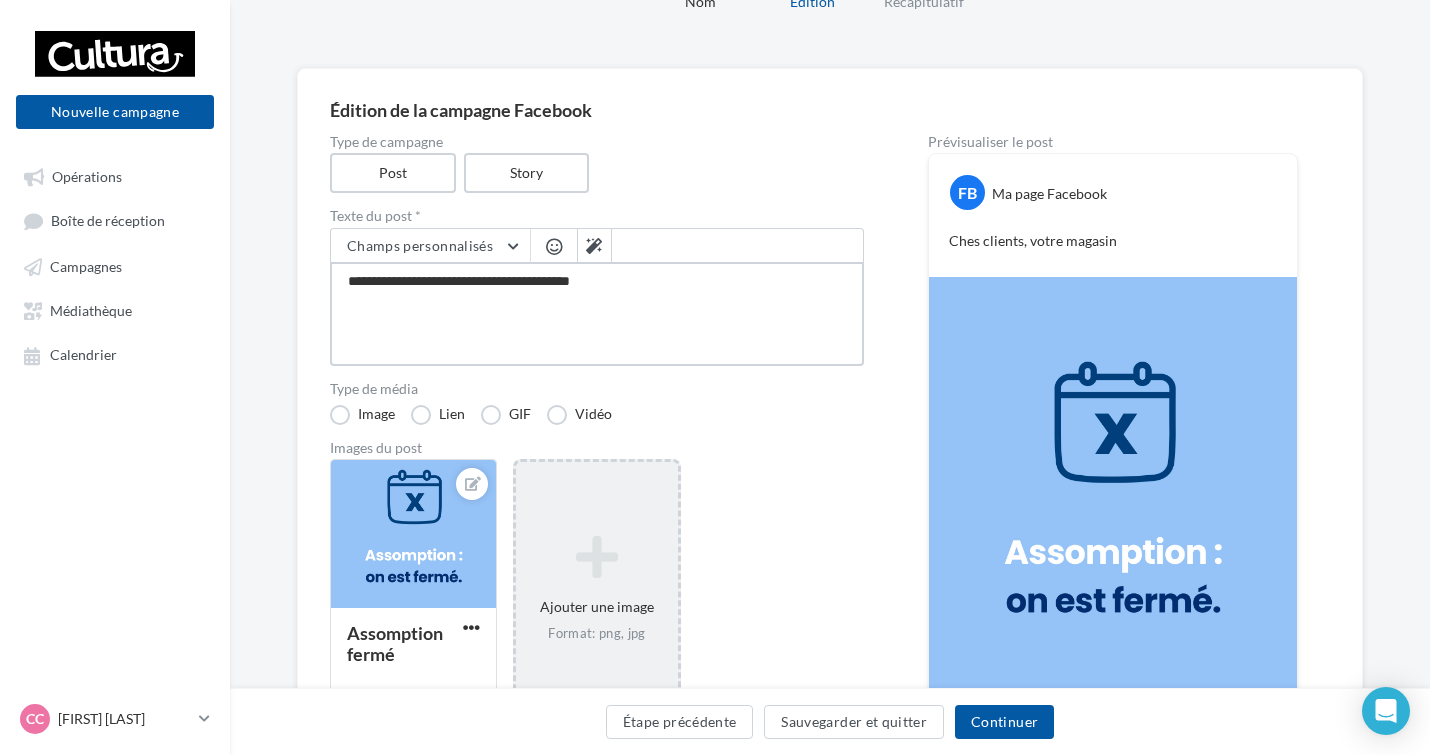 type on "**********" 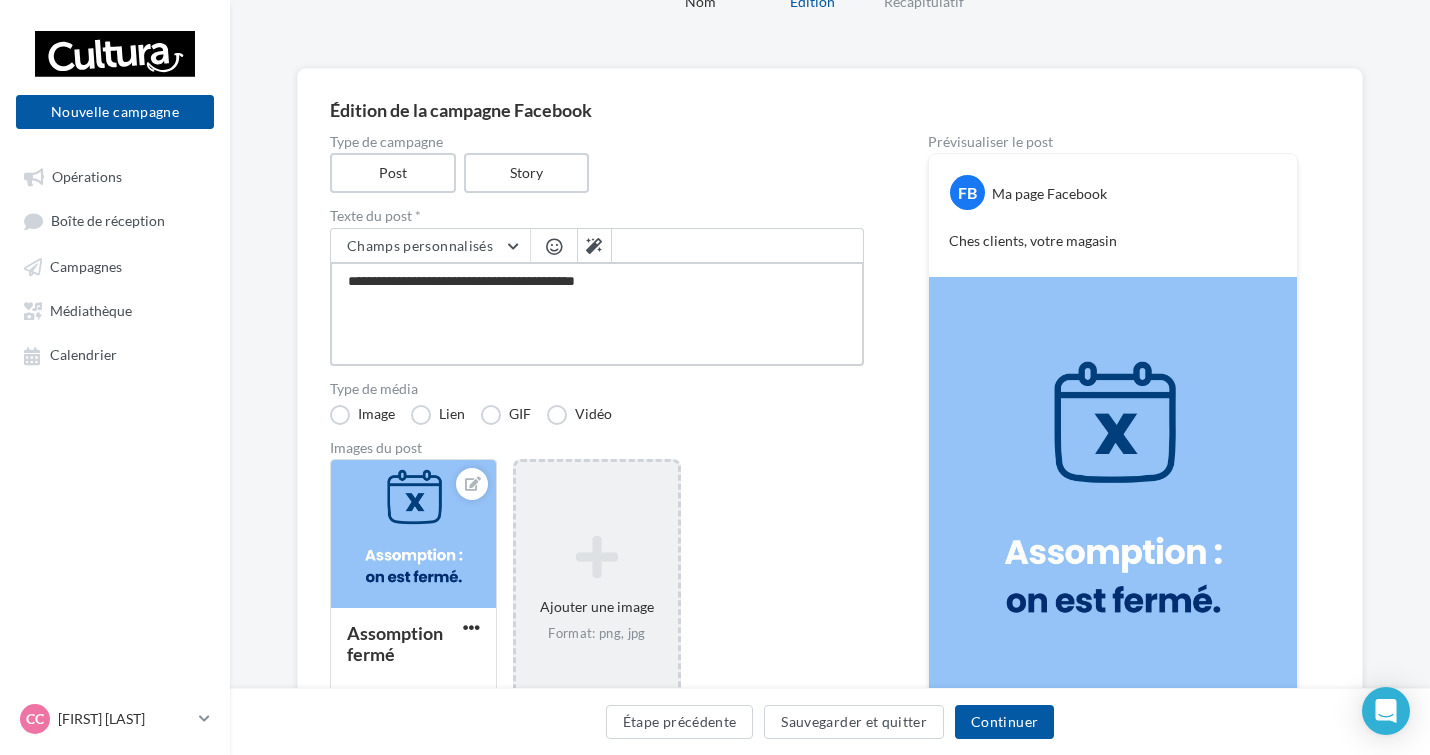 type on "**********" 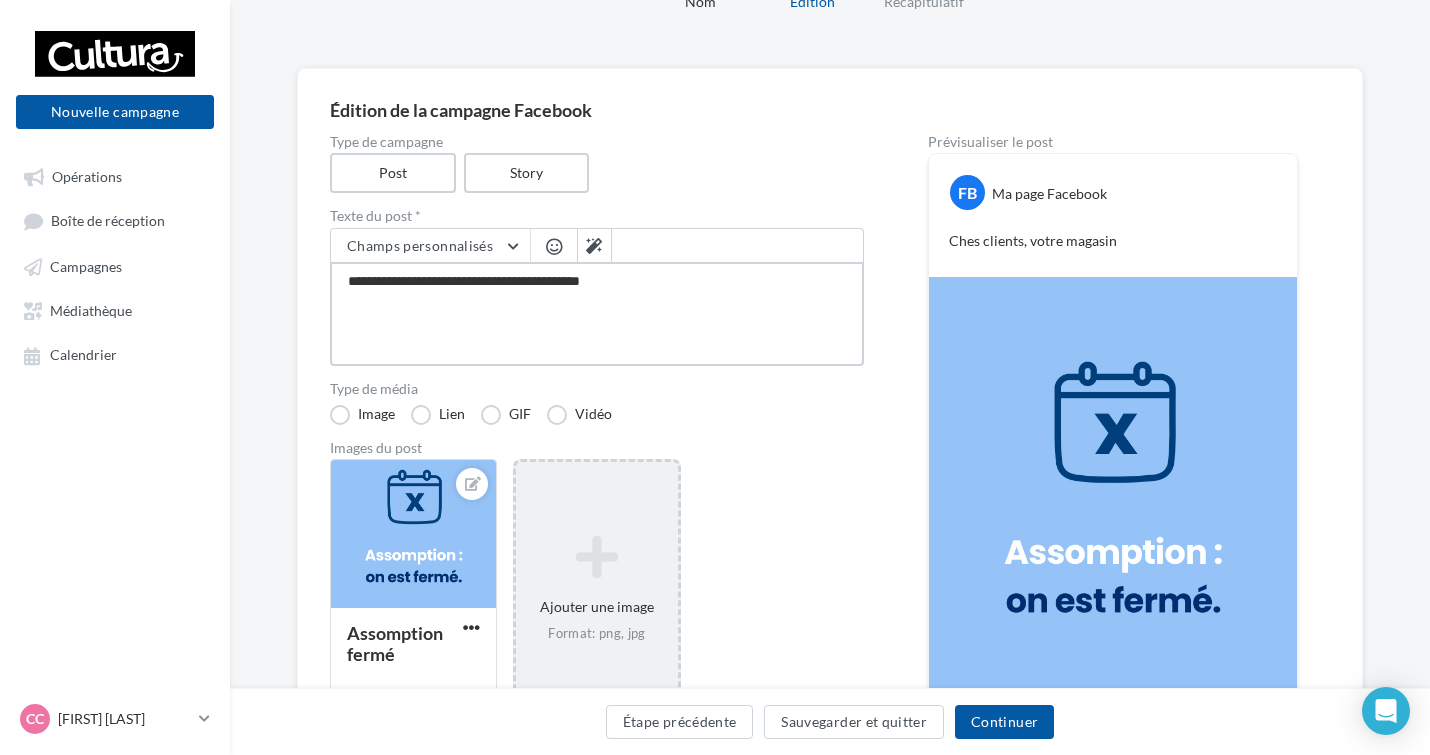 type on "**********" 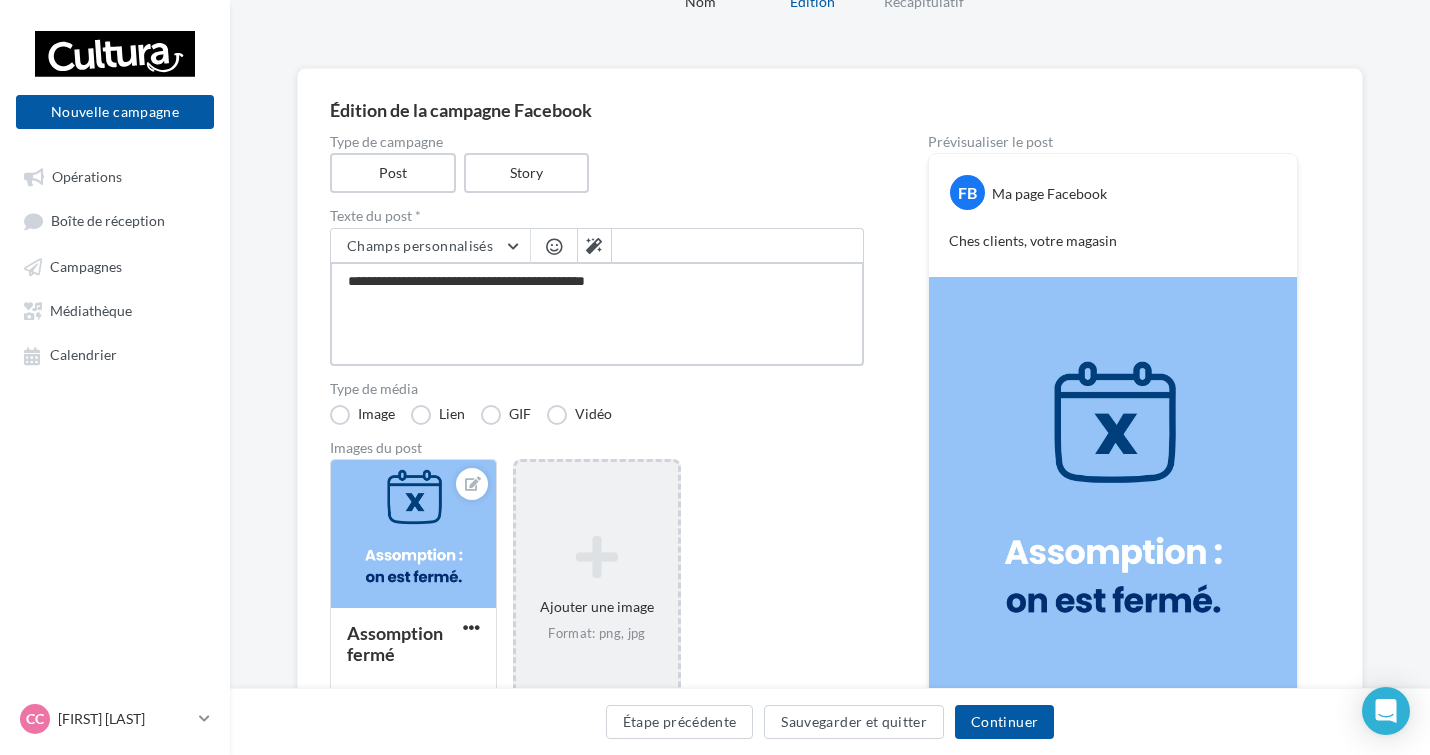 type on "**********" 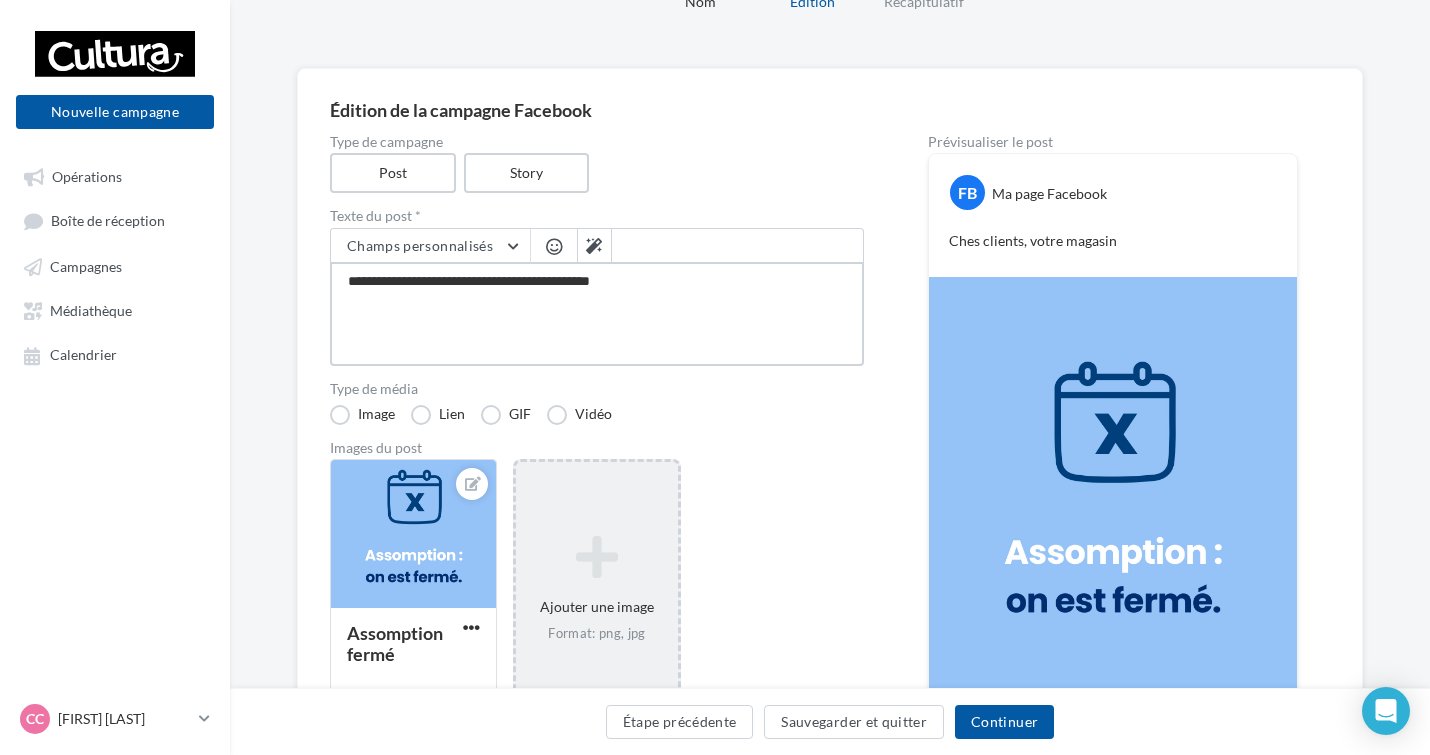type on "**********" 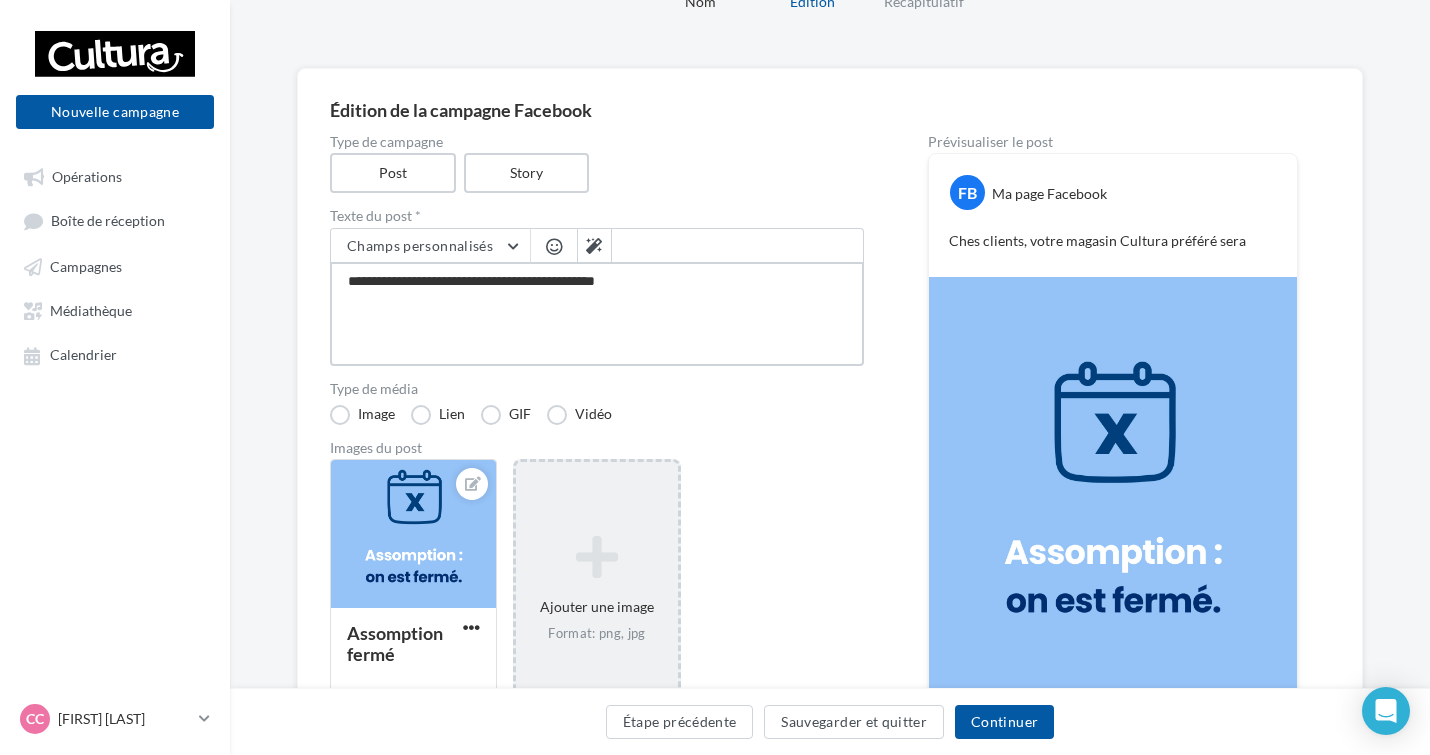 type on "**********" 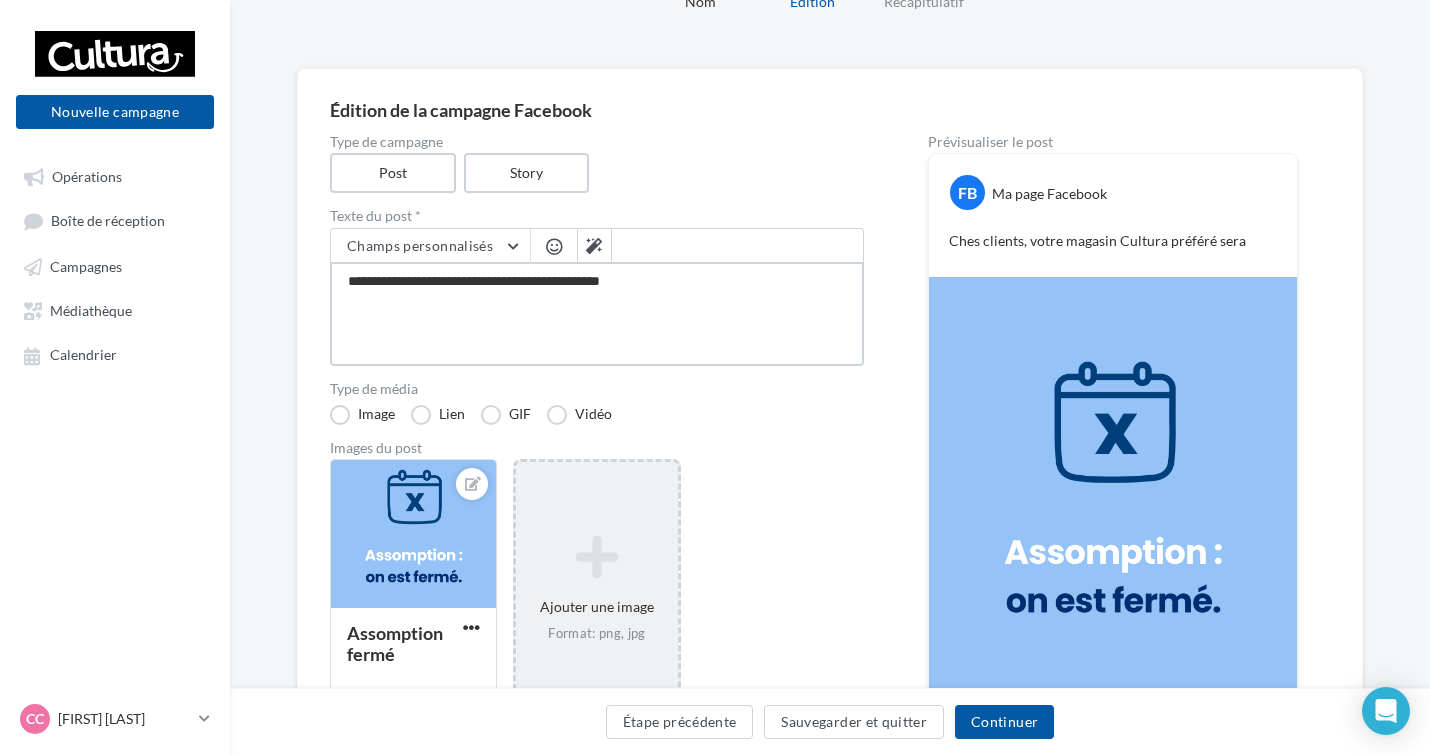 type on "**********" 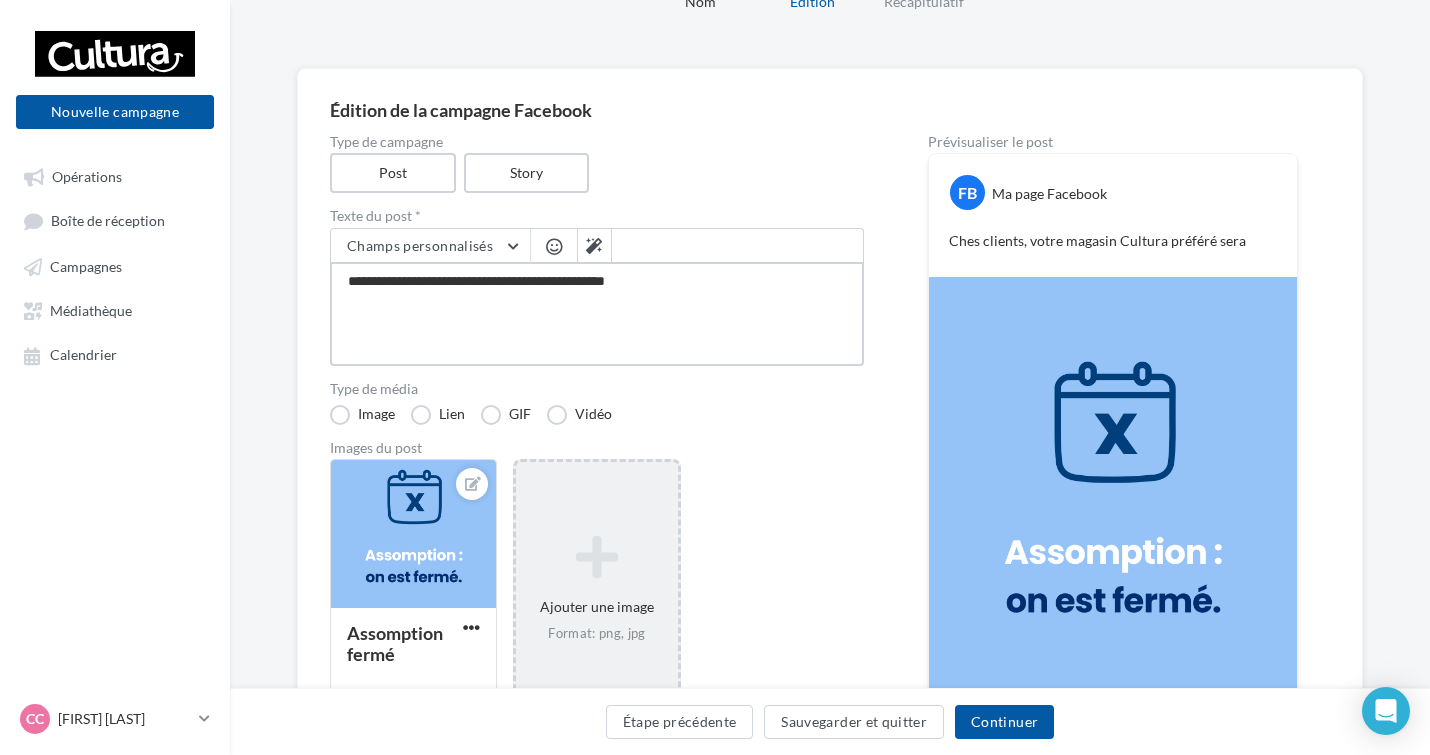 type on "**********" 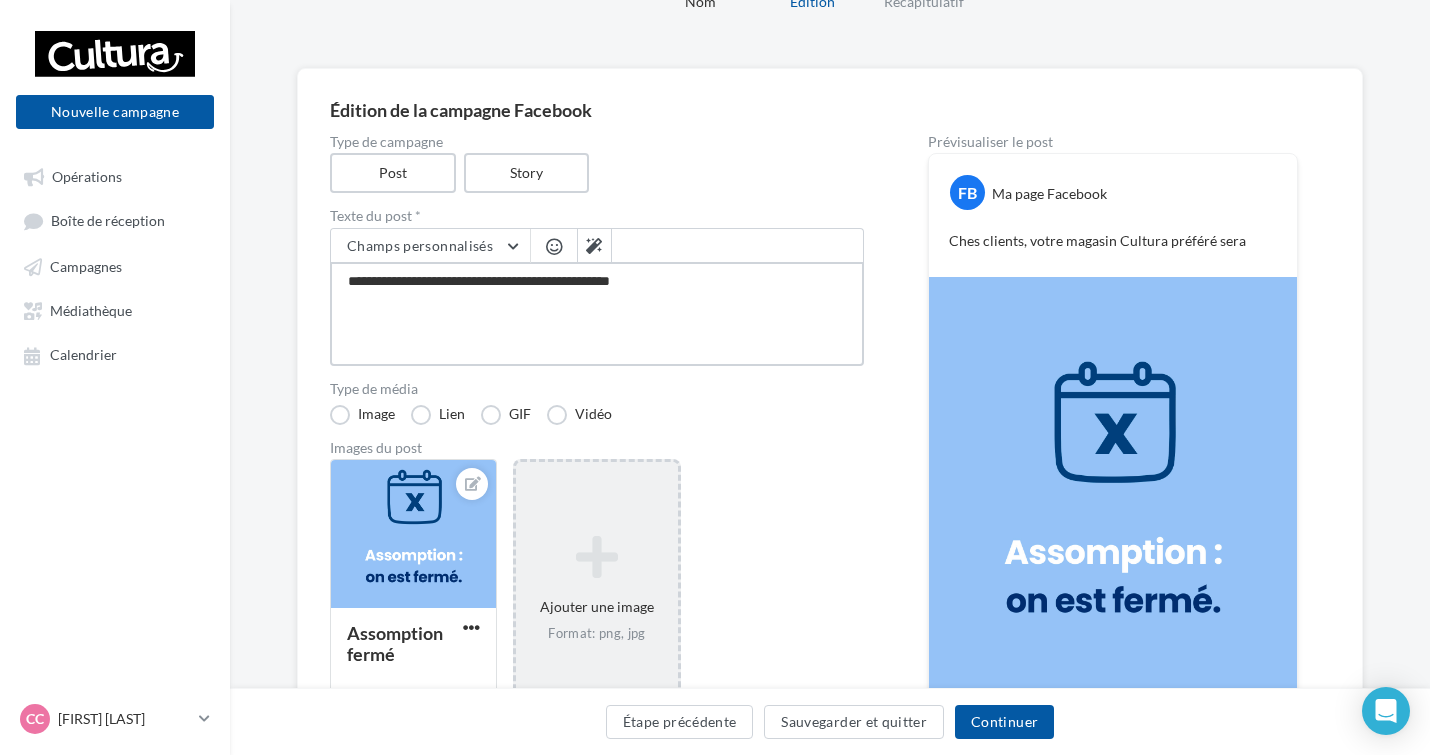 type on "**********" 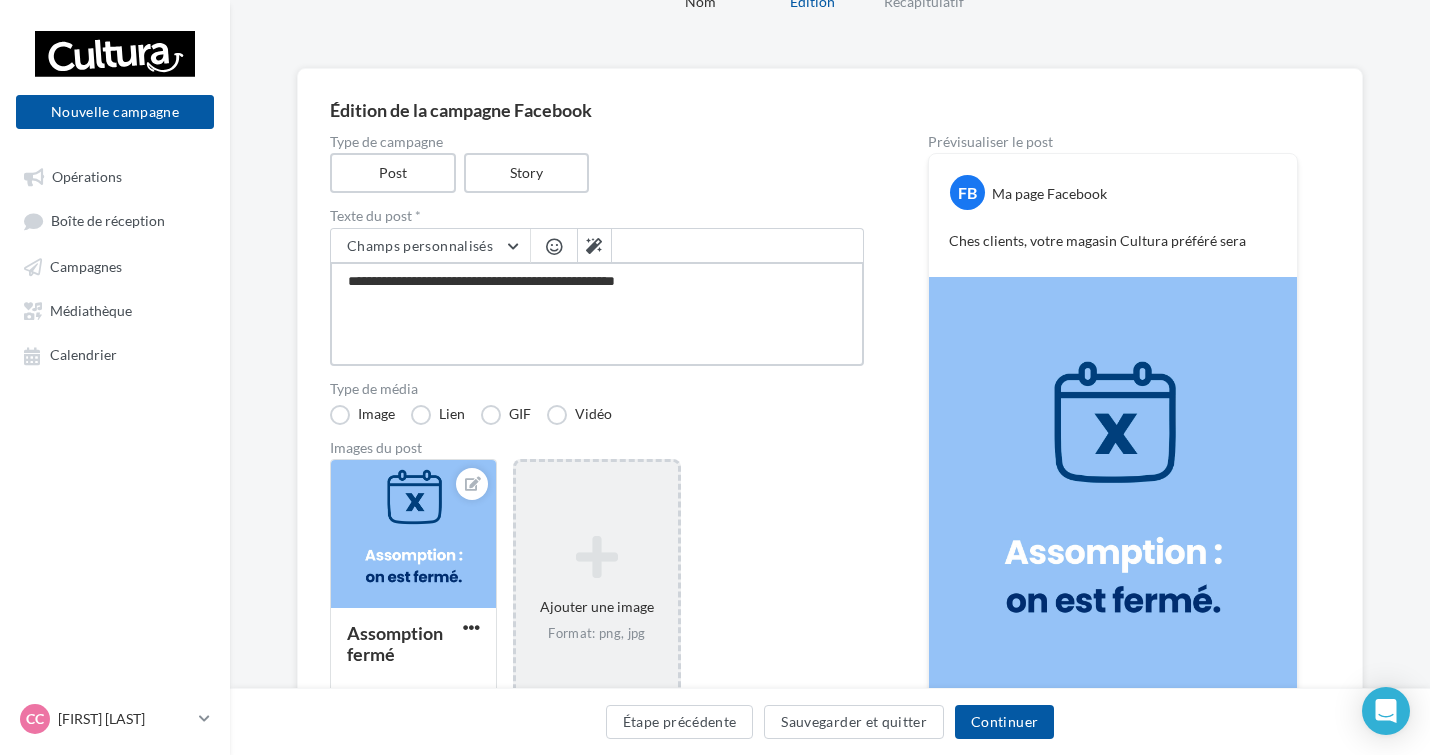 type on "**********" 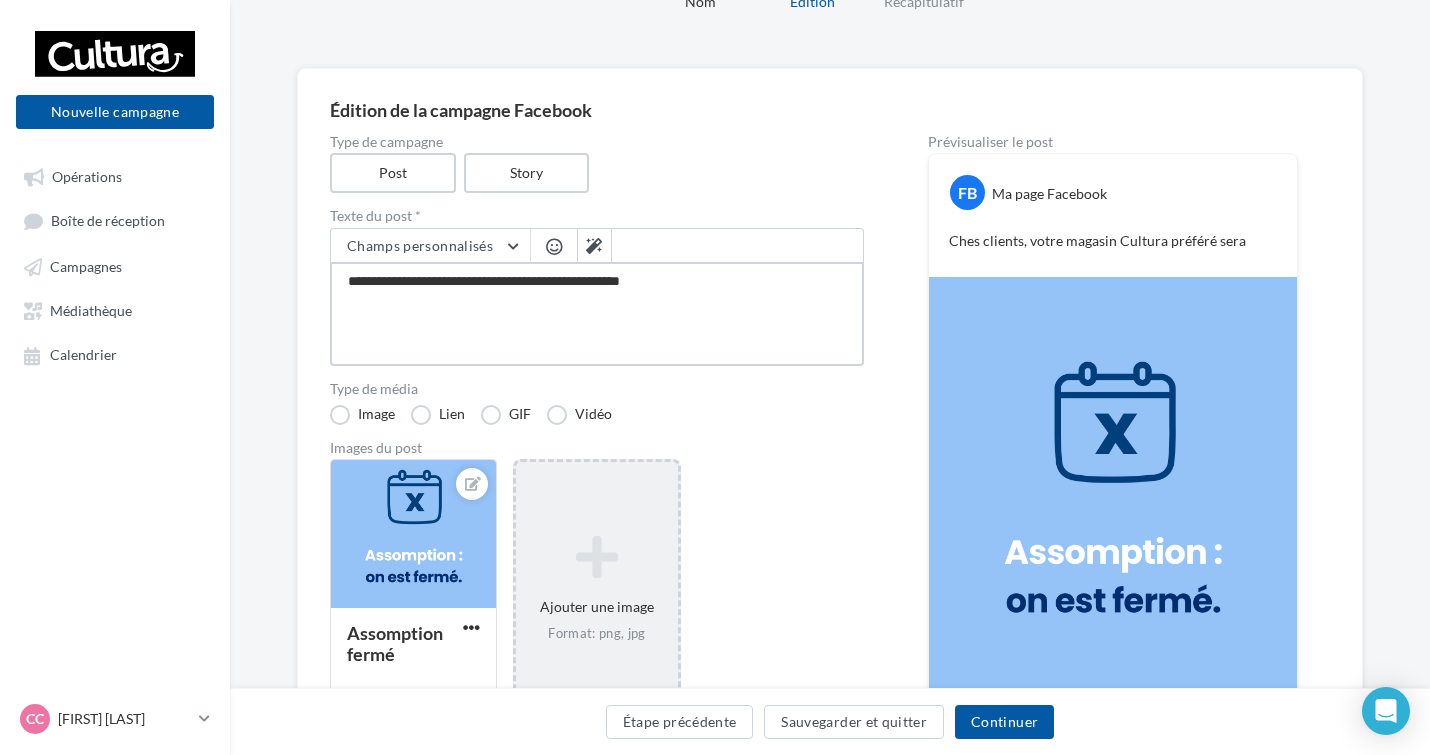 type on "**********" 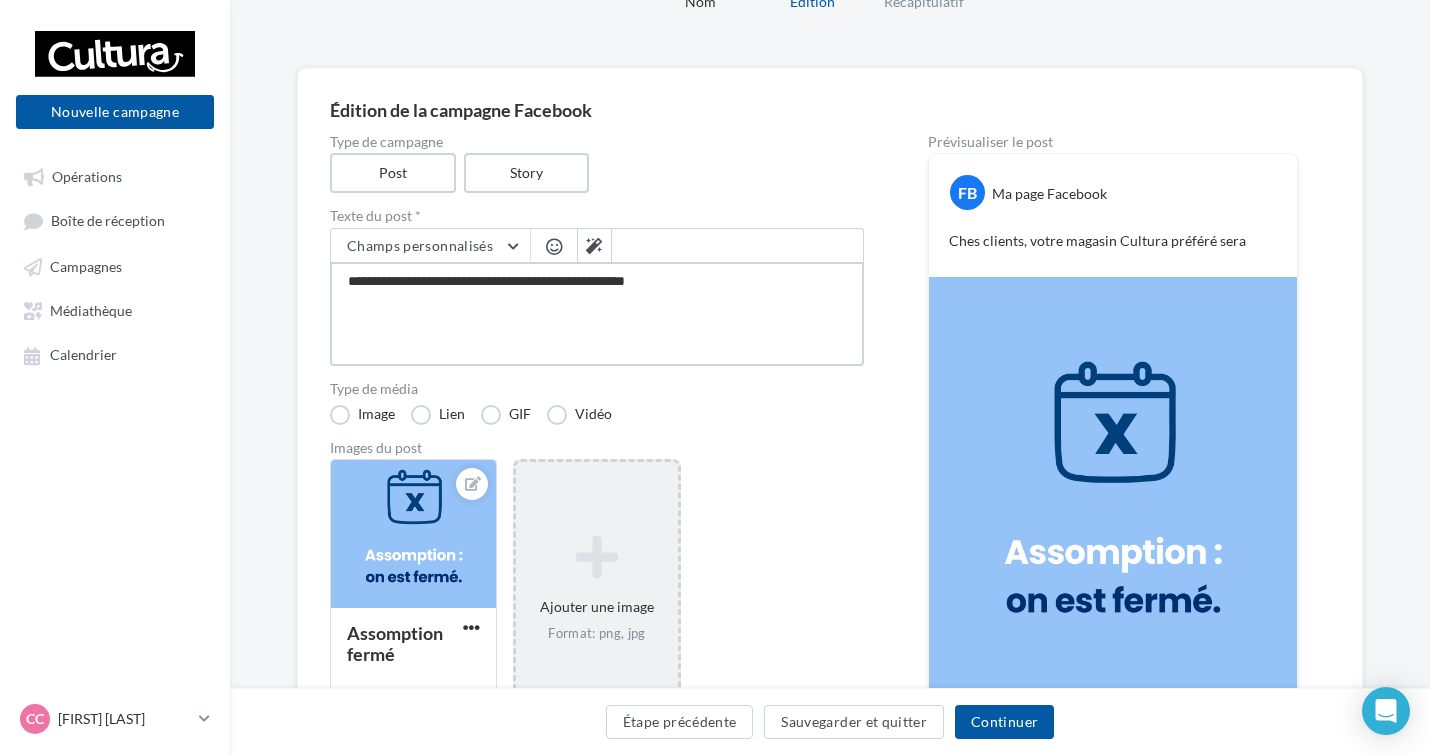 type on "**********" 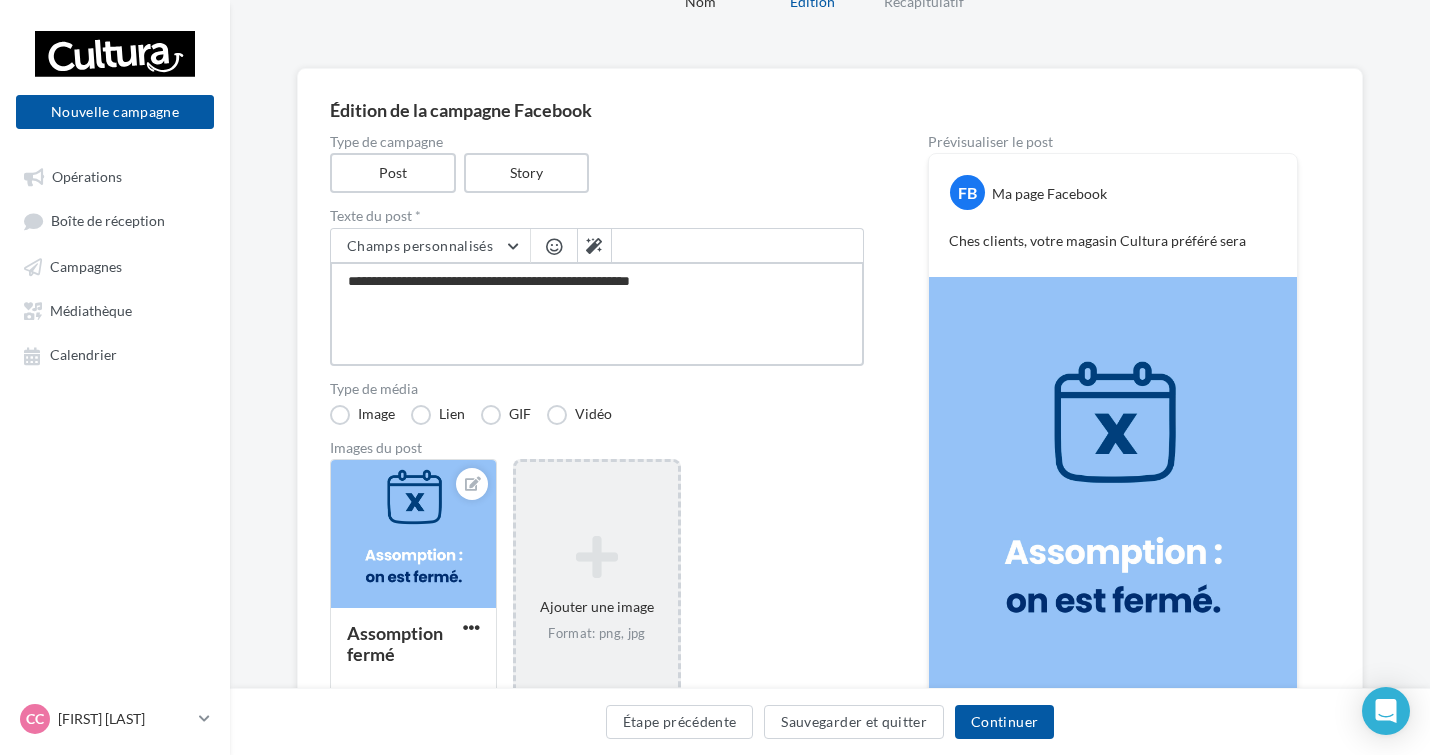 type on "**********" 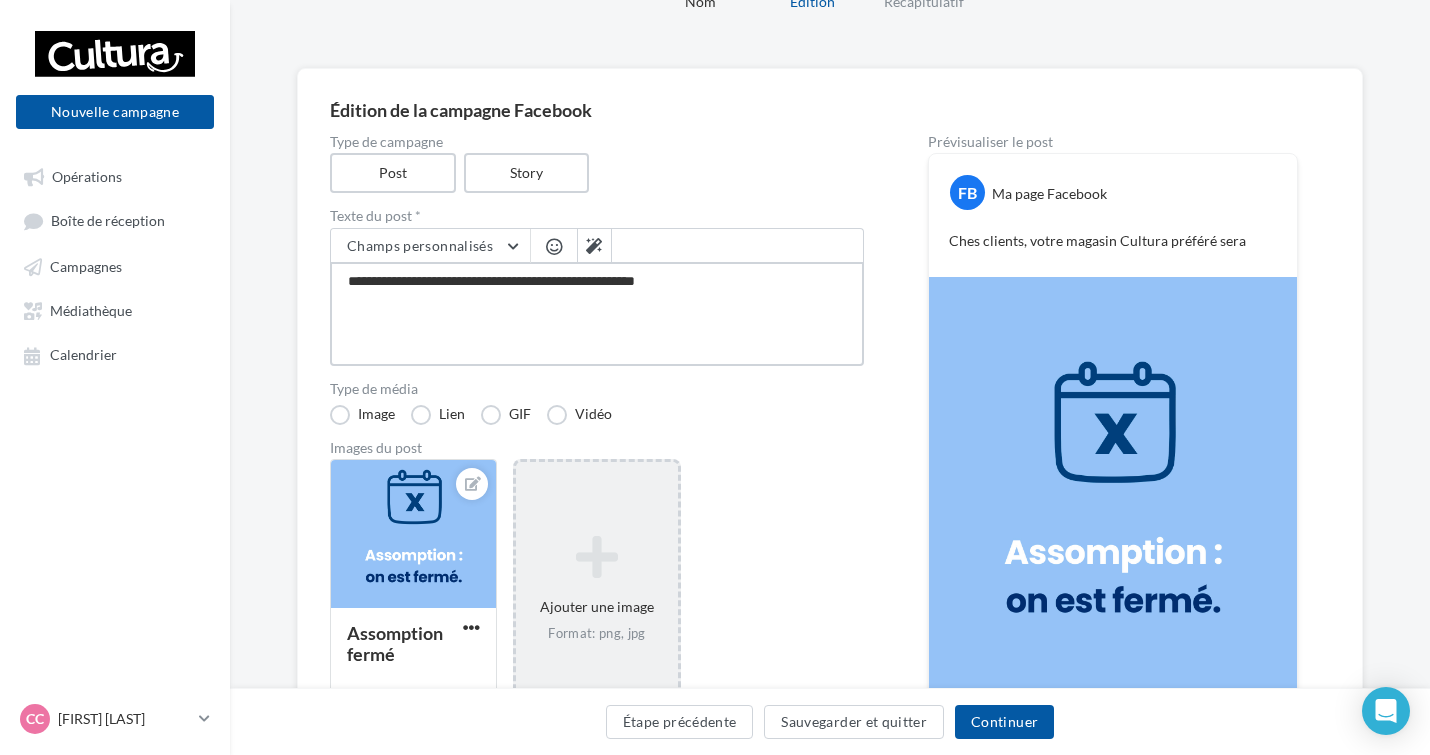 type on "**********" 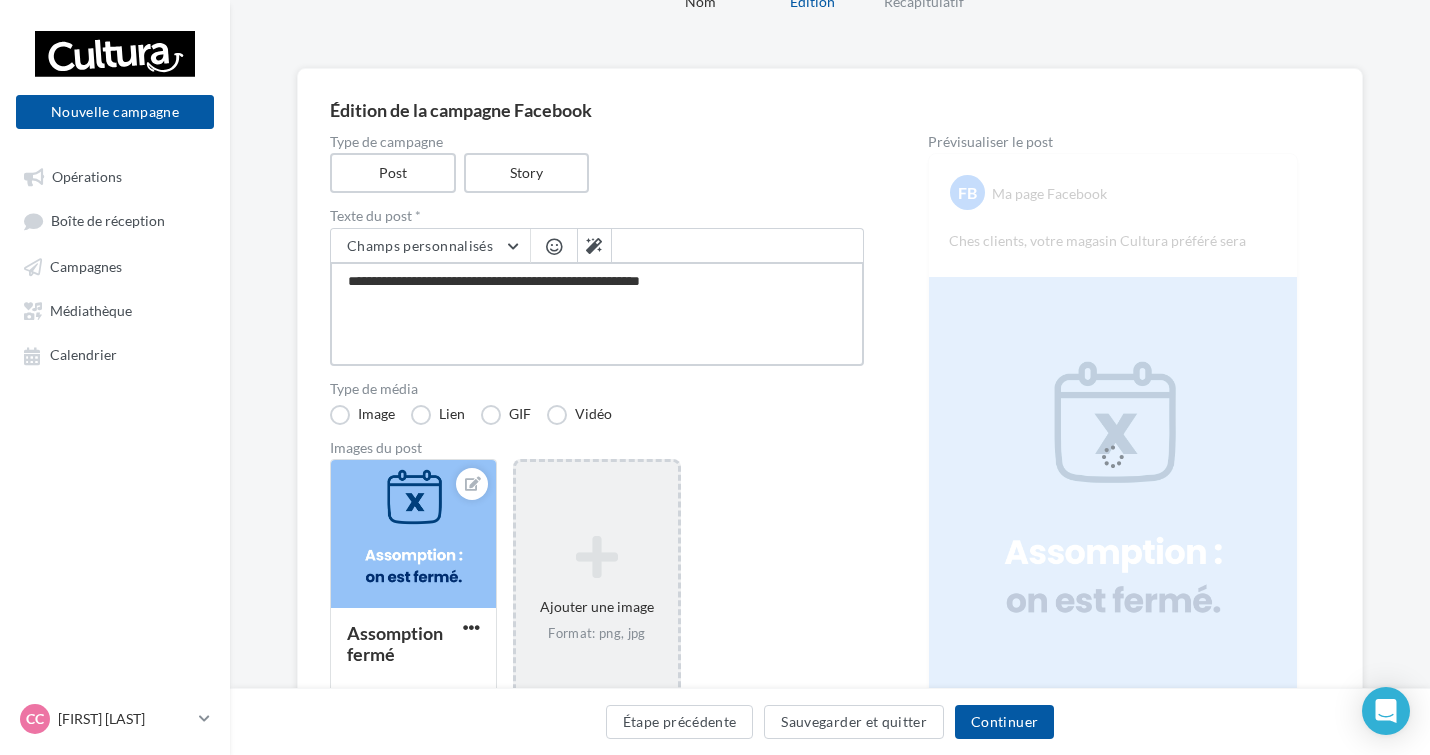 type on "**********" 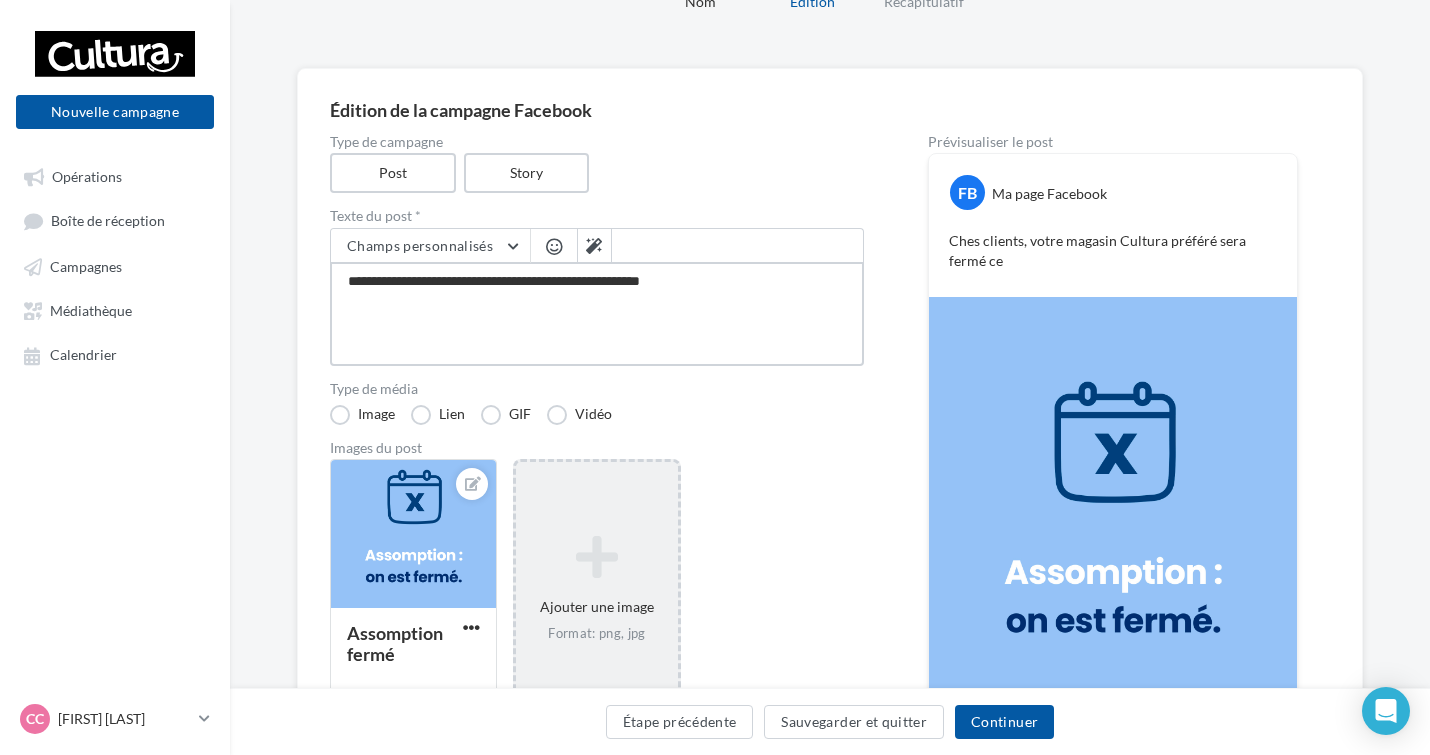 click on "**********" at bounding box center (597, 314) 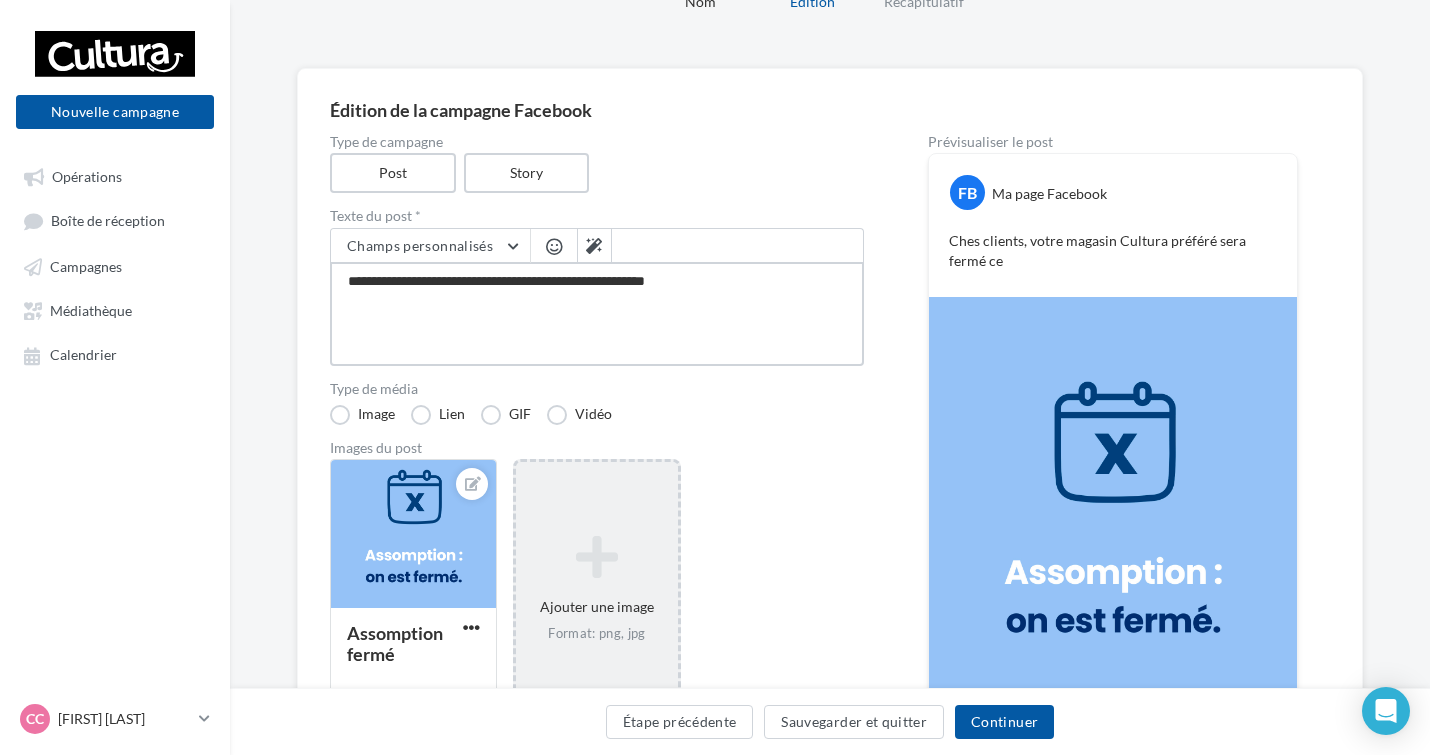 type on "**********" 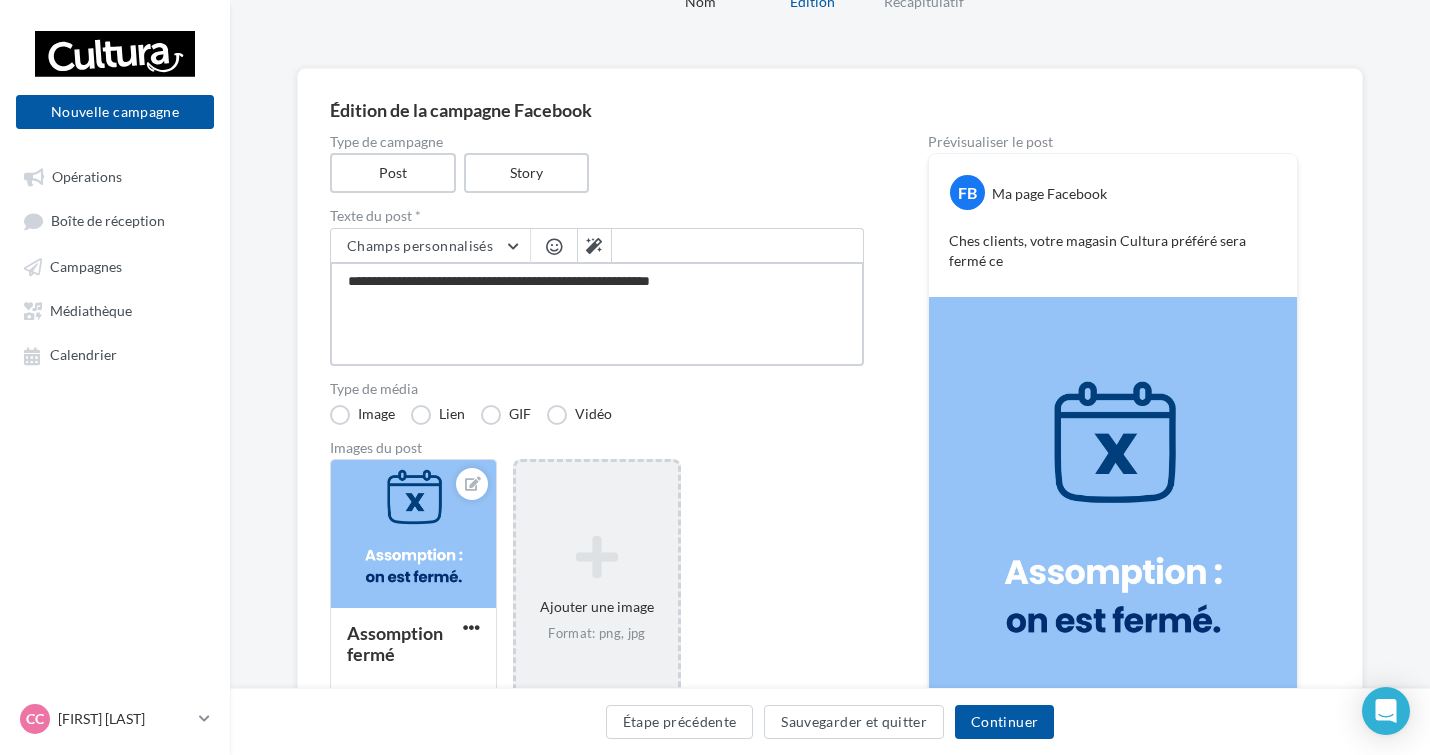 type on "**********" 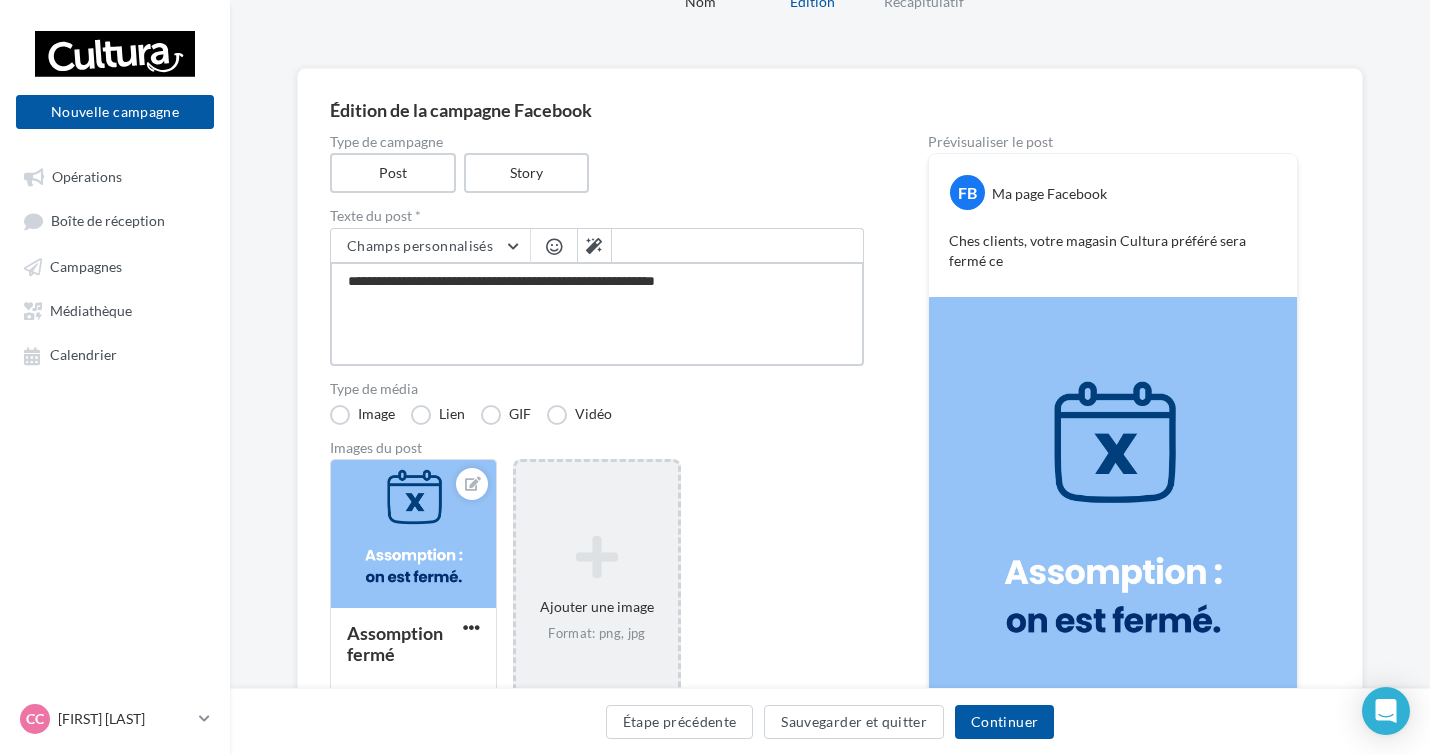 type on "**********" 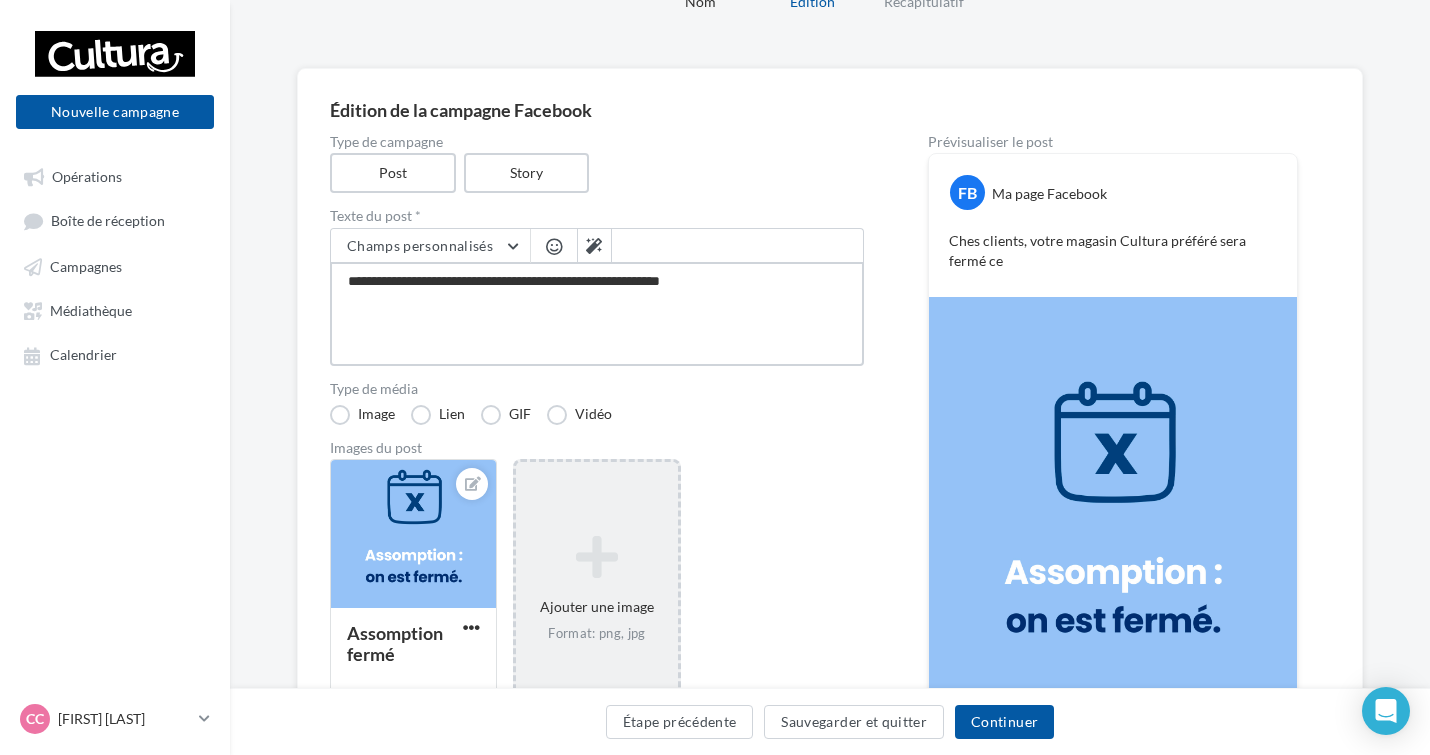 type on "**********" 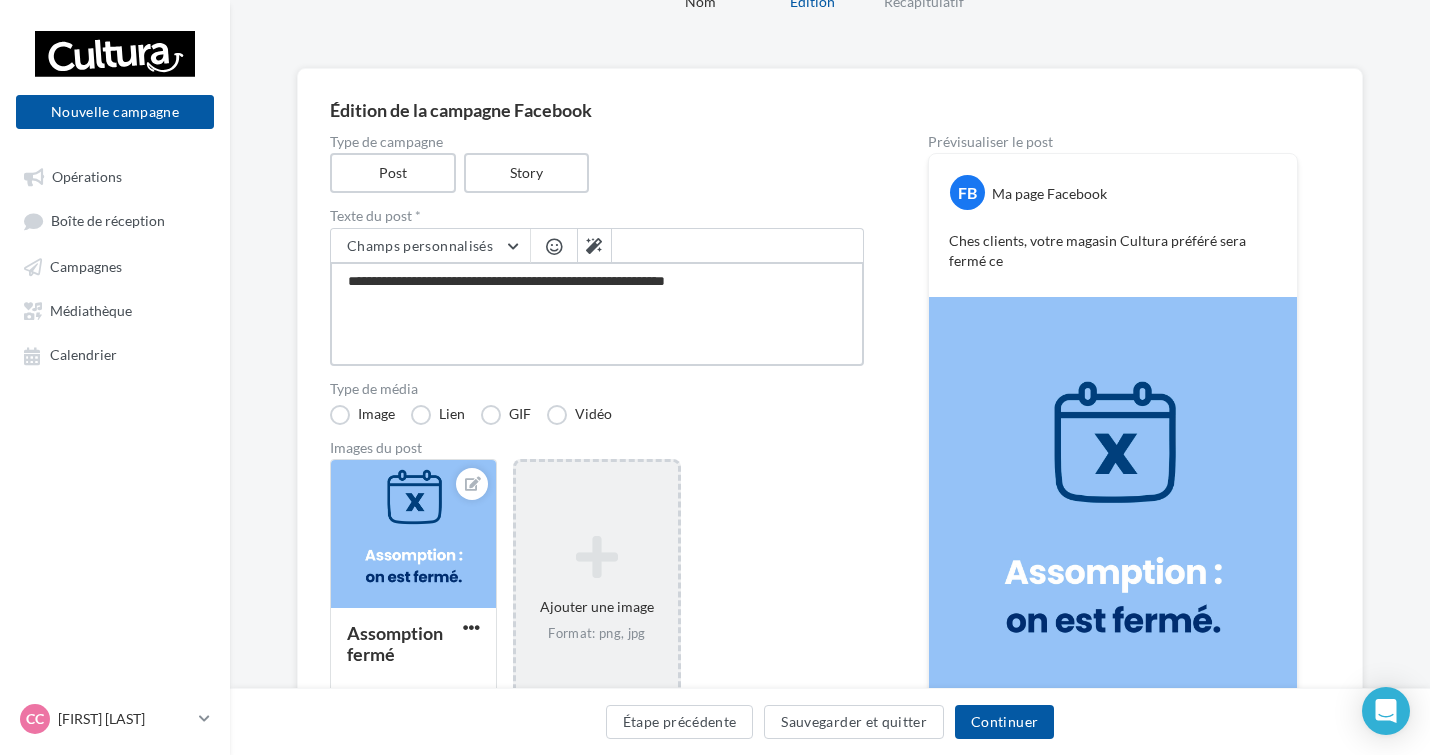 type on "**********" 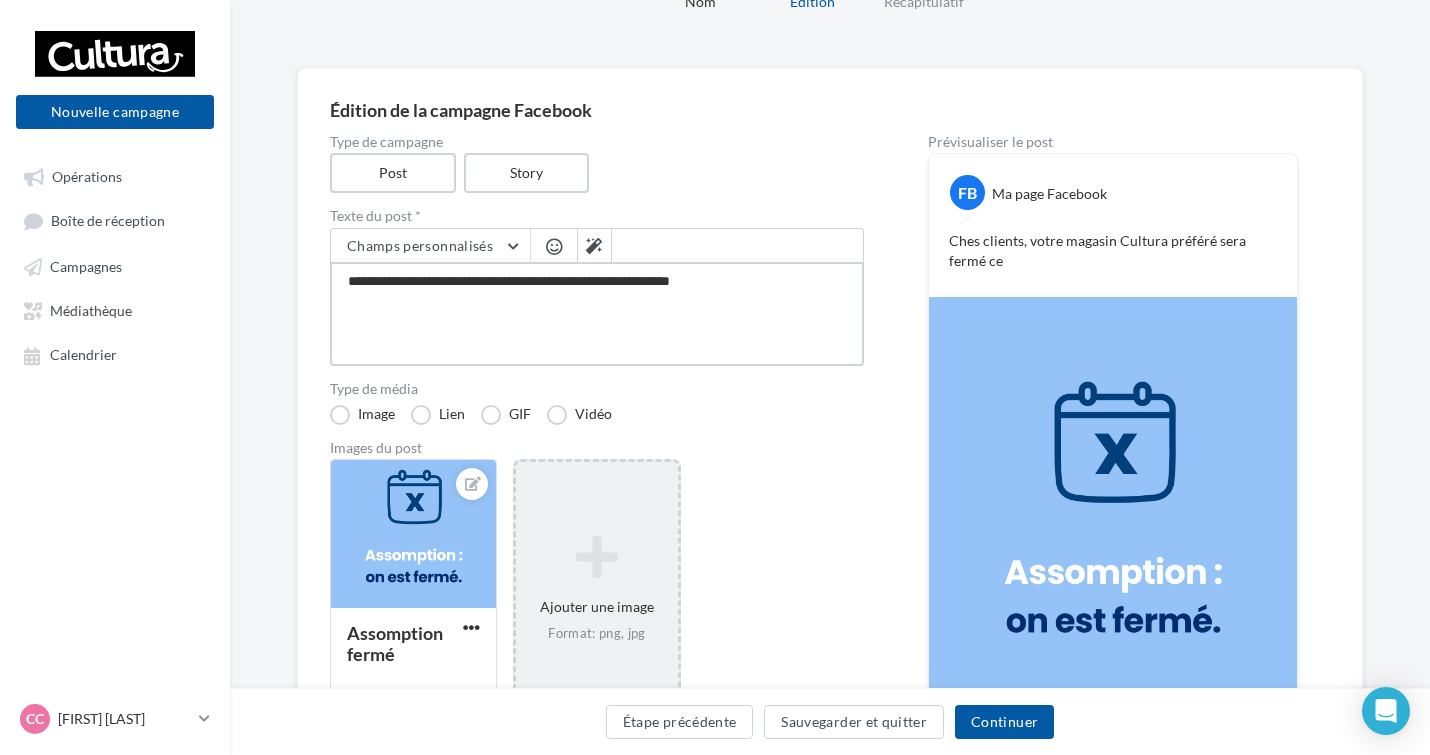 type on "**********" 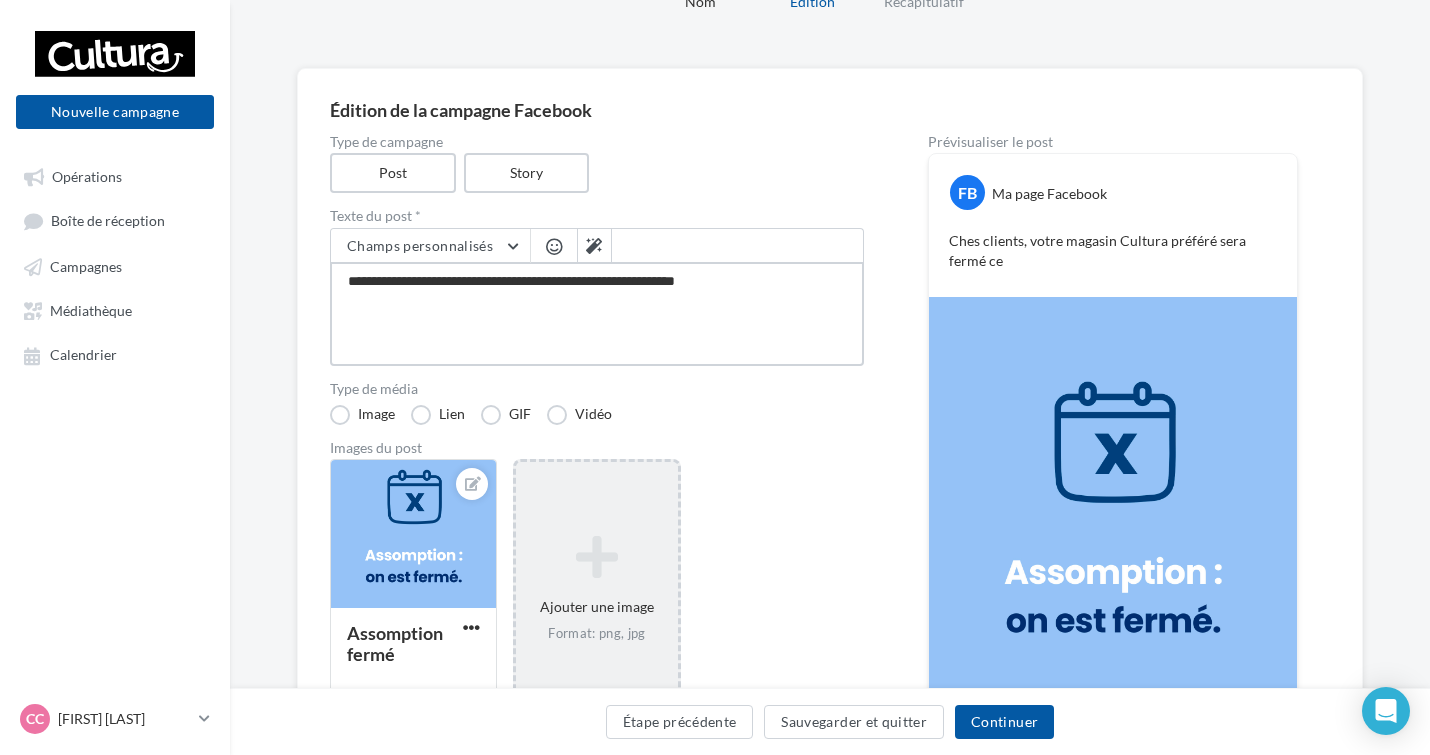 type on "**********" 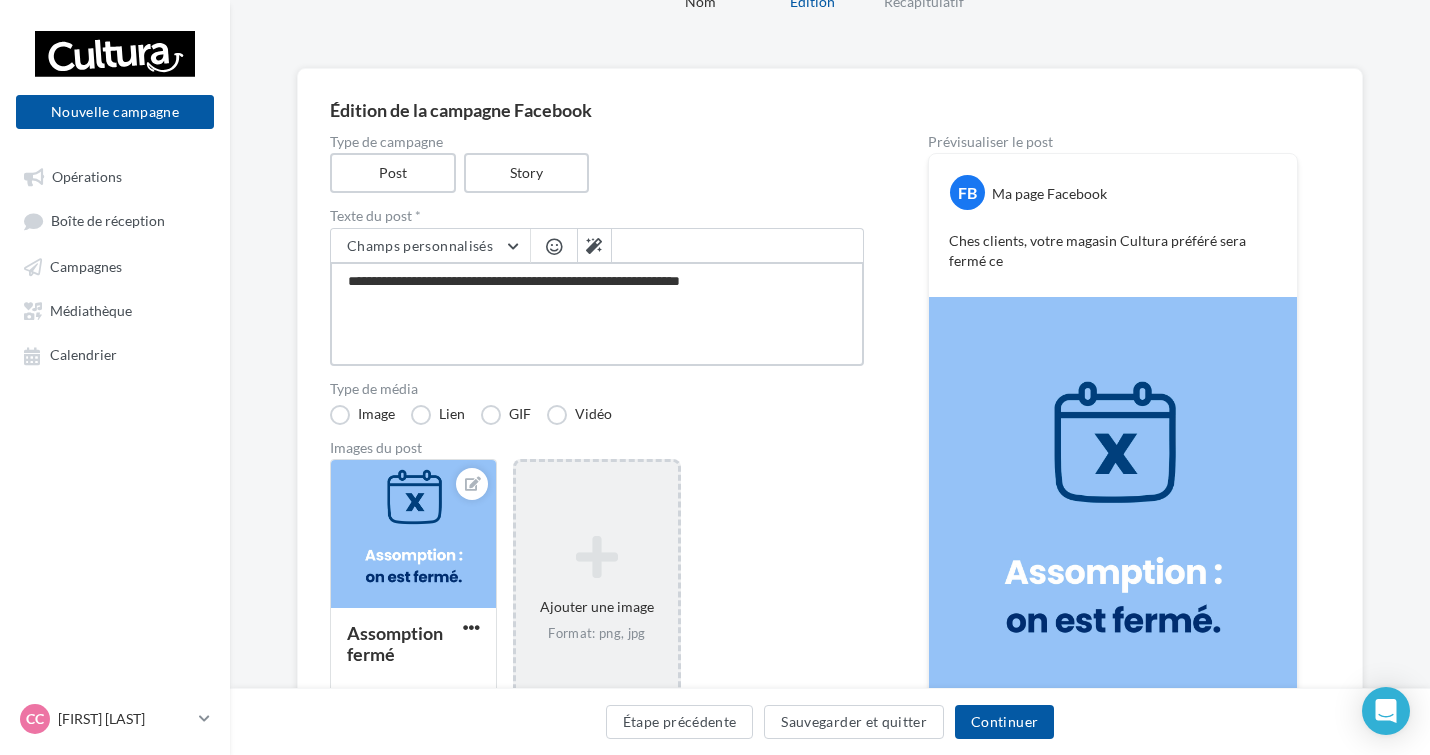 type on "**********" 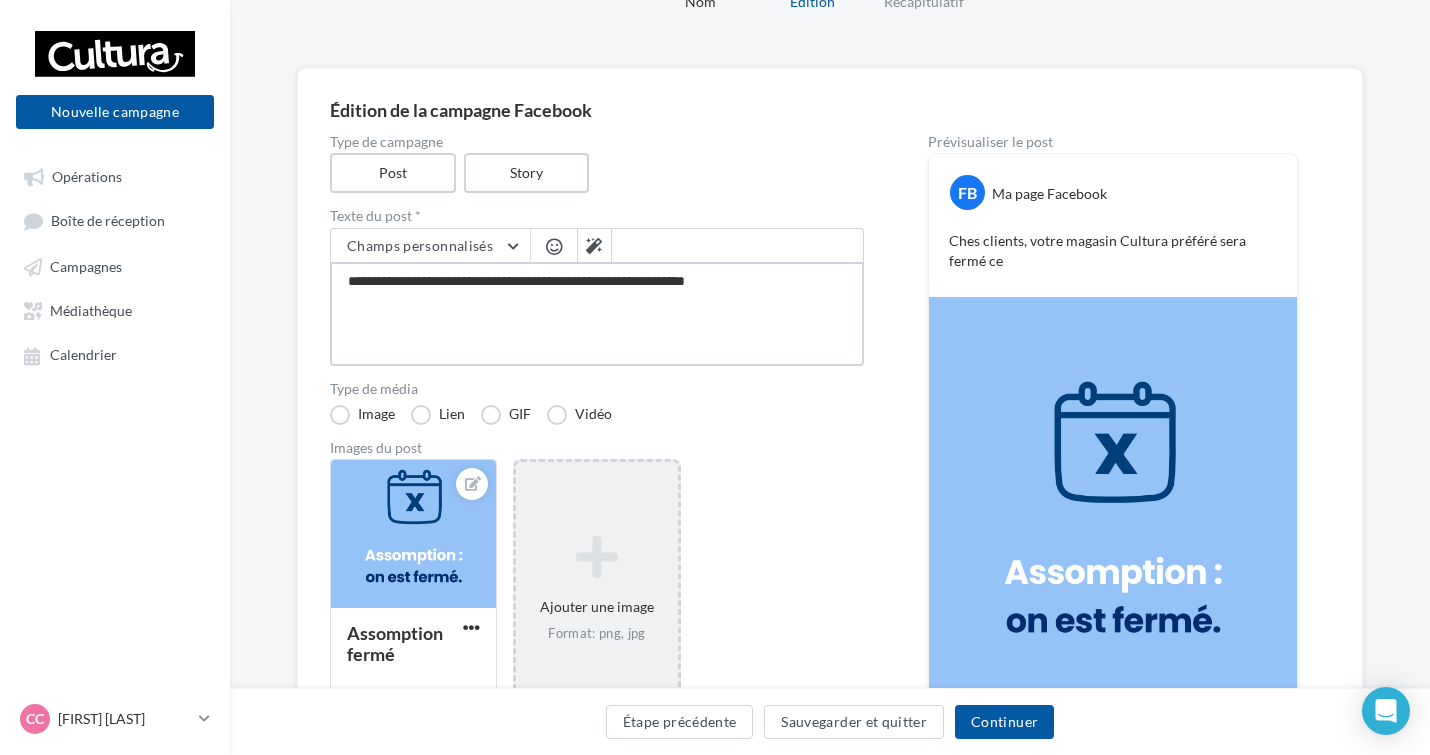 type on "**********" 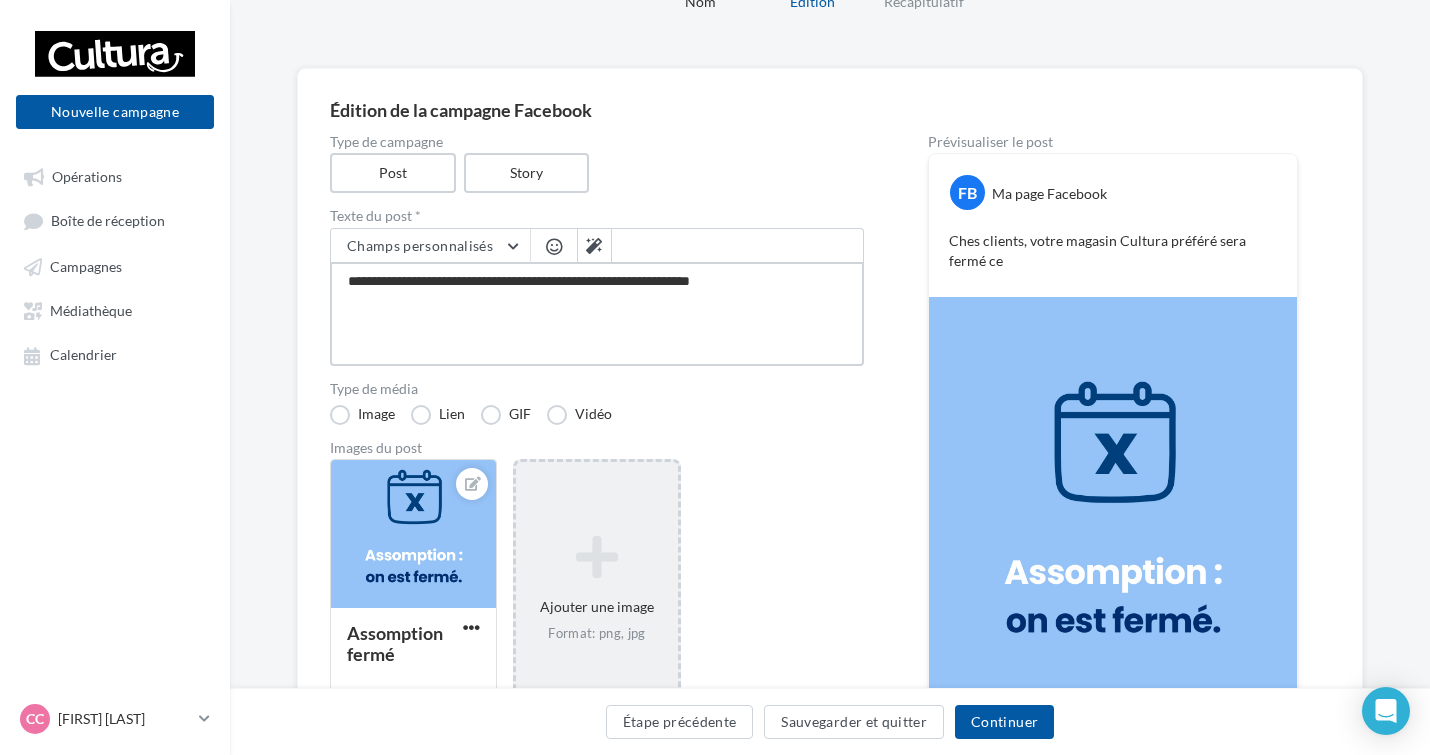 type on "**********" 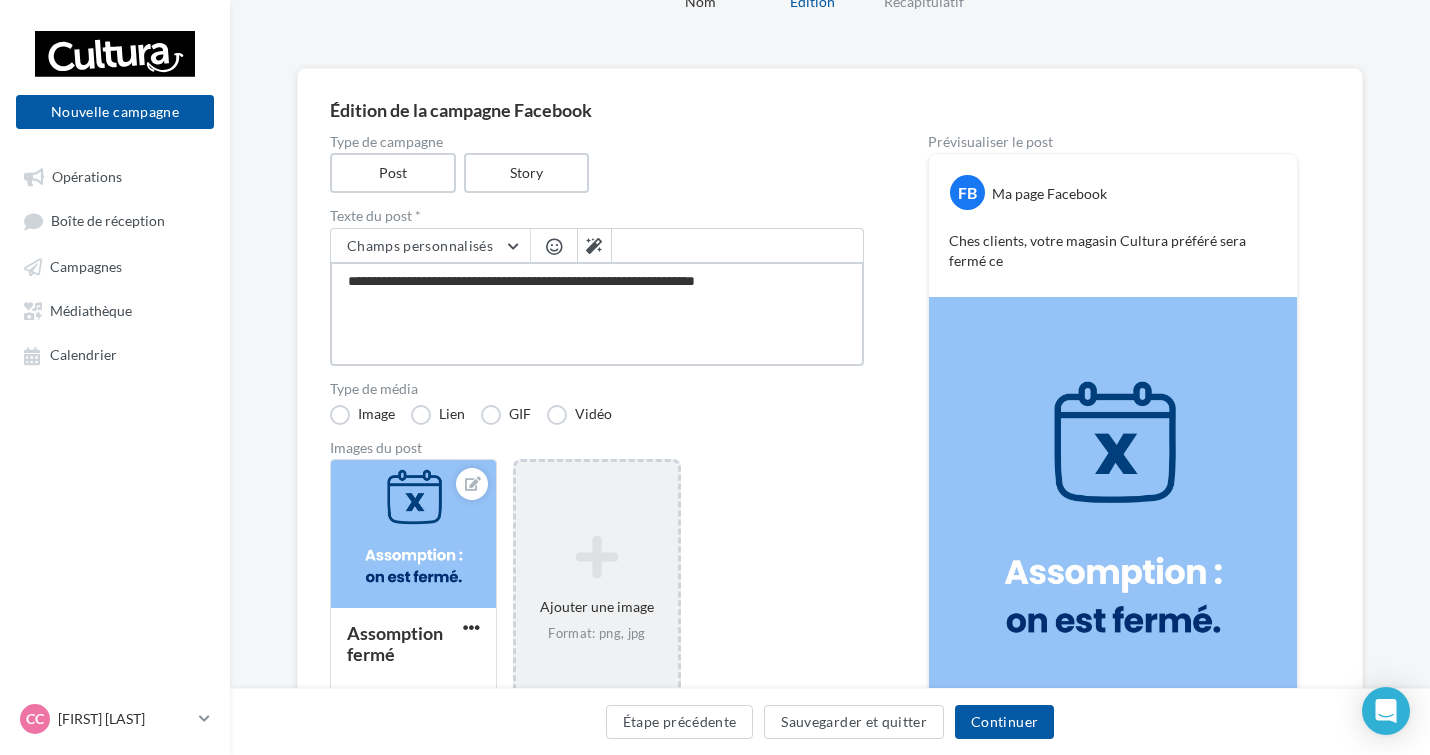 type on "**********" 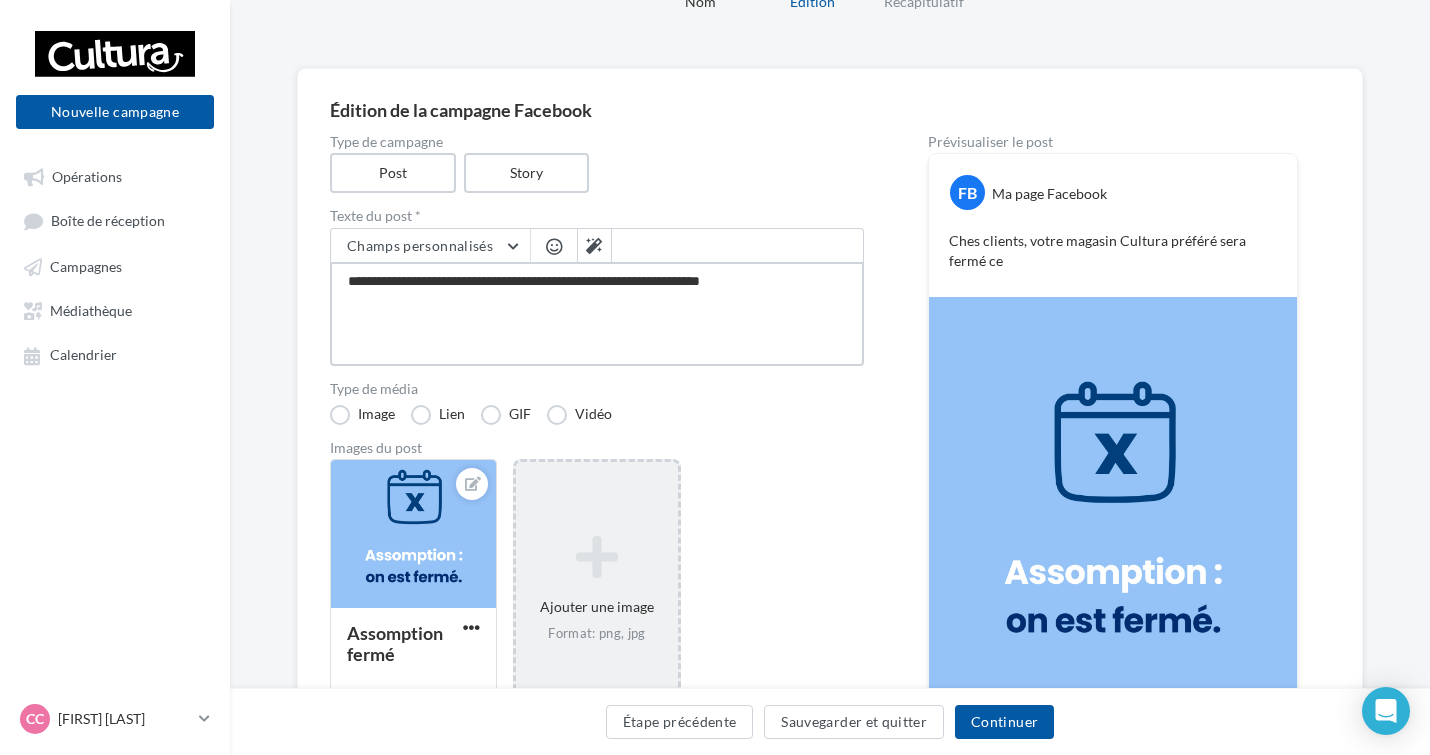type on "**********" 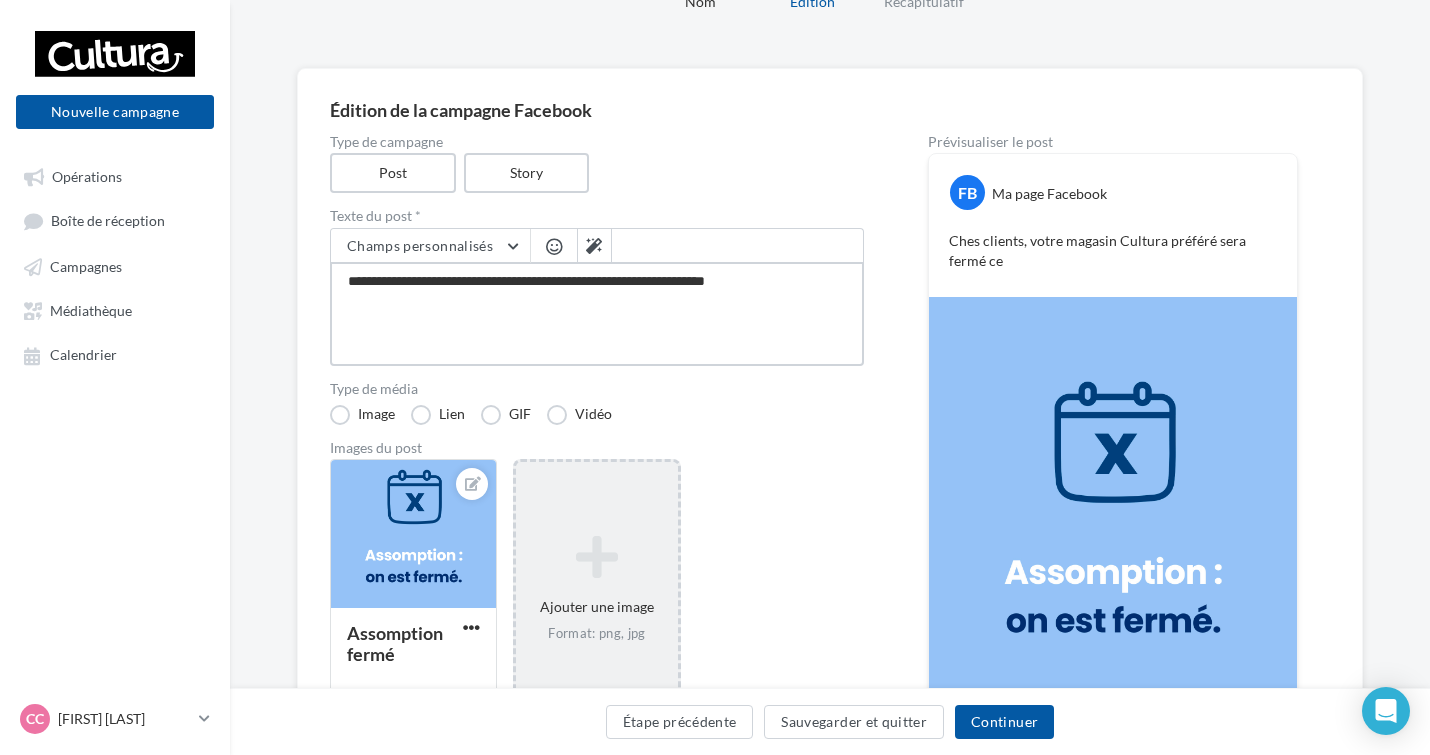 type on "**********" 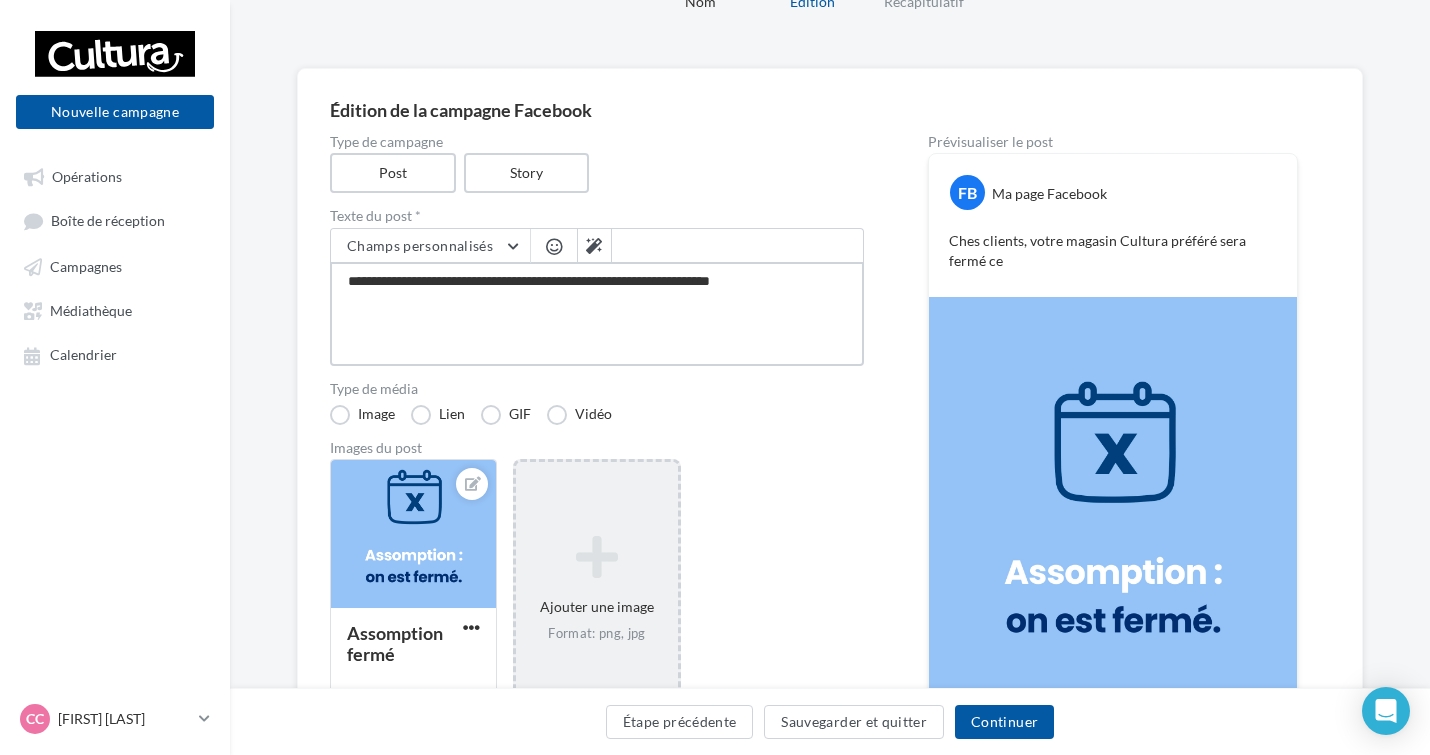 type on "**********" 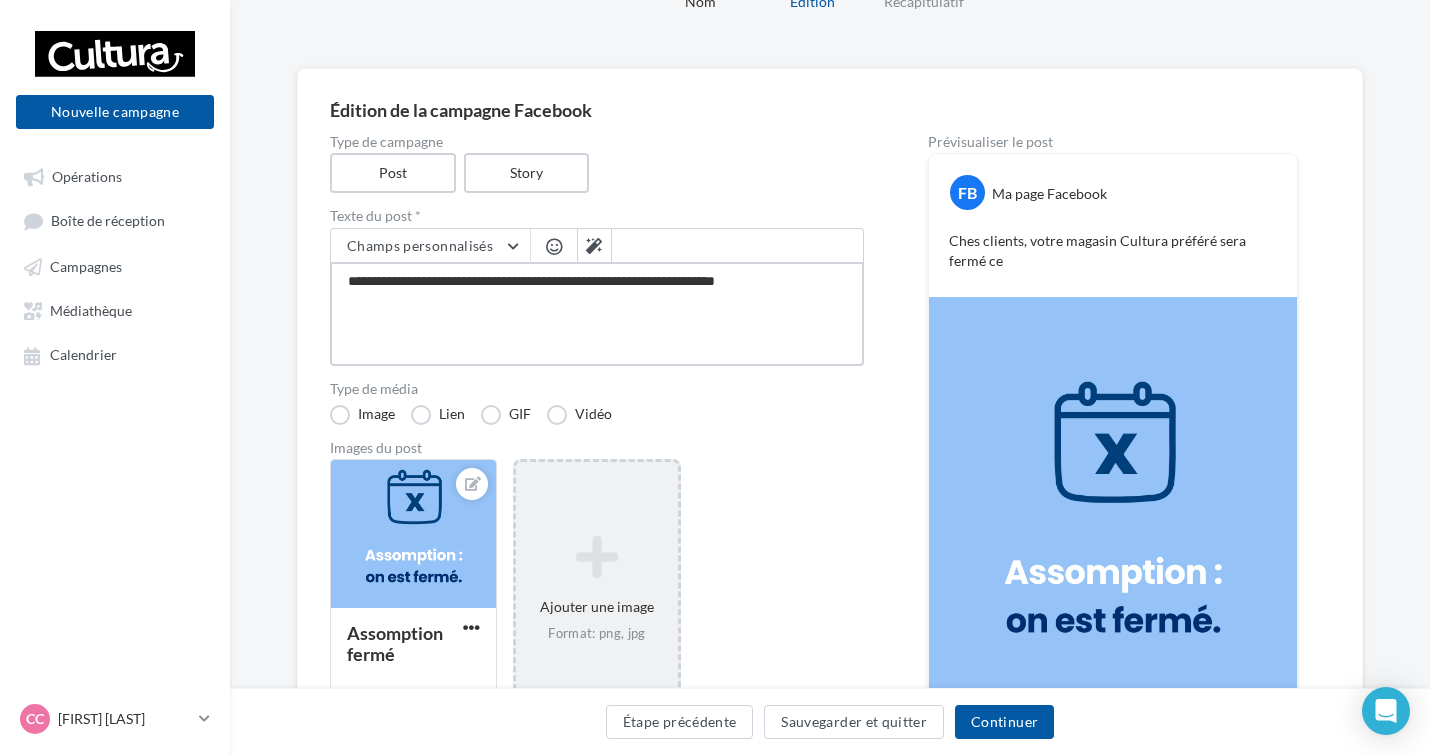 type on "**********" 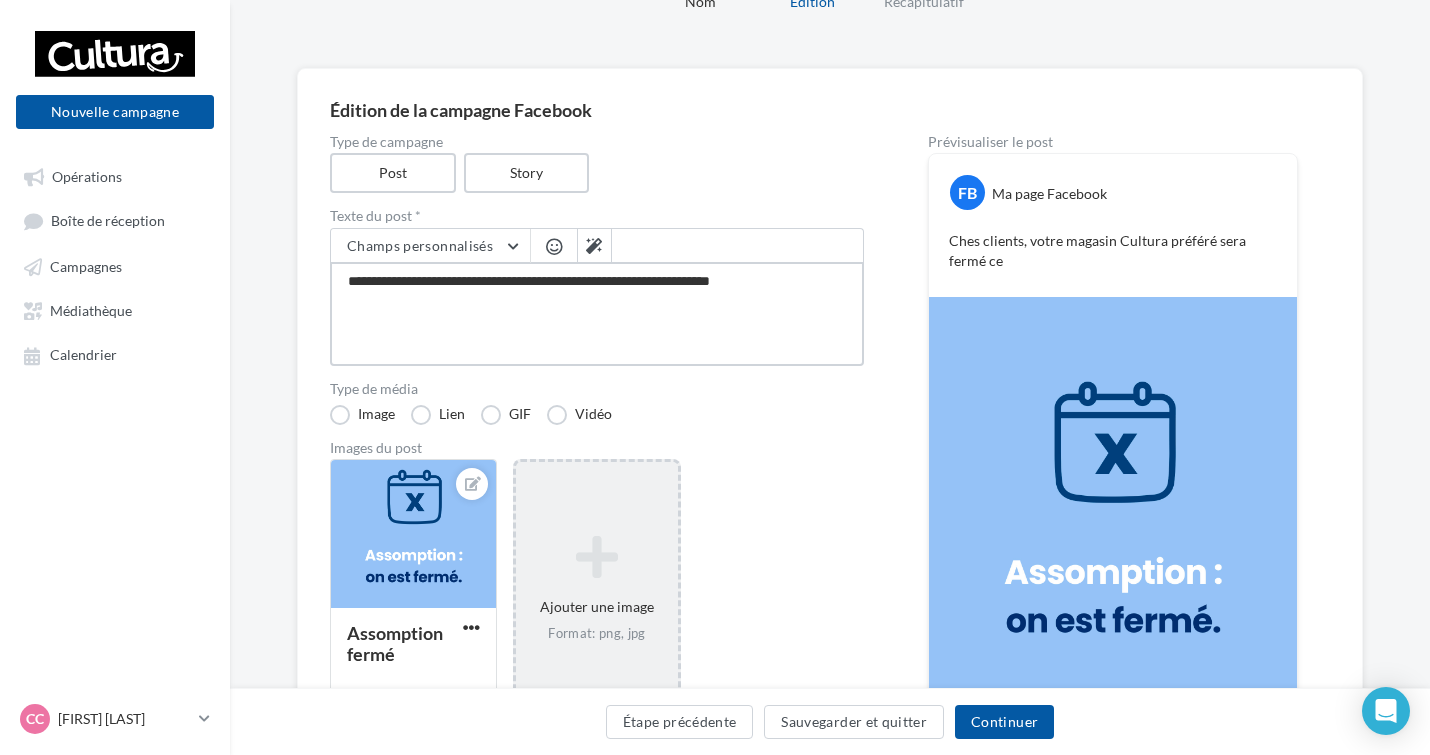 type on "**********" 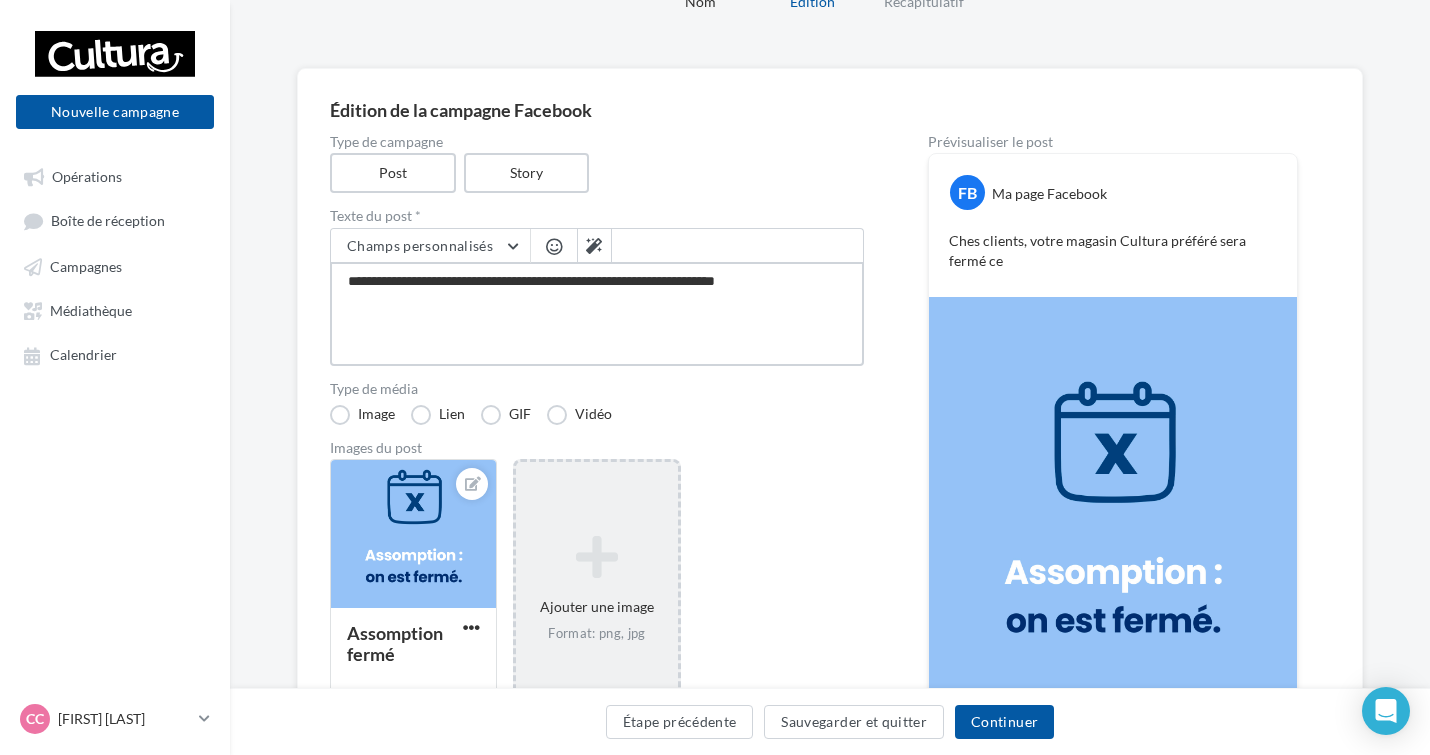 type on "**********" 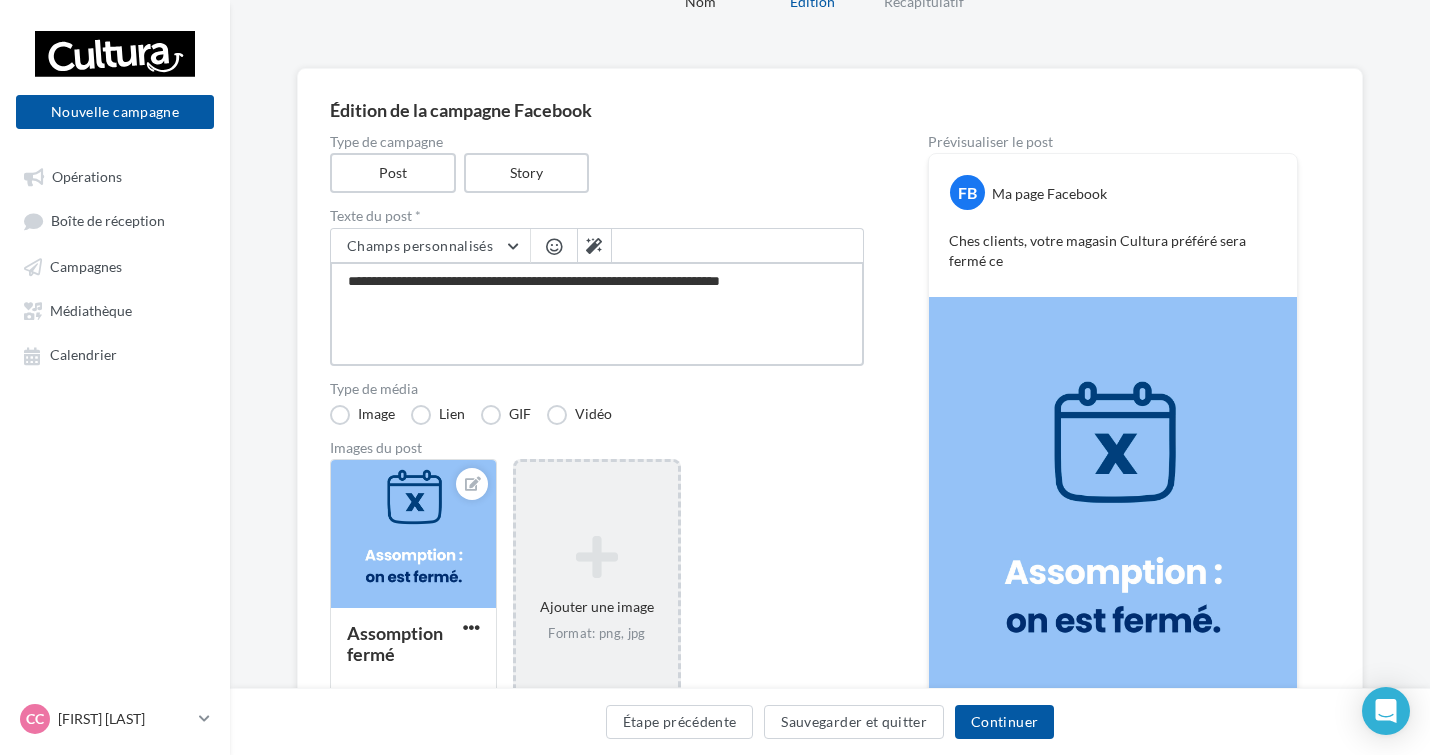 type on "**********" 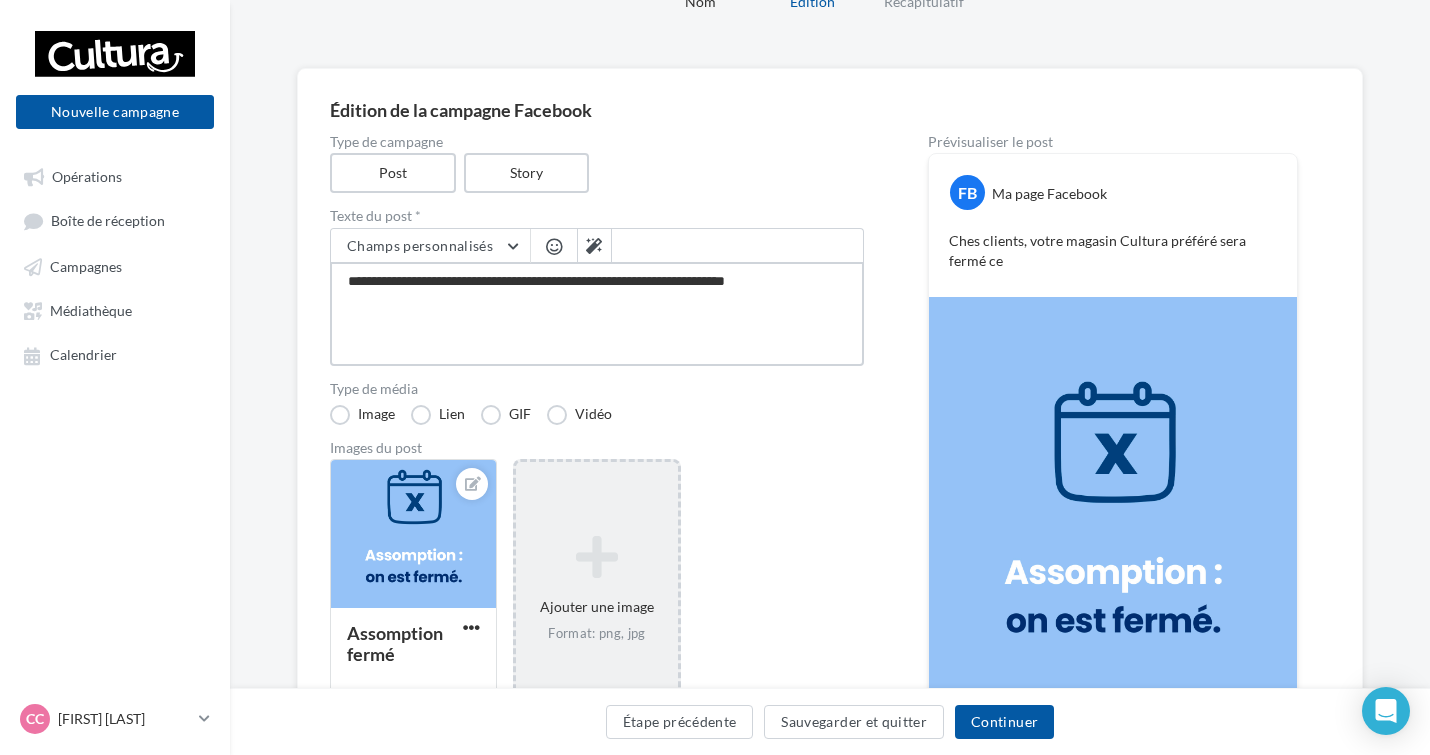 type on "**********" 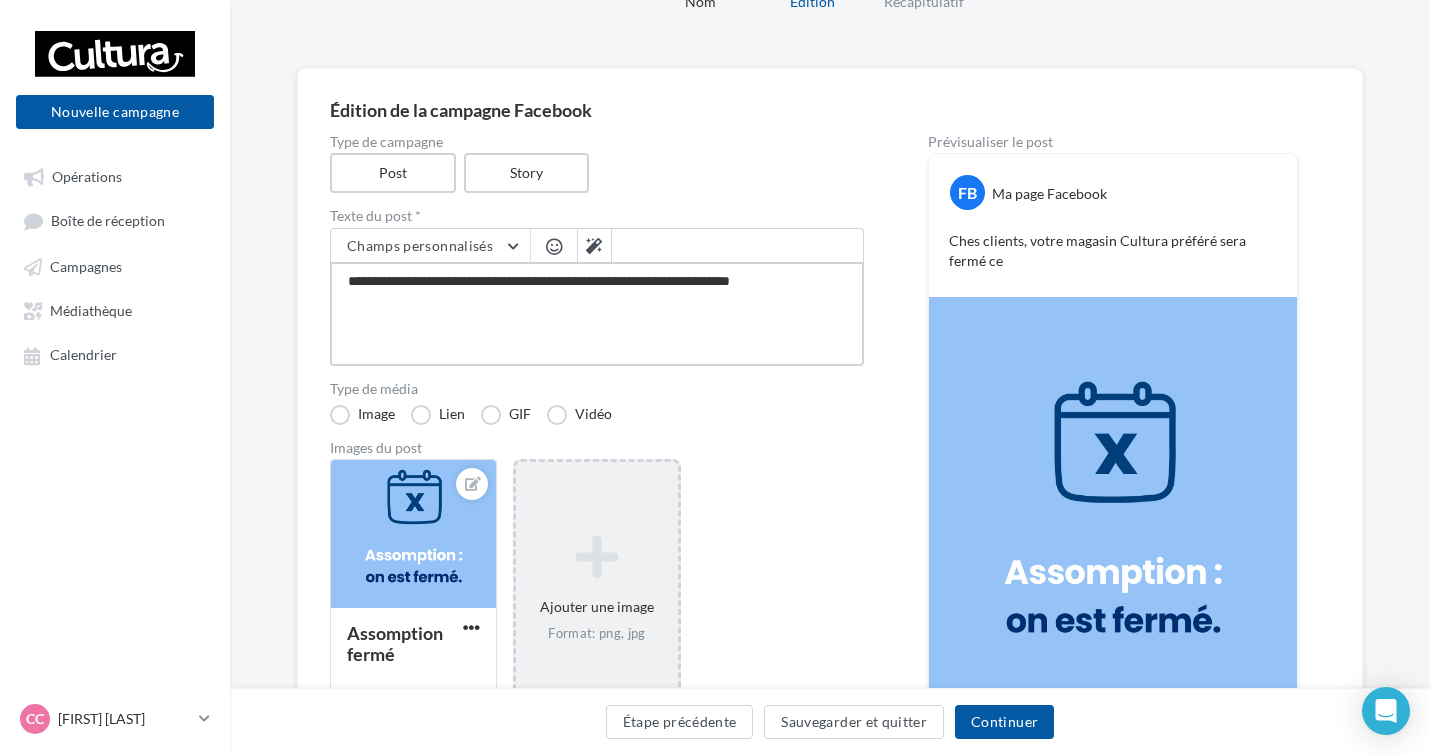 type on "**********" 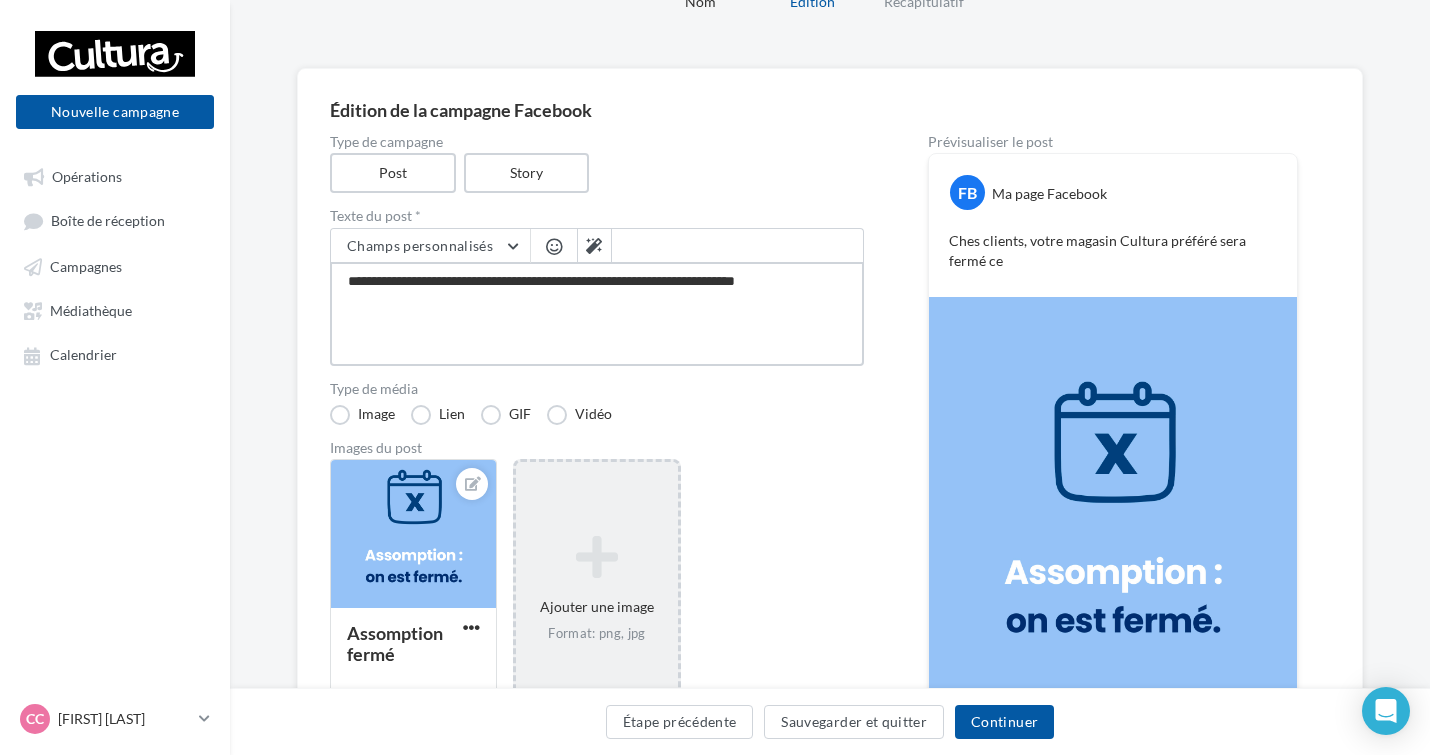 type on "**********" 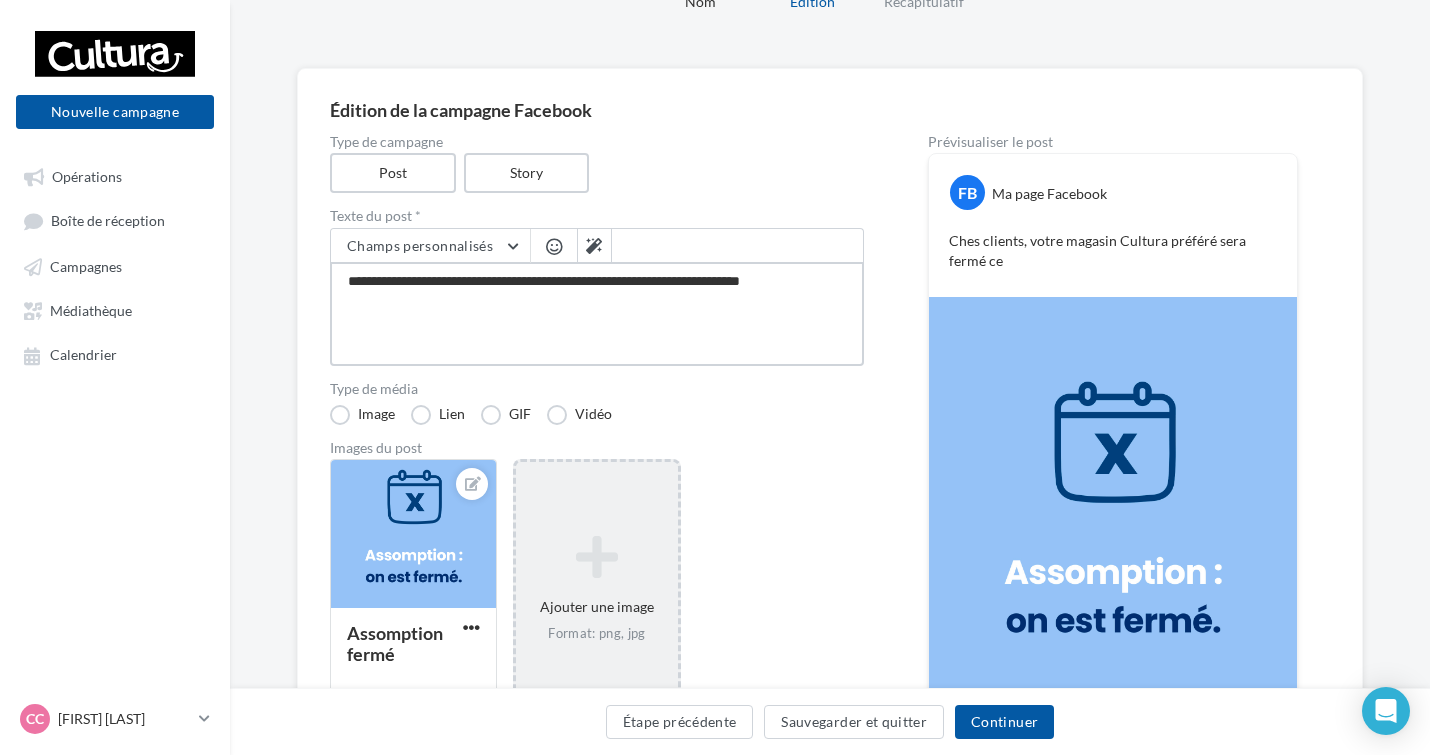 type on "**********" 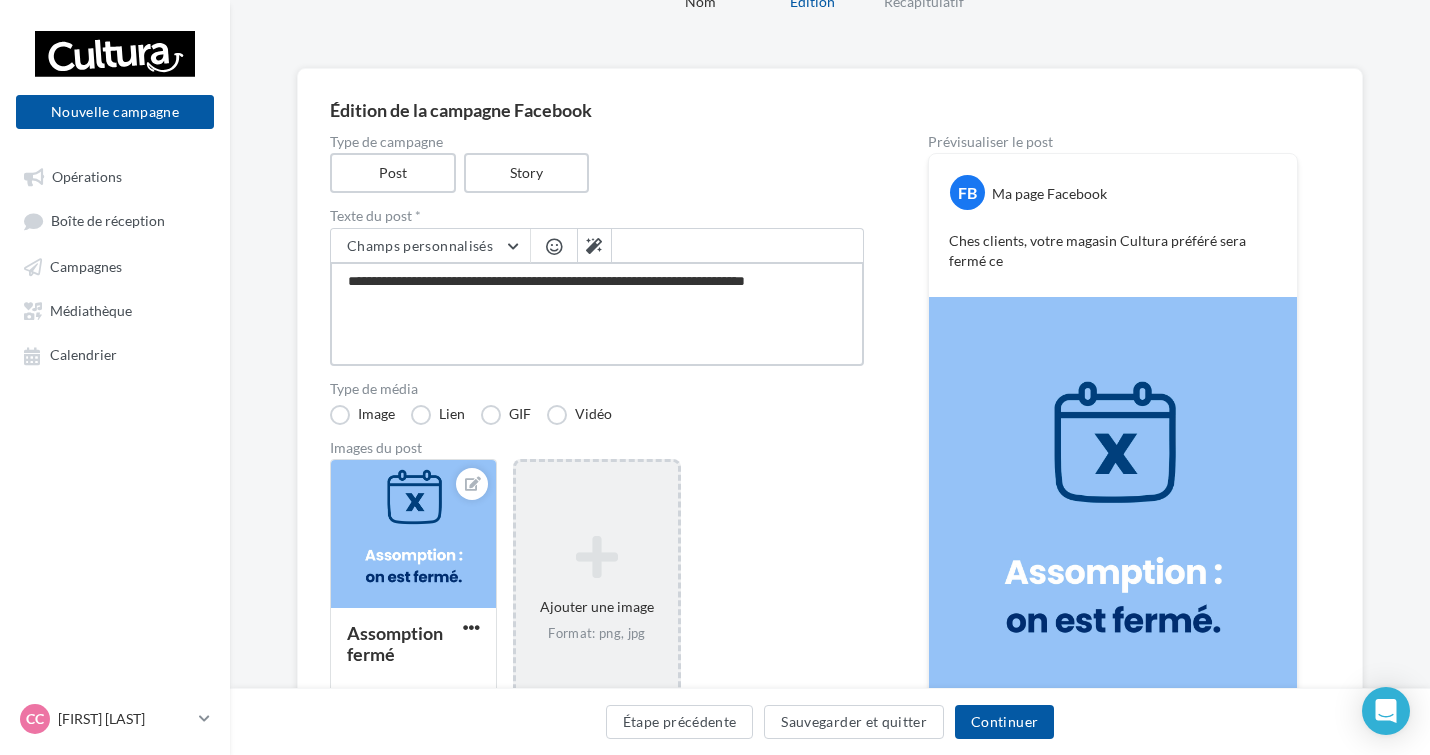 type on "**********" 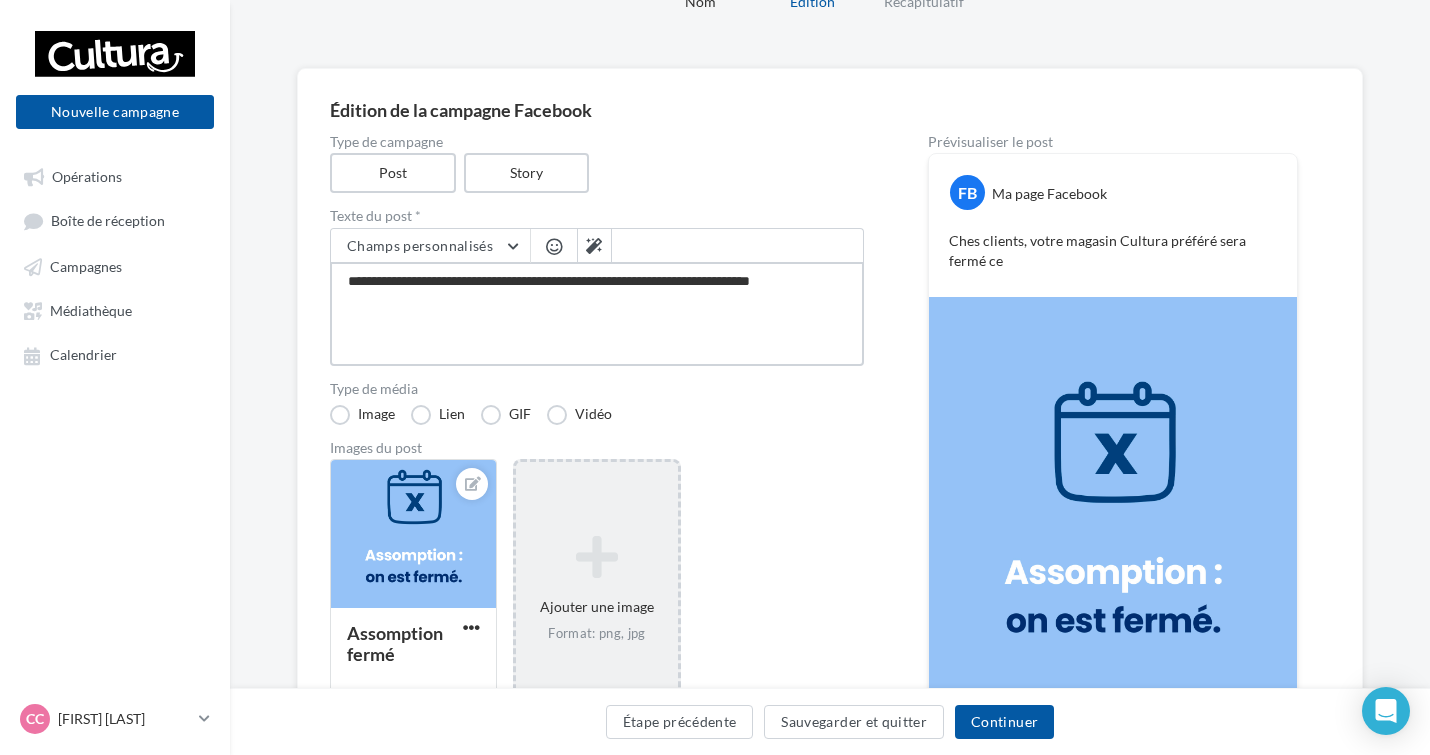 type on "**********" 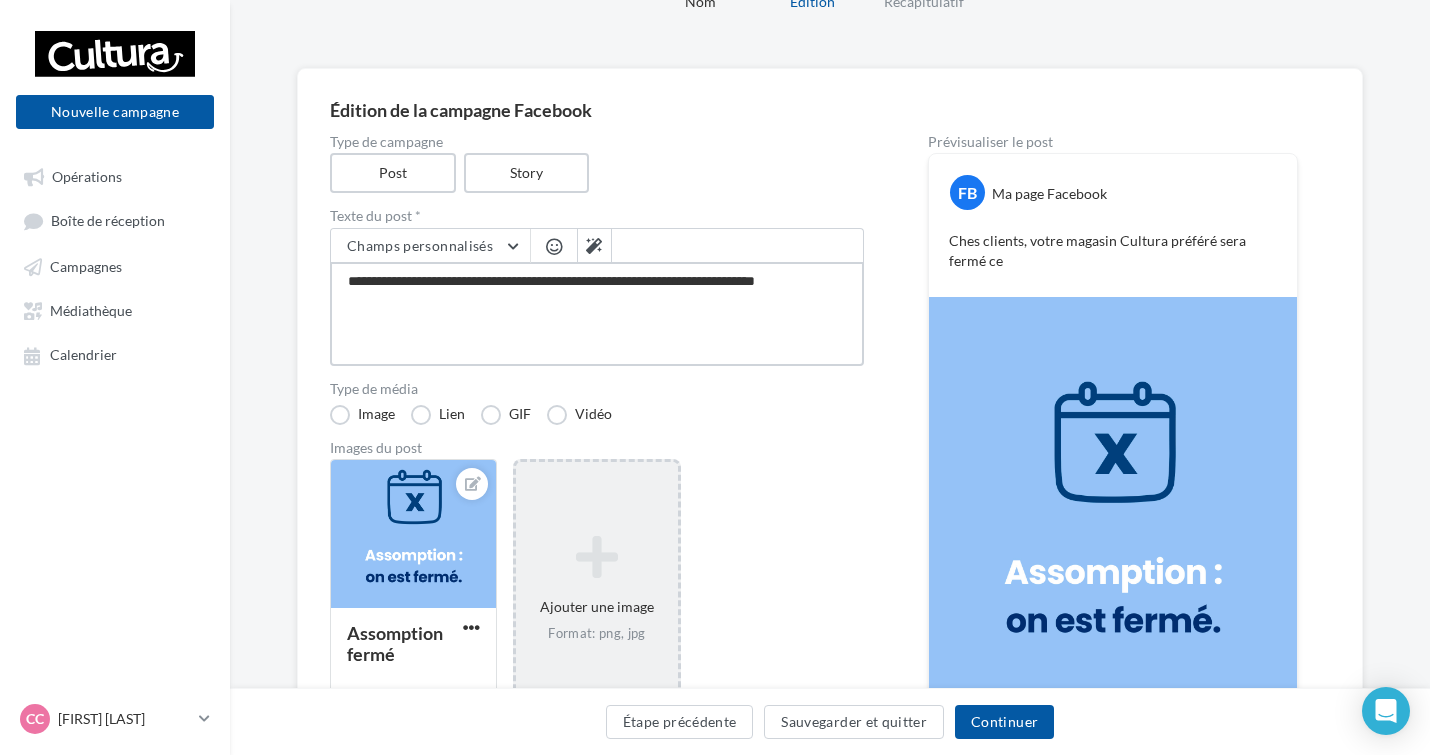type on "**********" 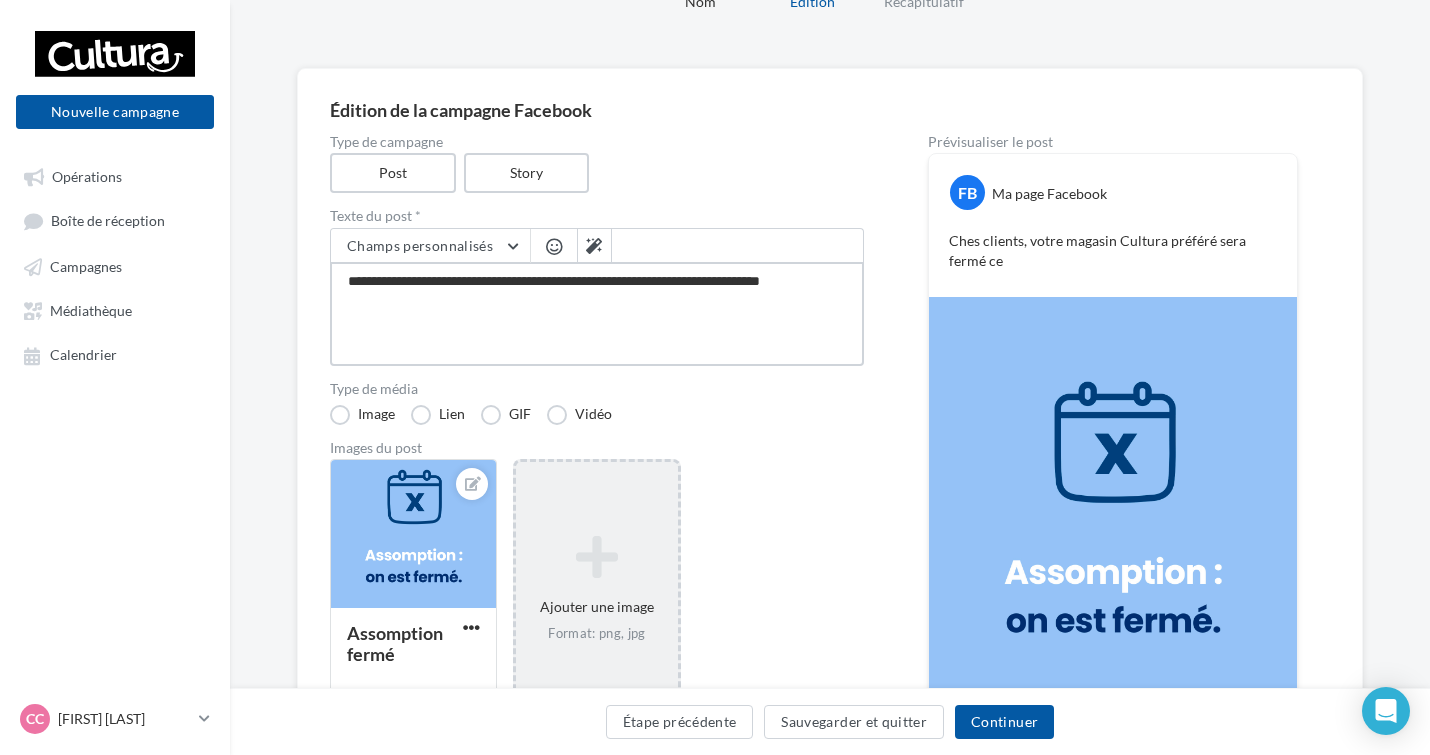 type on "**********" 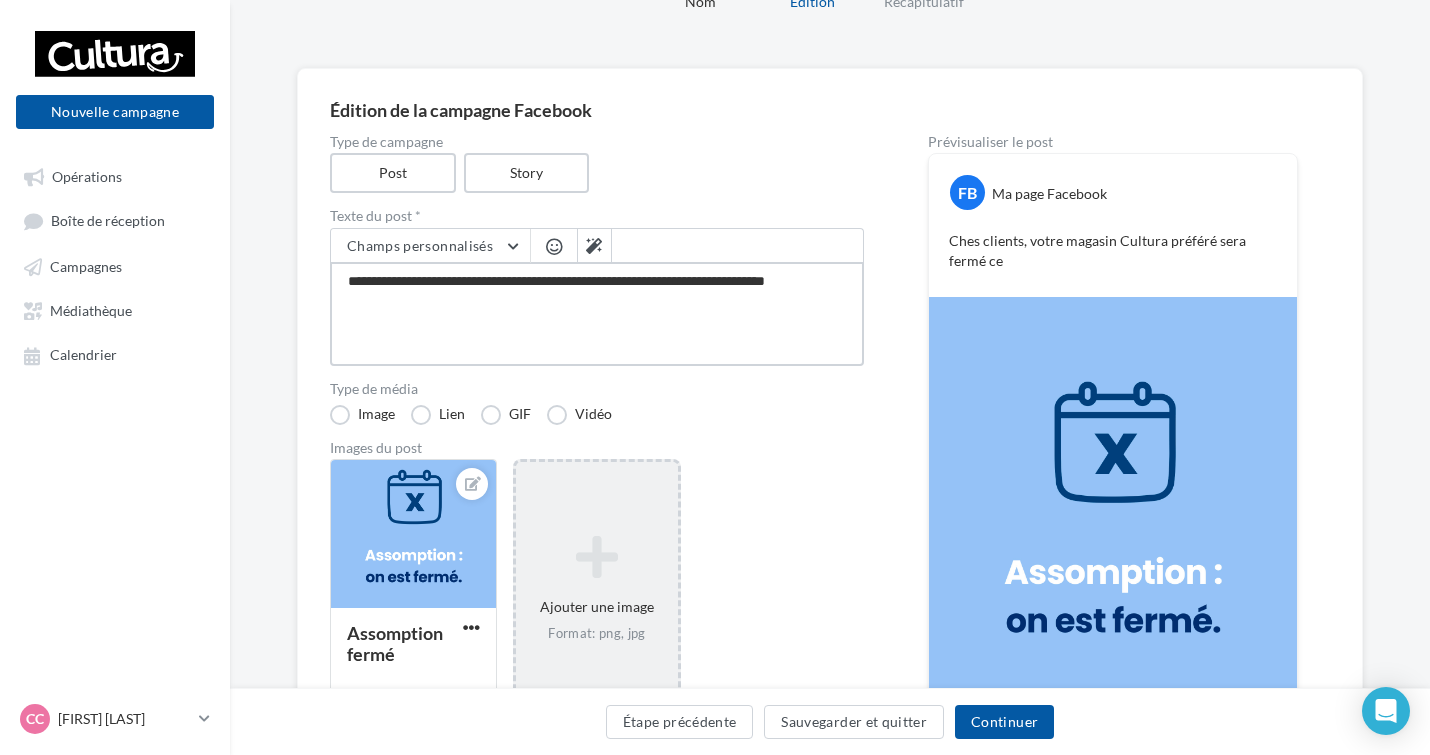type on "**********" 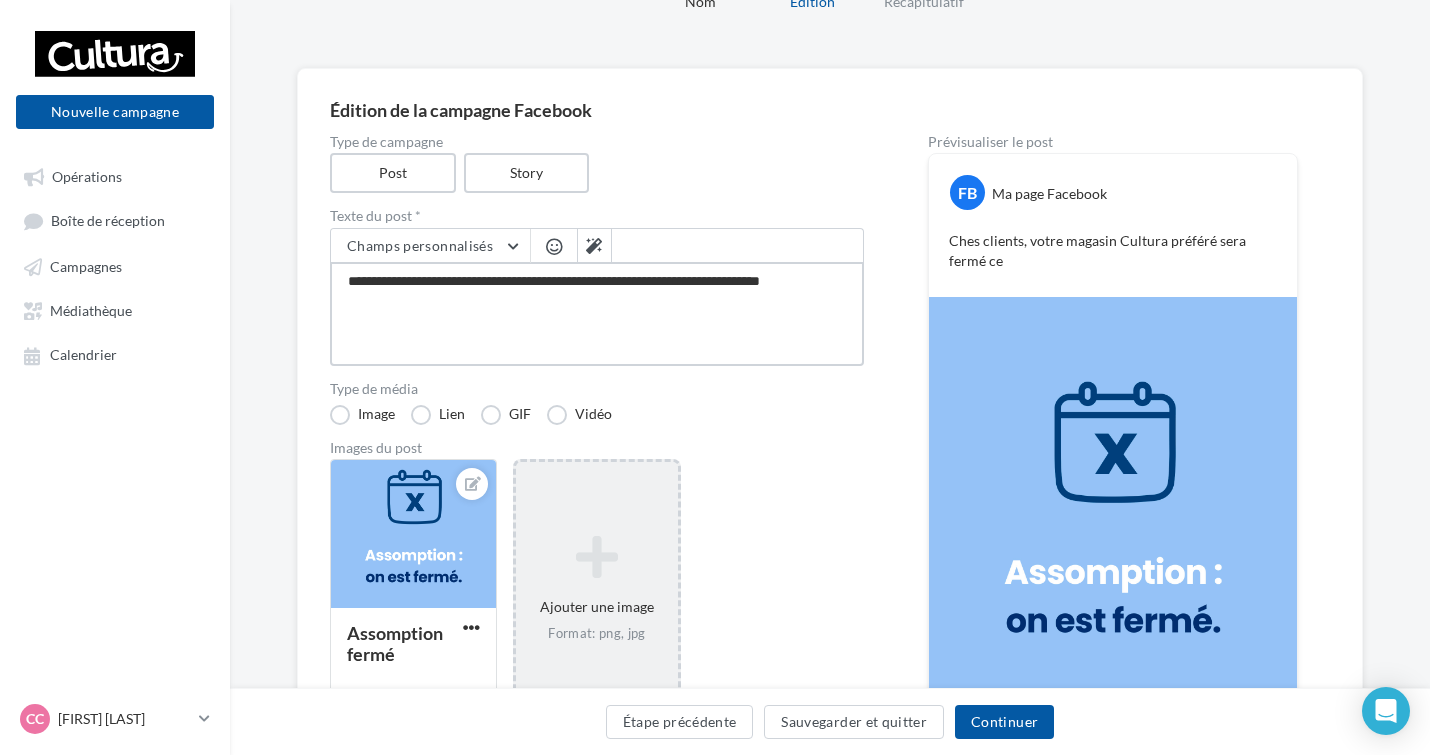 type on "**********" 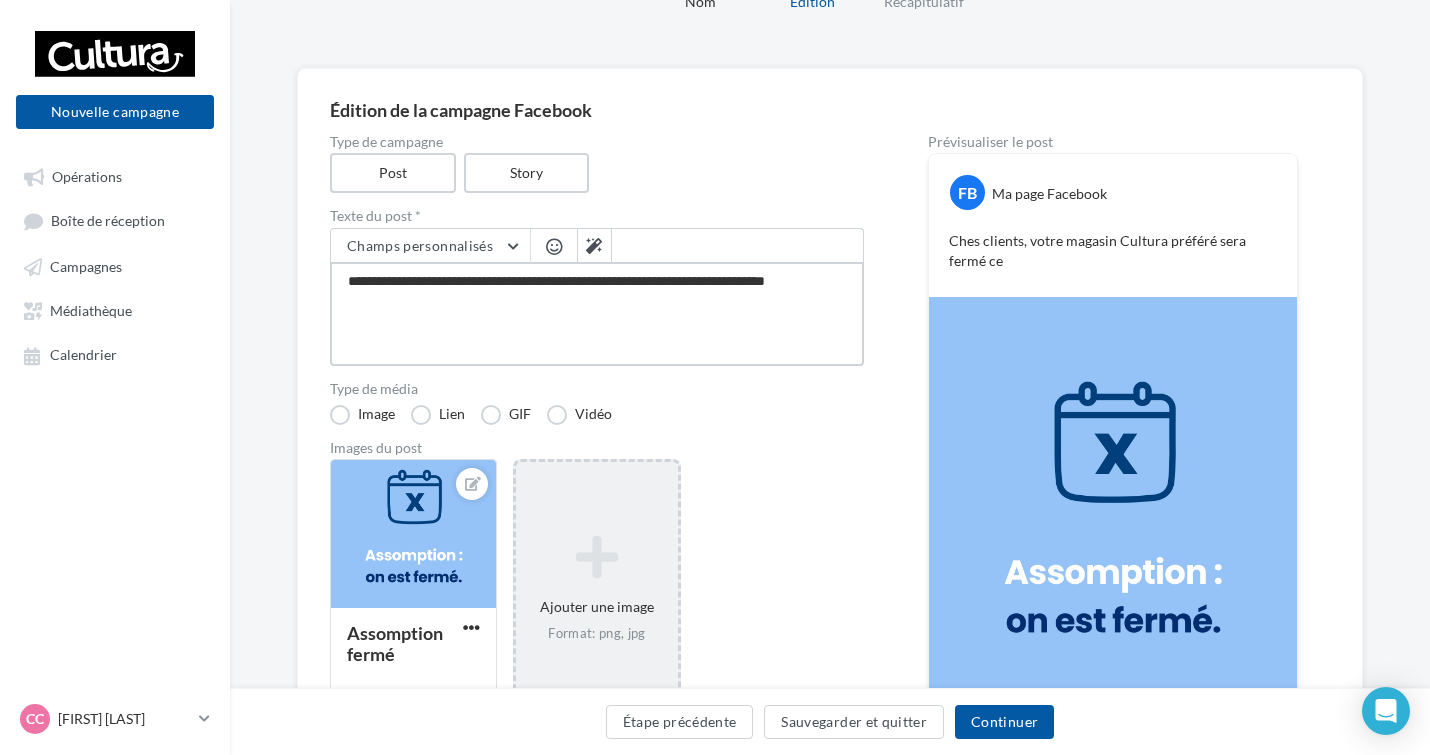 type on "**********" 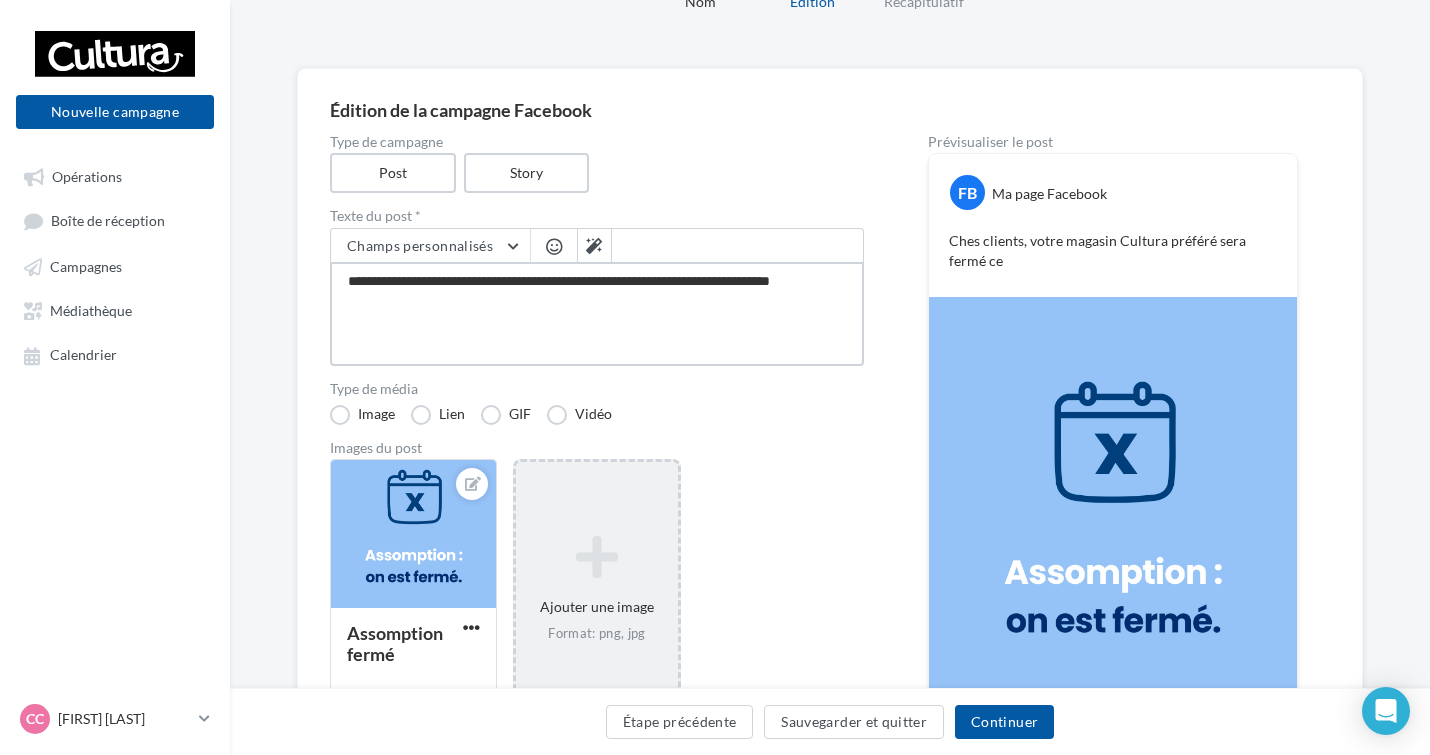 type on "**********" 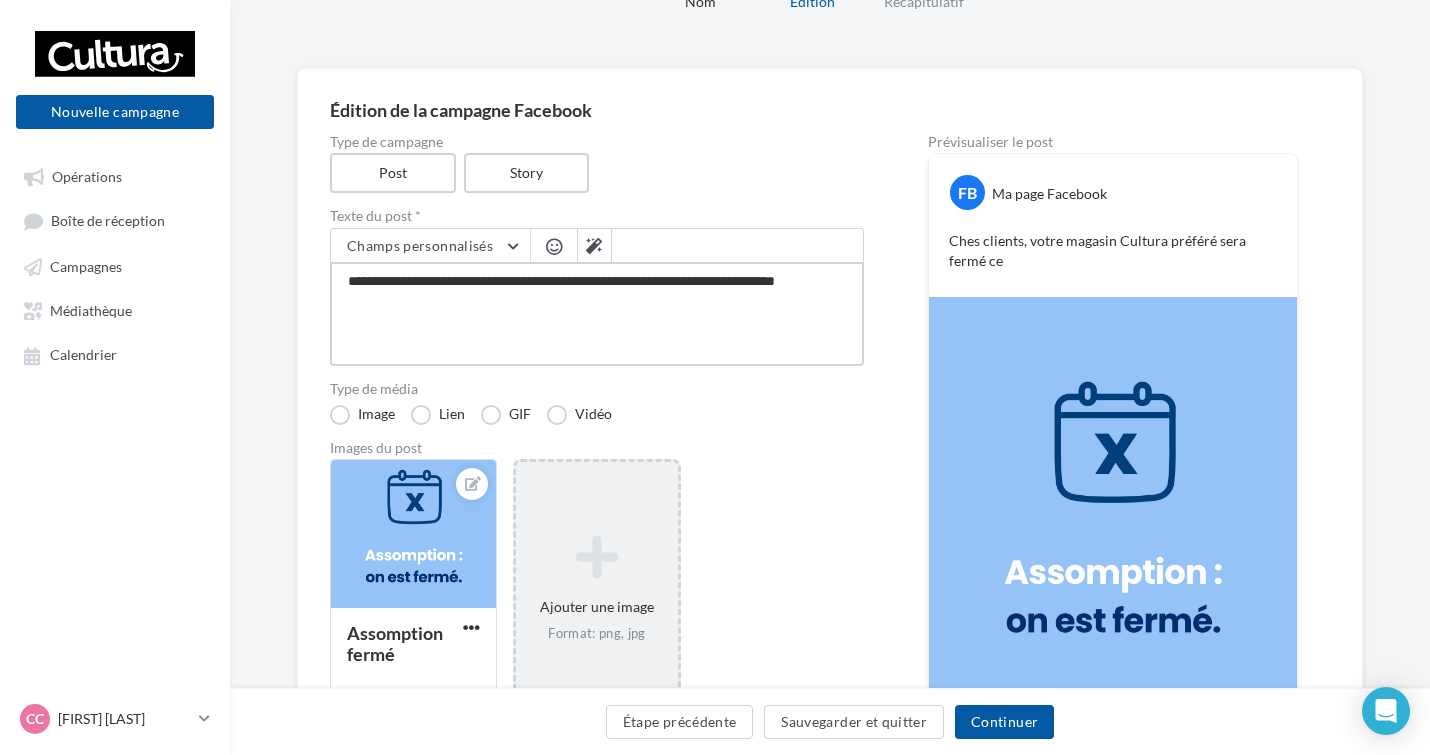 type on "**********" 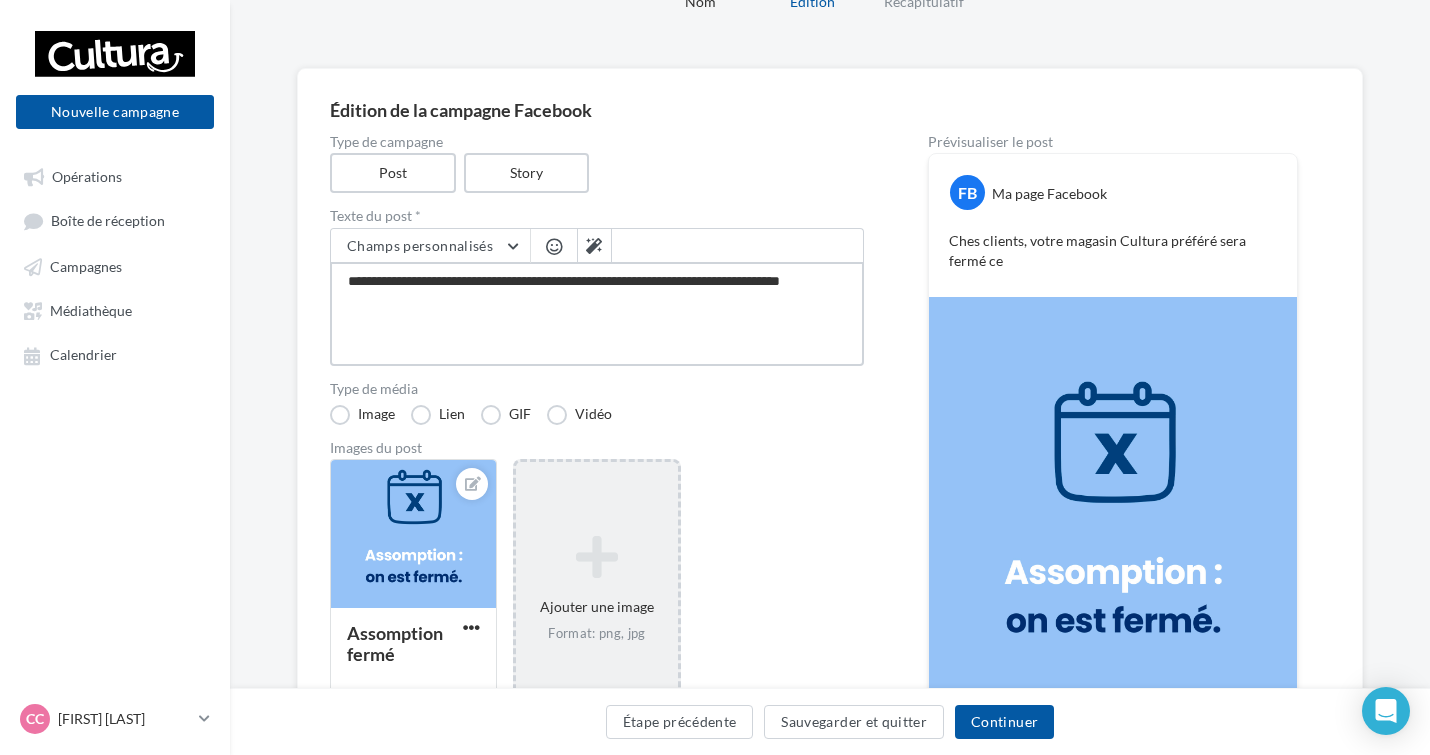 type on "**********" 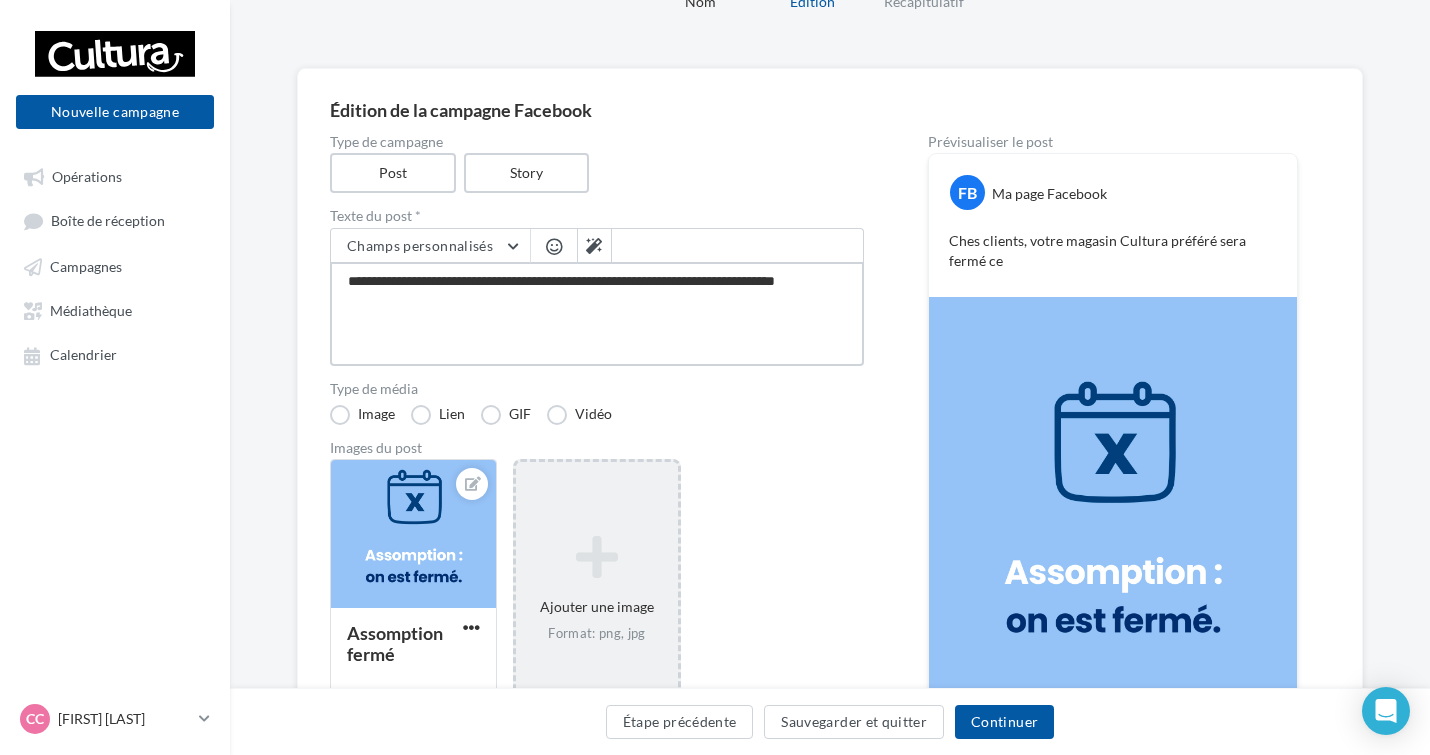 type on "**********" 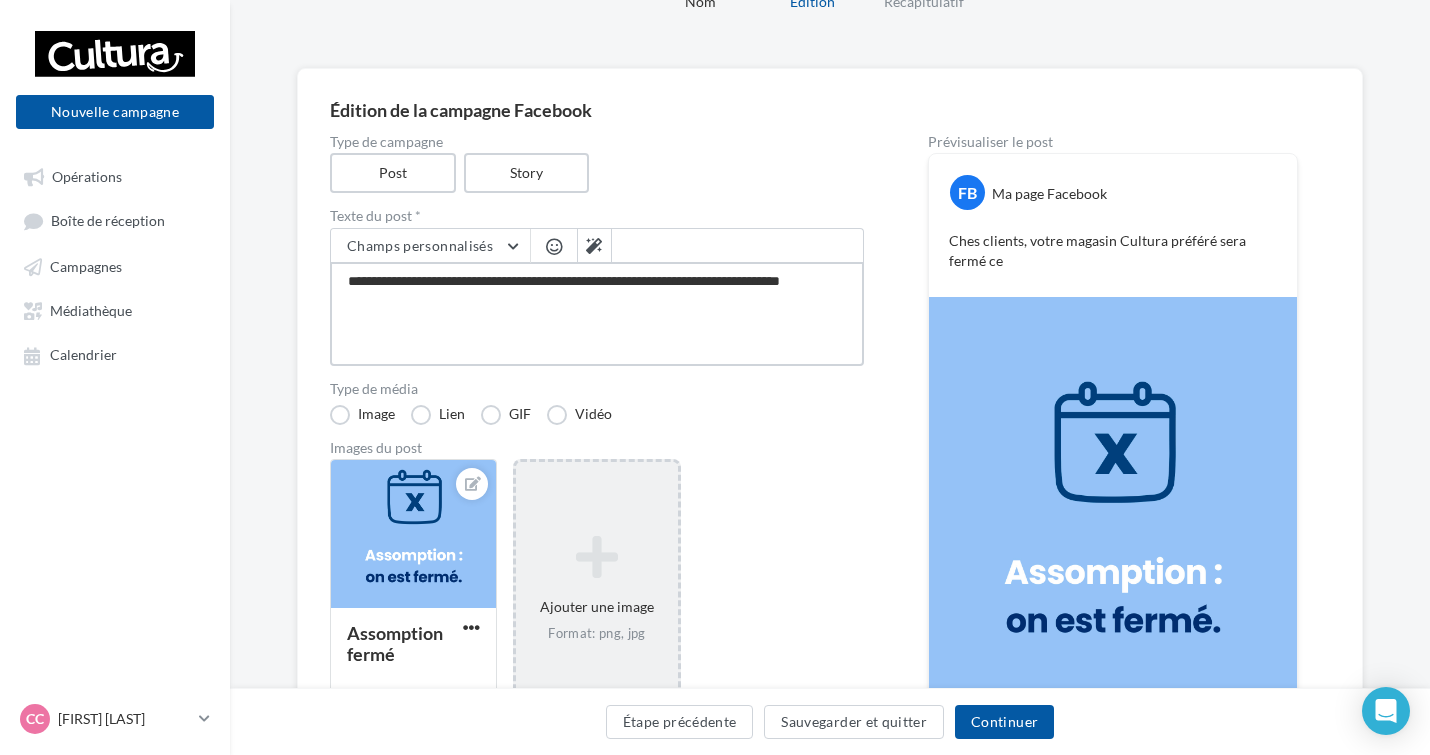 type on "**********" 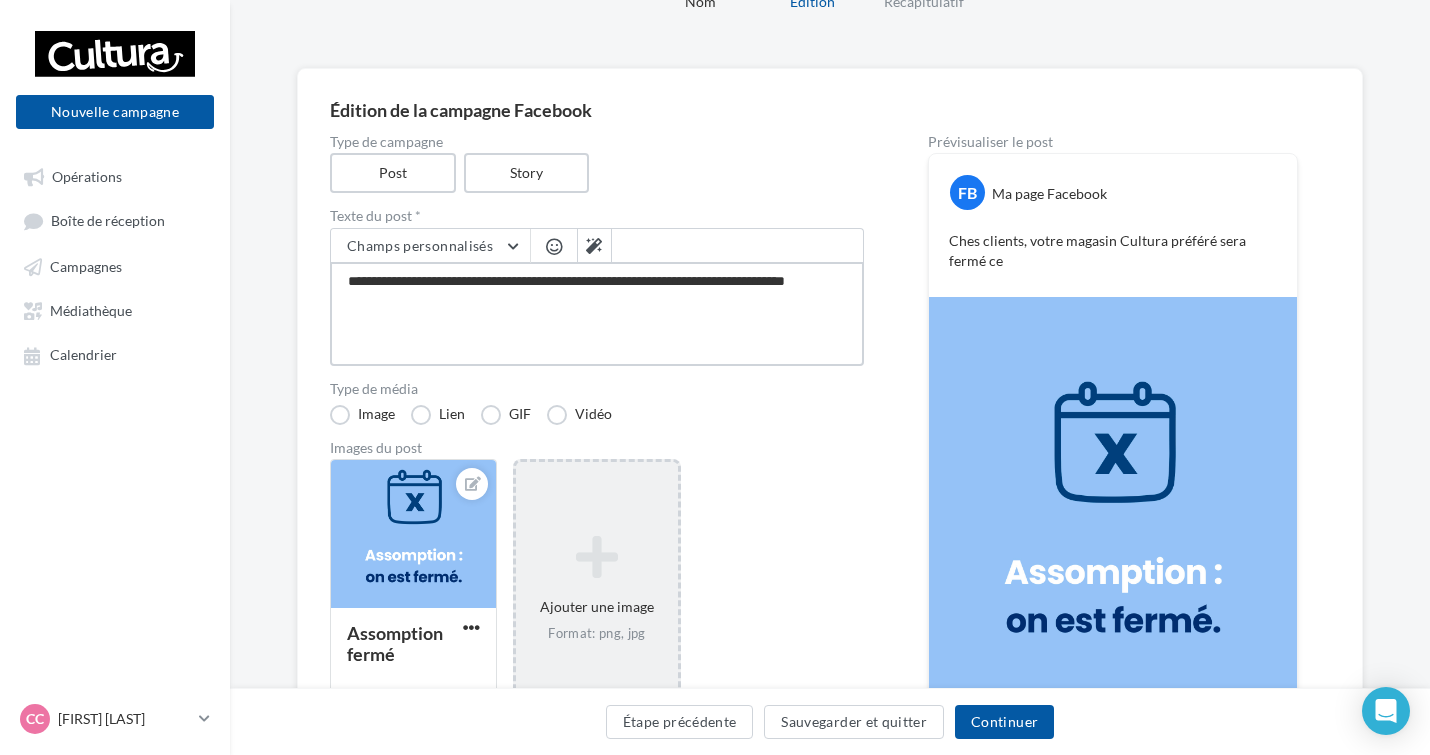 type on "**********" 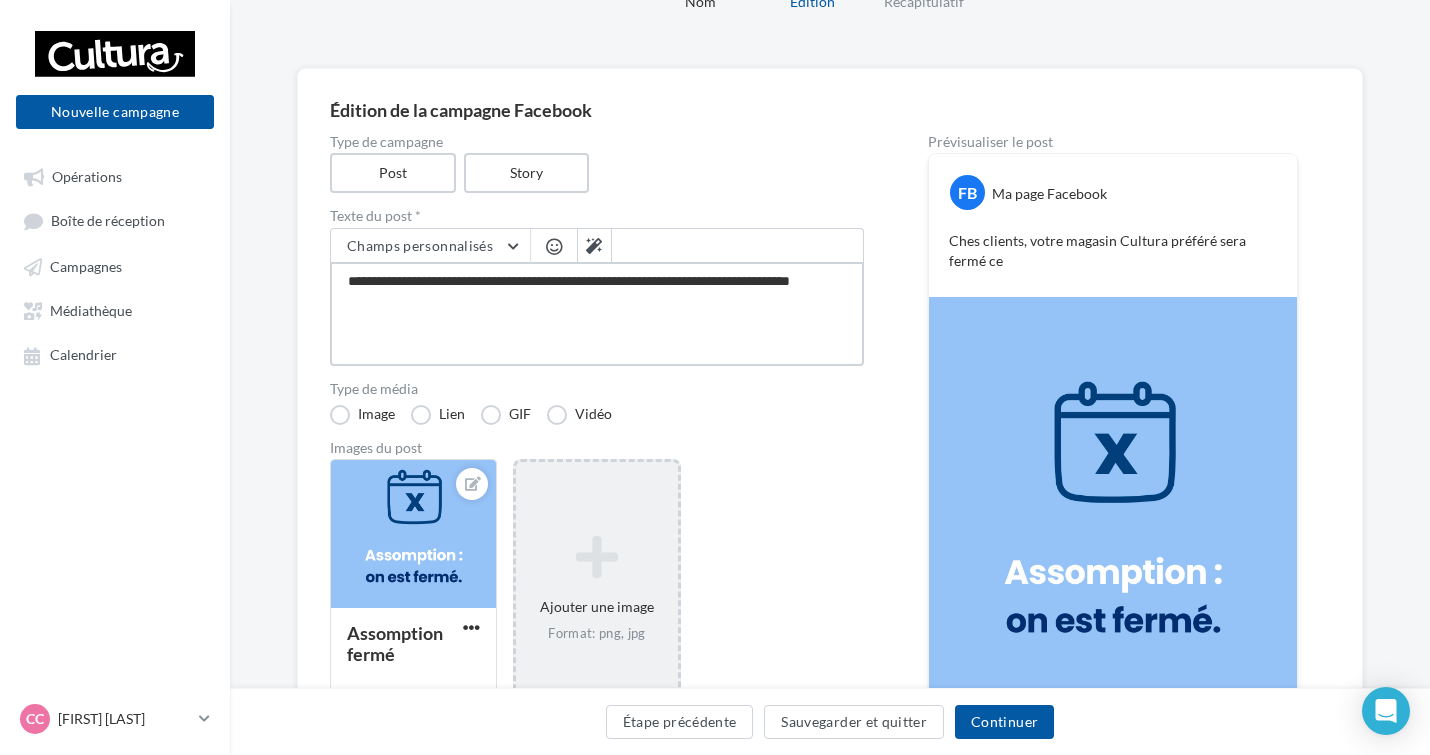 type on "**********" 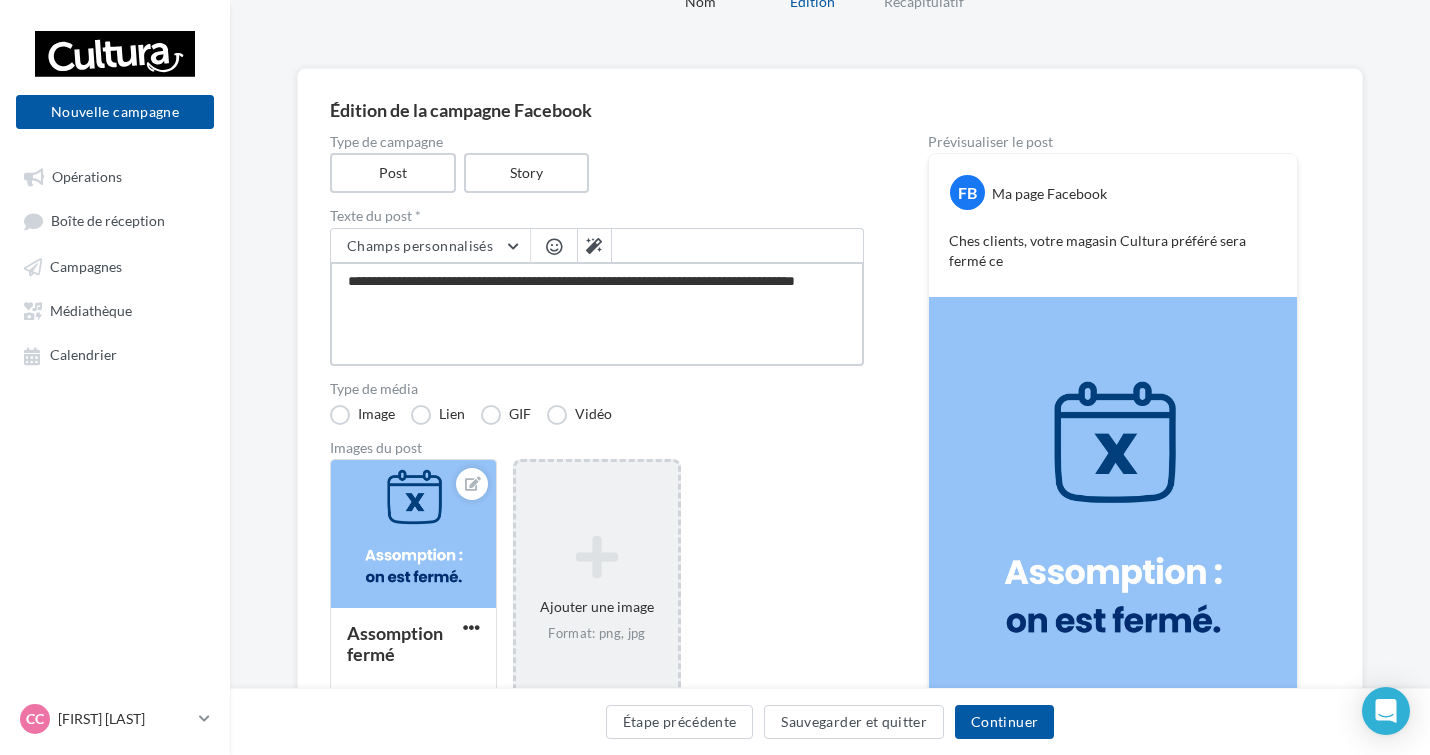 type on "**********" 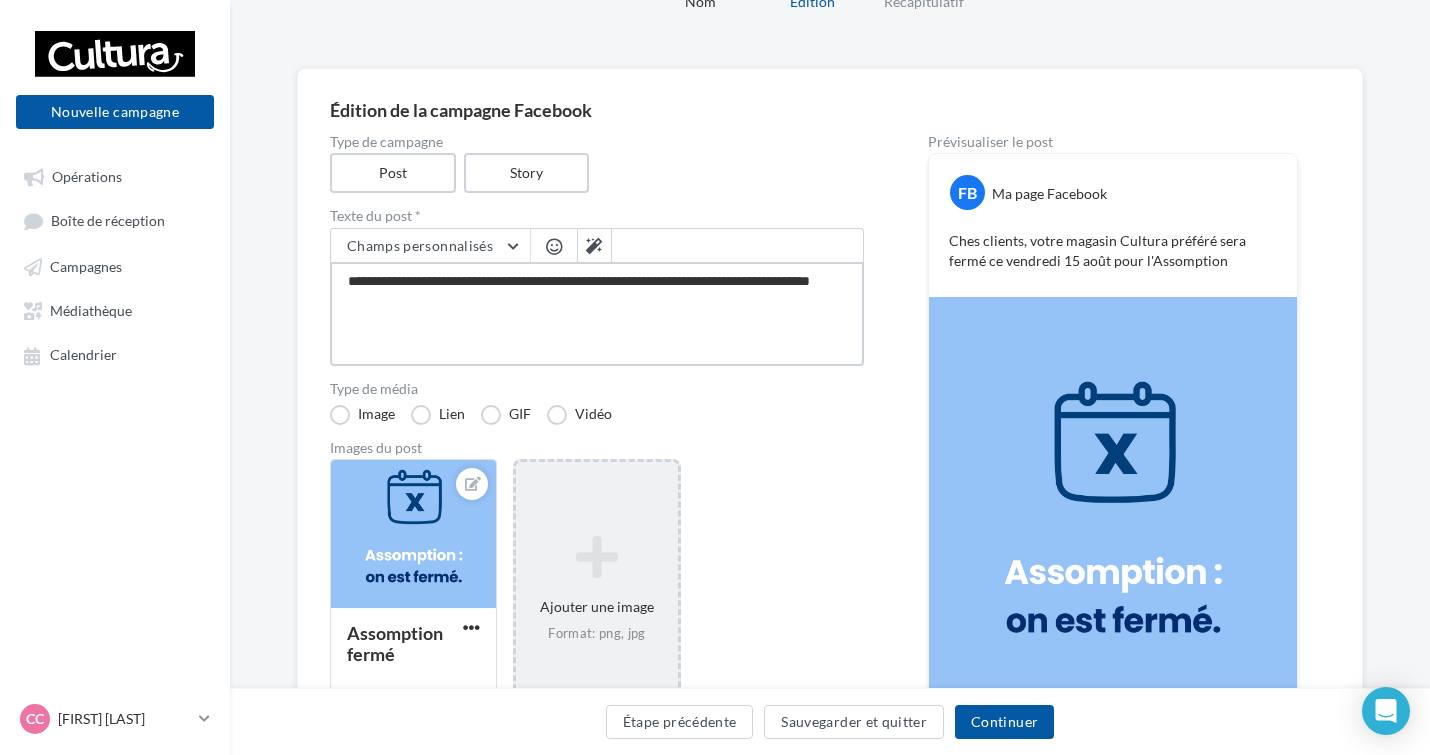 click on "**********" at bounding box center (597, 314) 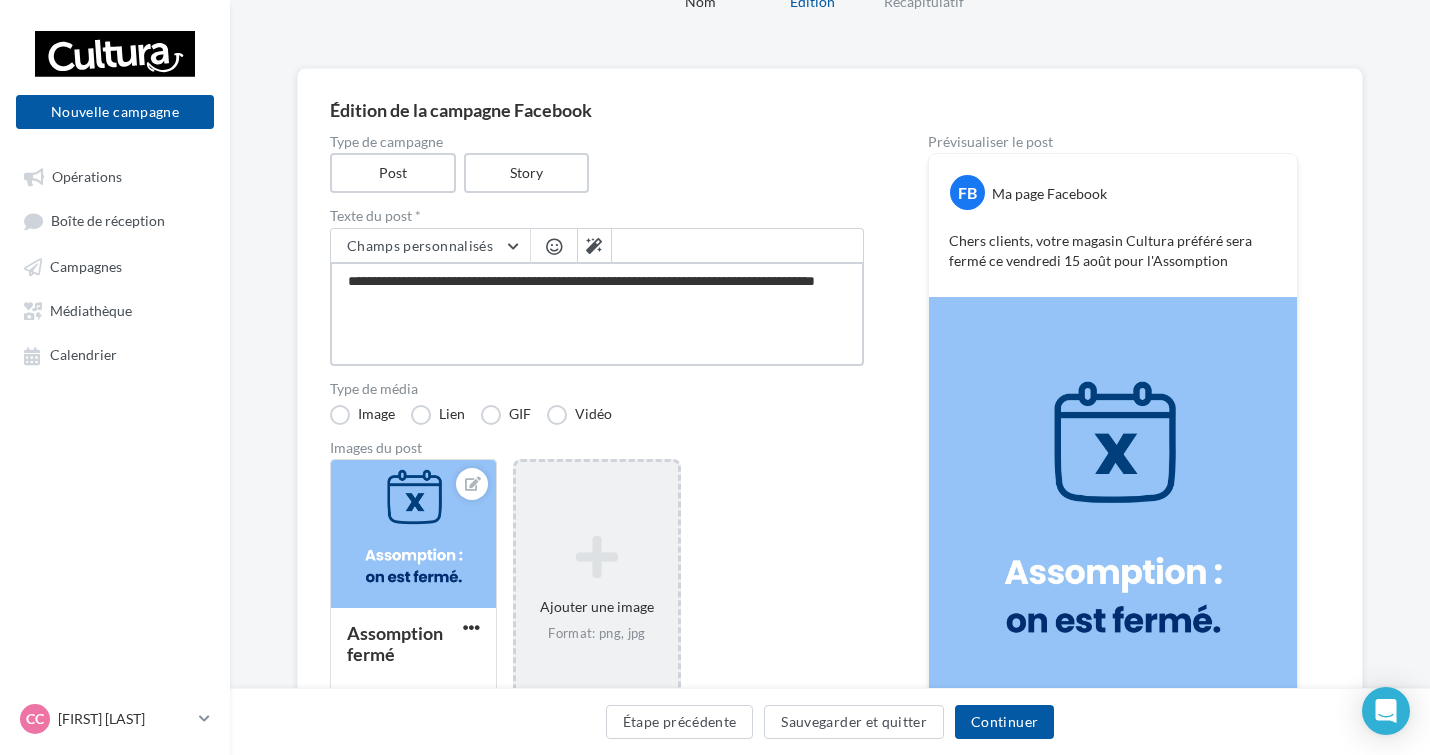 click on "**********" at bounding box center (597, 314) 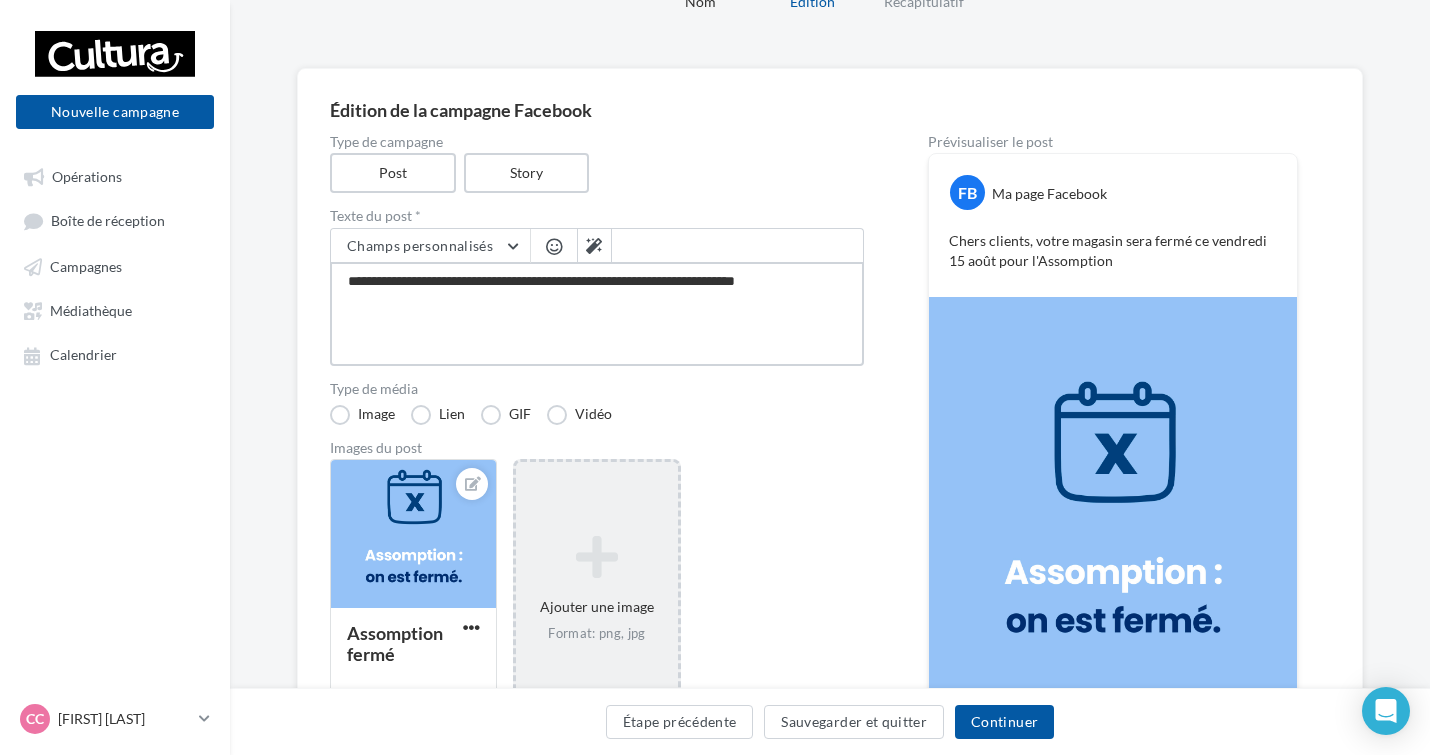 click on "**********" at bounding box center [597, 314] 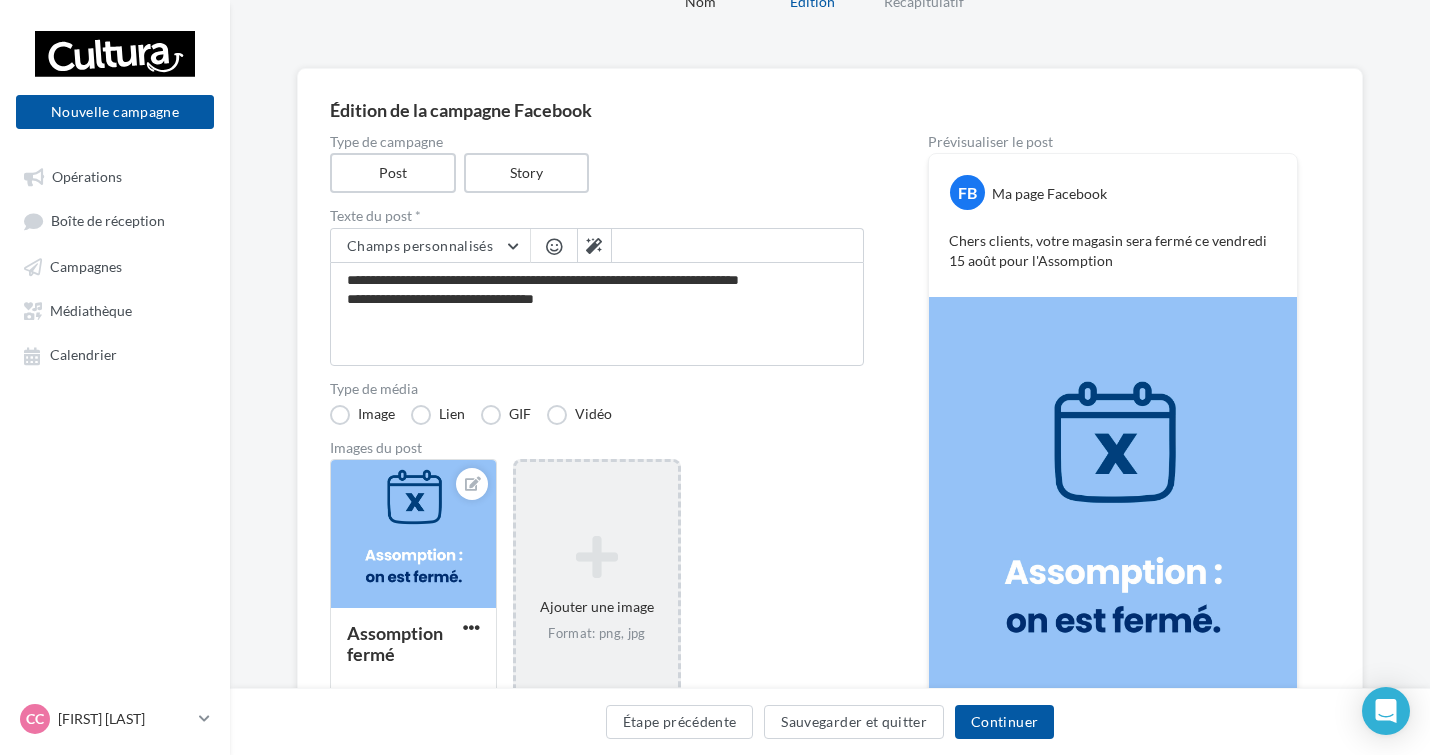 click at bounding box center (554, 248) 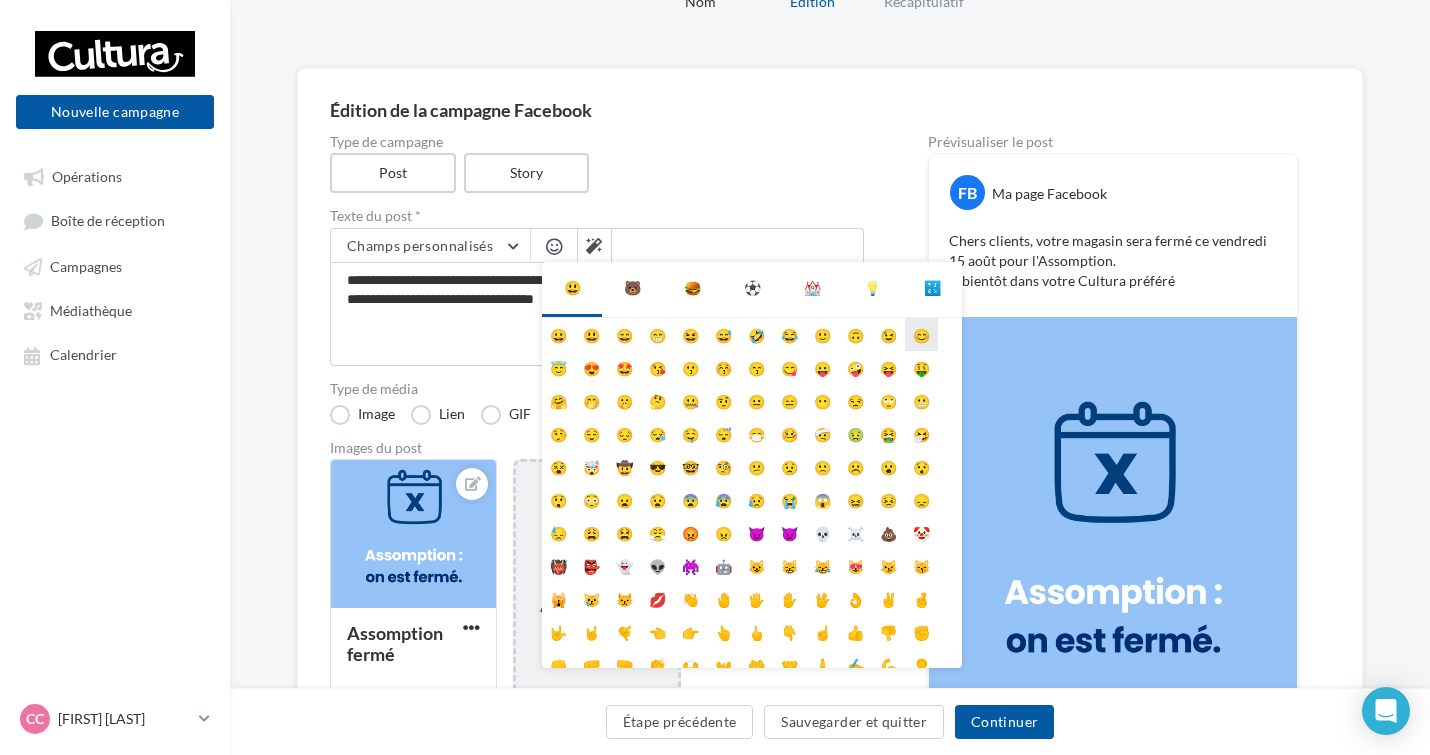 click on "😊" at bounding box center (921, 334) 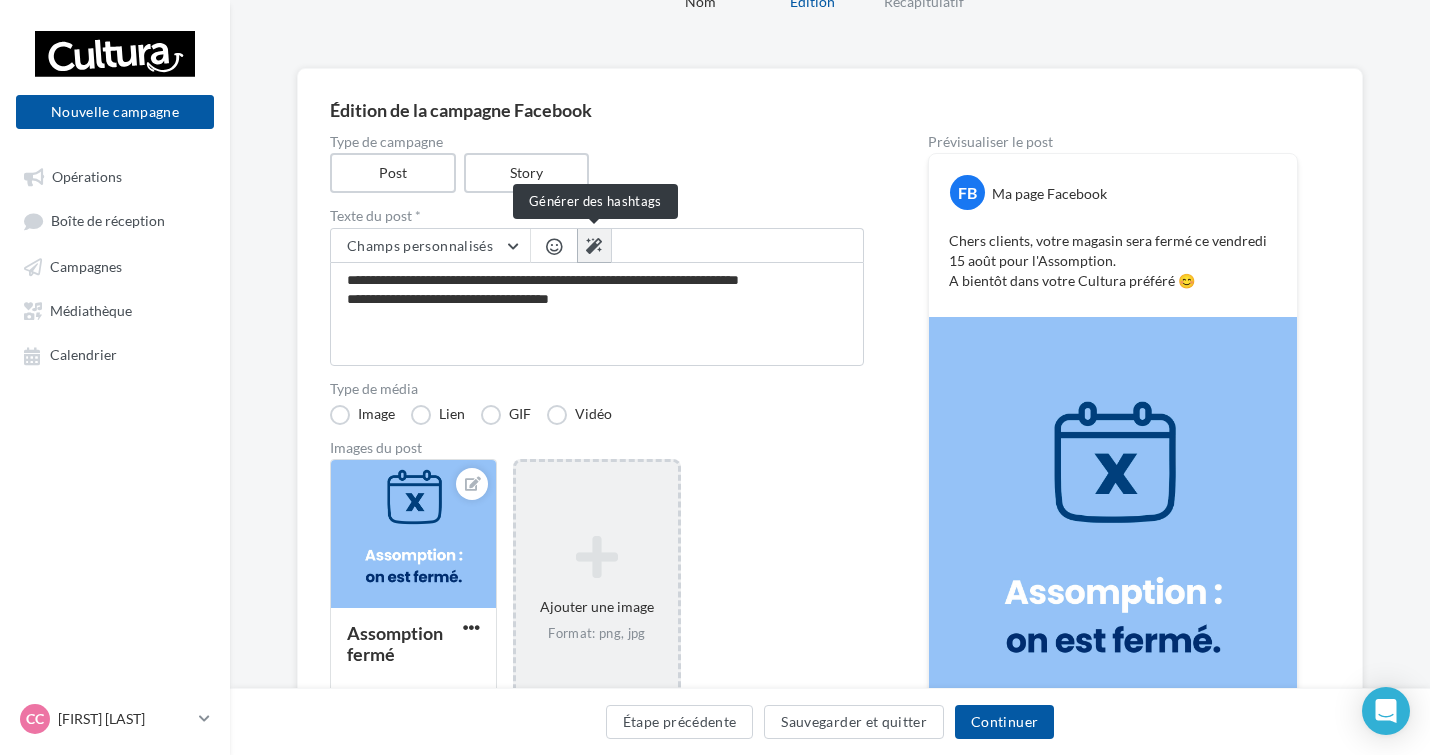 click at bounding box center (594, 246) 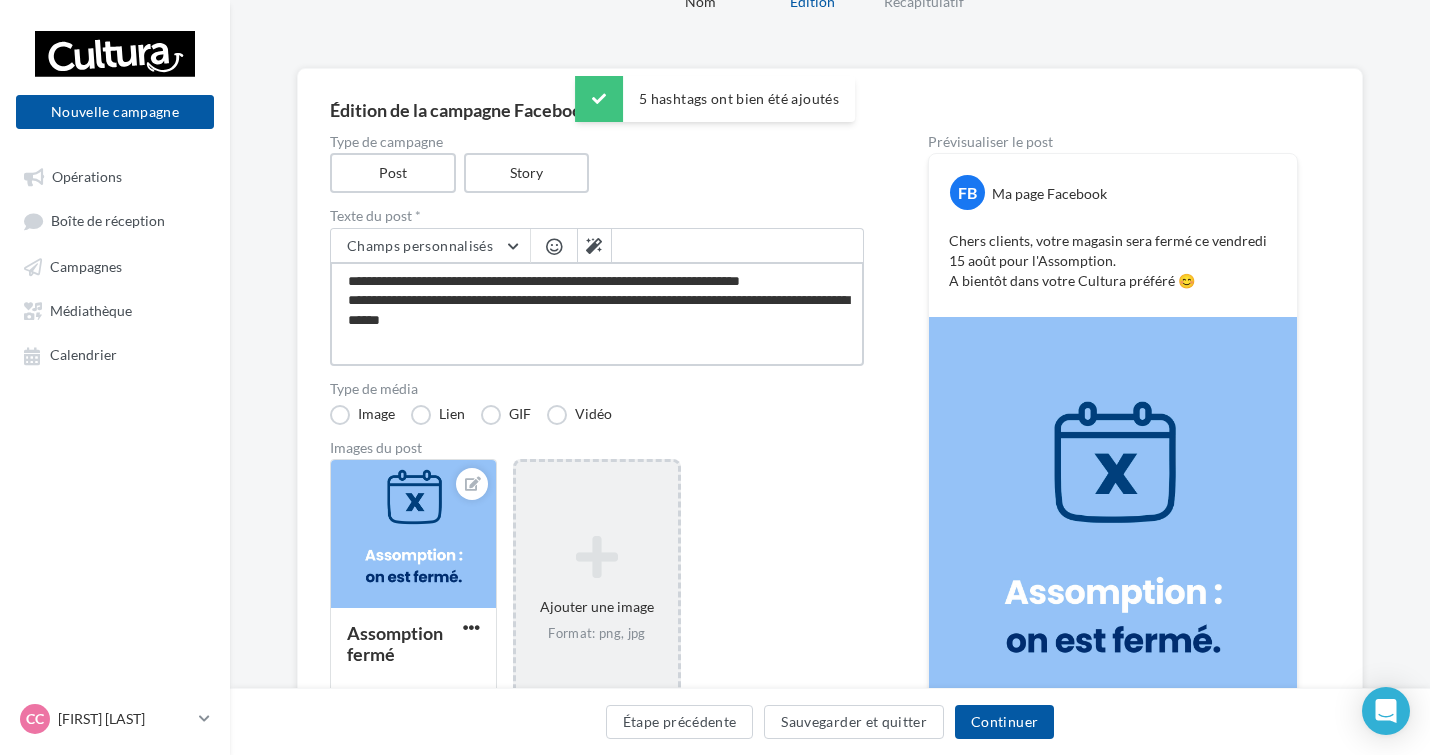 click on "**********" at bounding box center (597, 314) 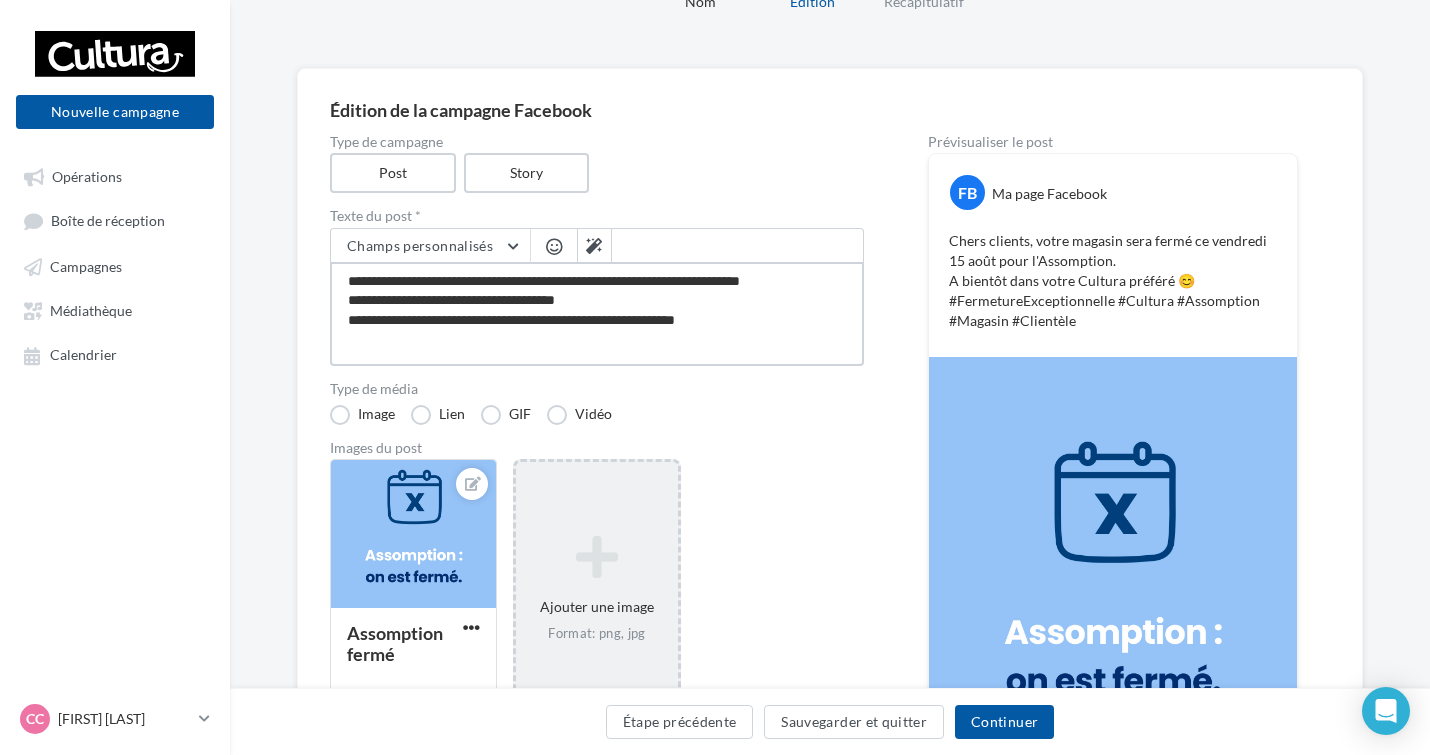 drag, startPoint x: 792, startPoint y: 323, endPoint x: 655, endPoint y: 321, distance: 137.0146 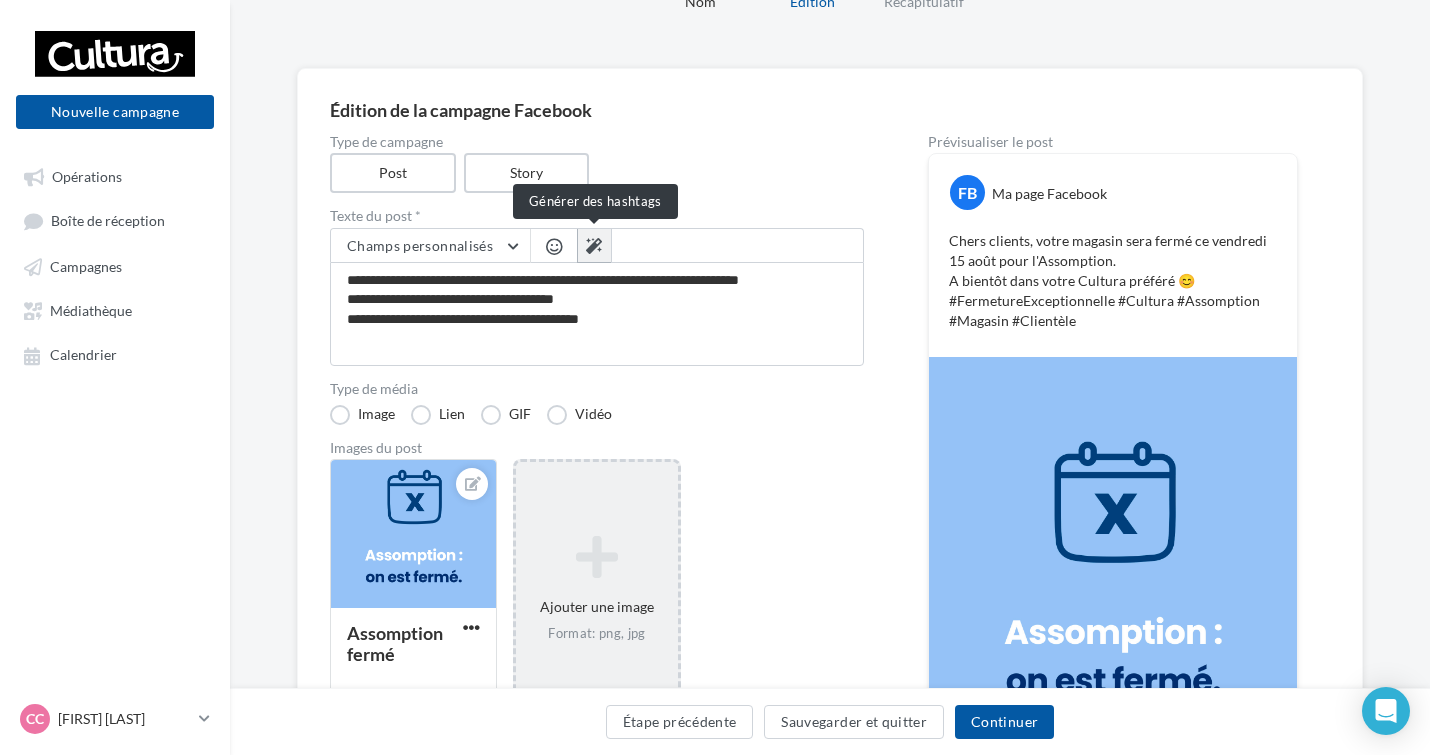 click at bounding box center [594, 246] 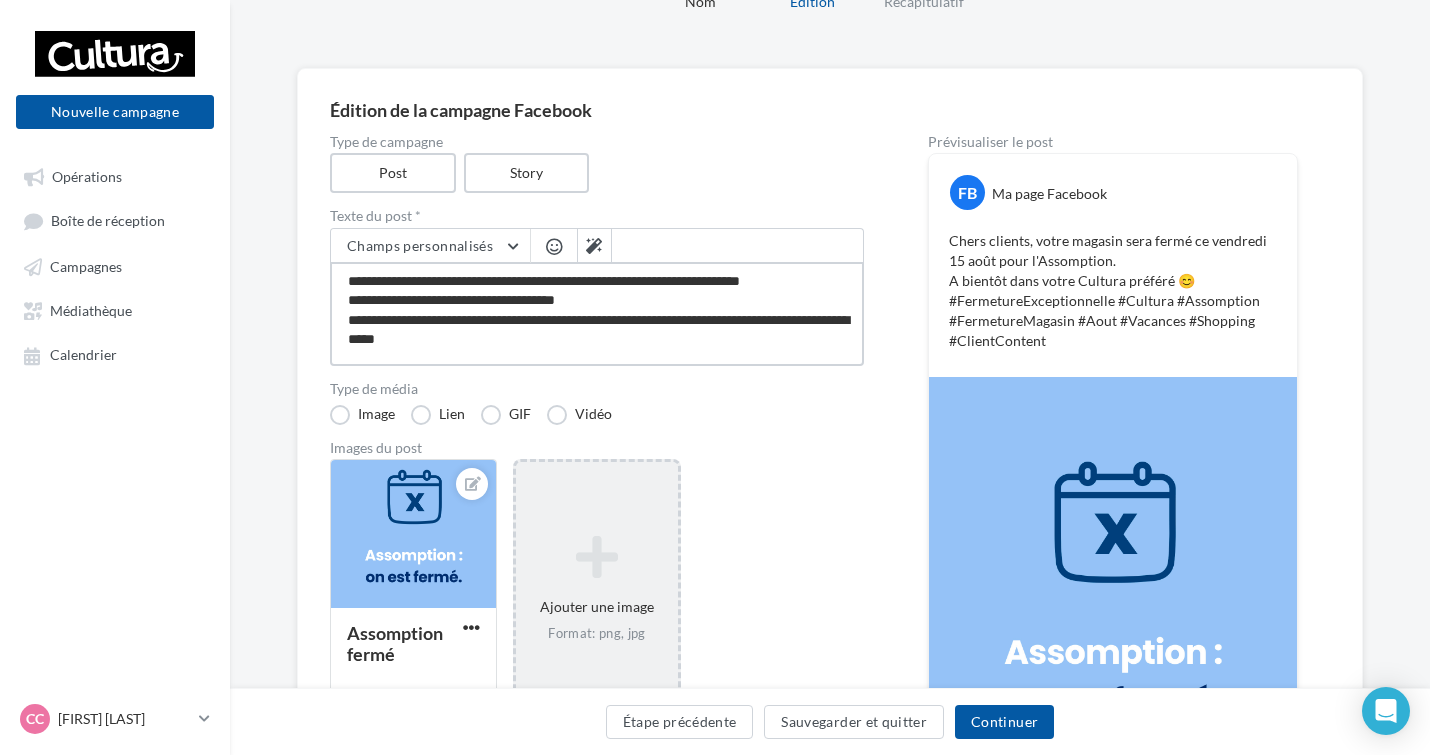 drag, startPoint x: 671, startPoint y: 323, endPoint x: 782, endPoint y: 328, distance: 111.11256 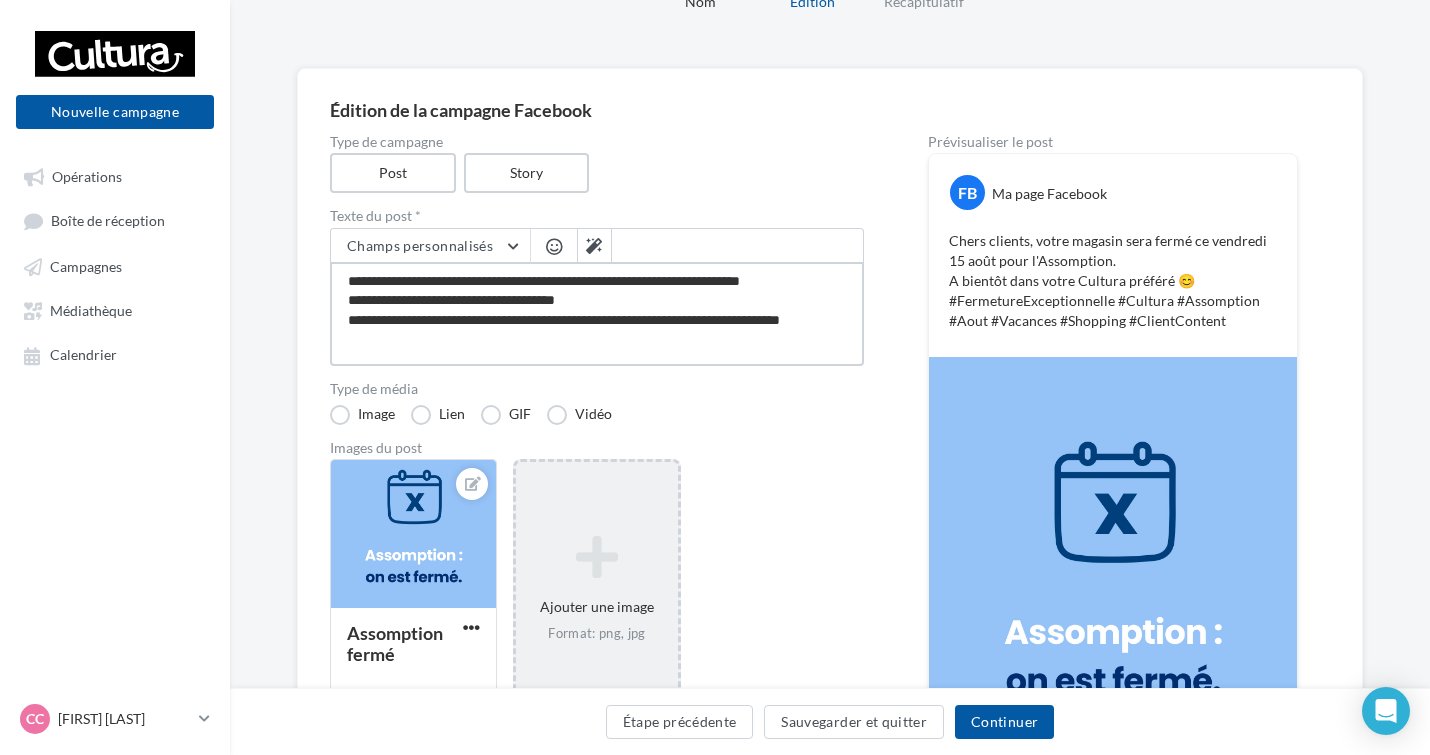 drag, startPoint x: 441, startPoint y: 340, endPoint x: 348, endPoint y: 334, distance: 93.193344 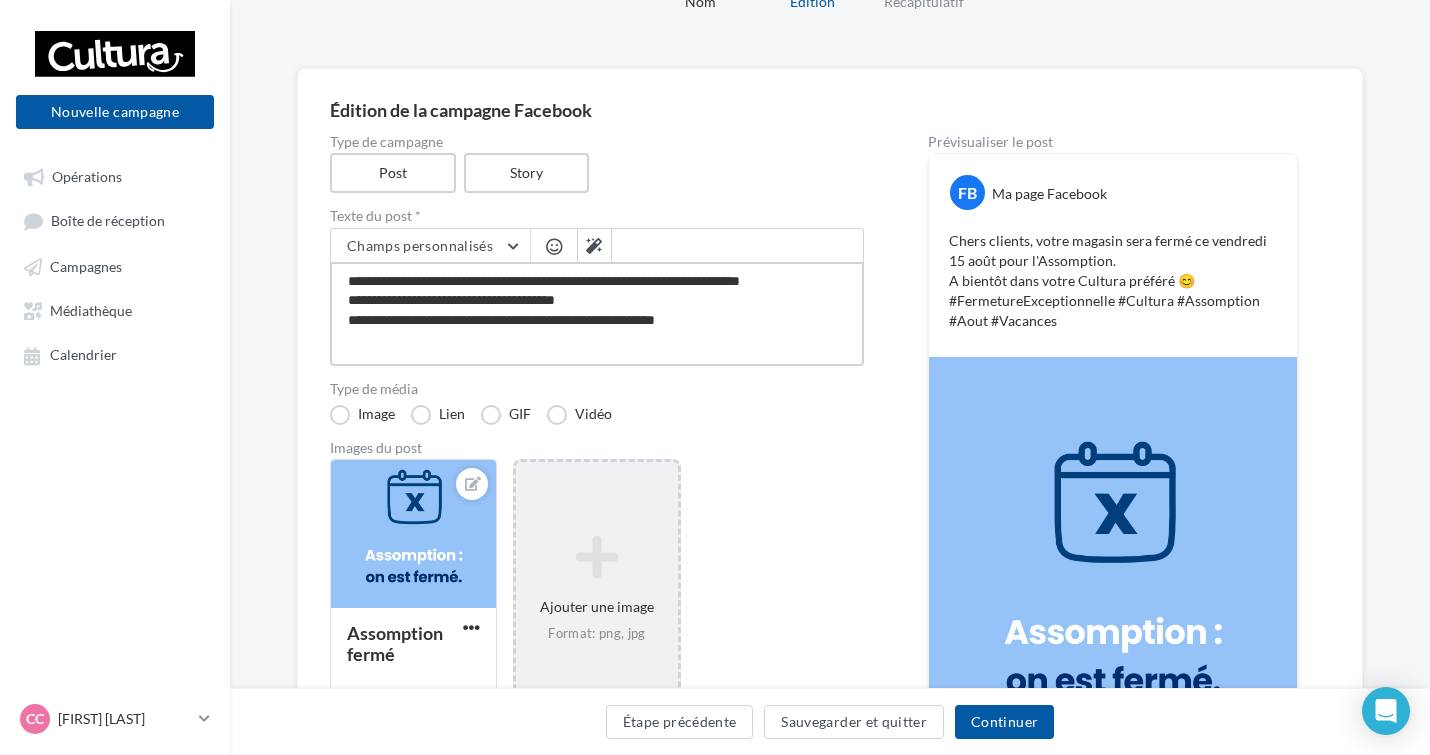 click on "**********" at bounding box center [597, 314] 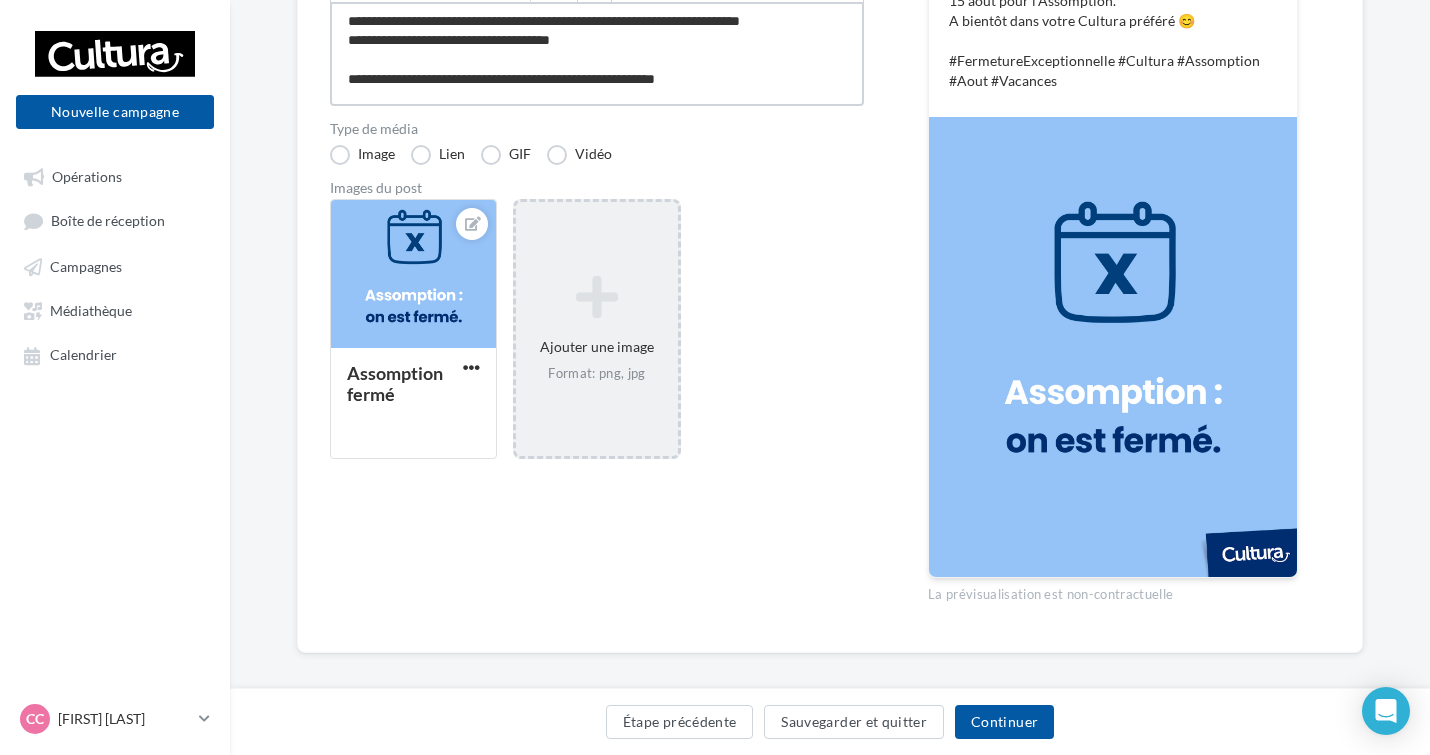 scroll, scrollTop: 376, scrollLeft: 0, axis: vertical 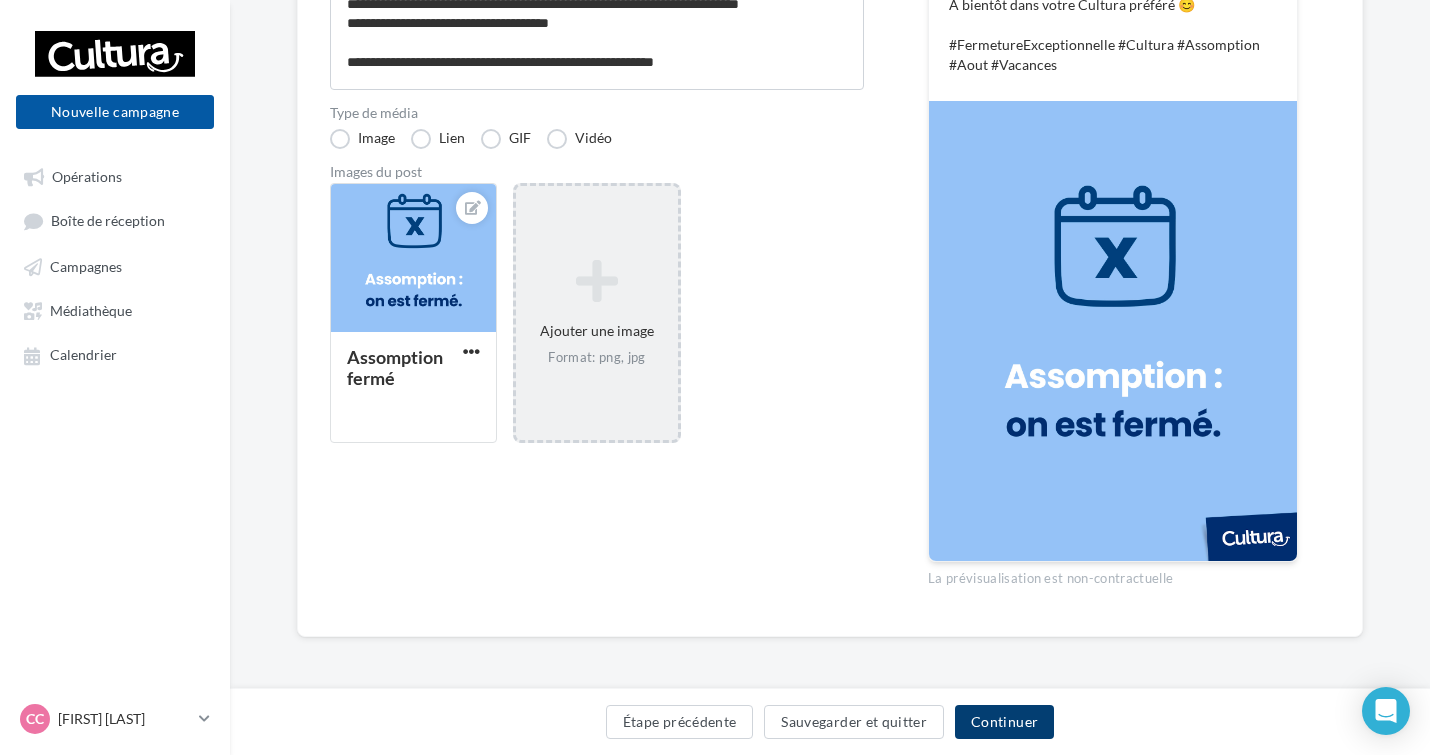 click on "Continuer" at bounding box center [1004, 722] 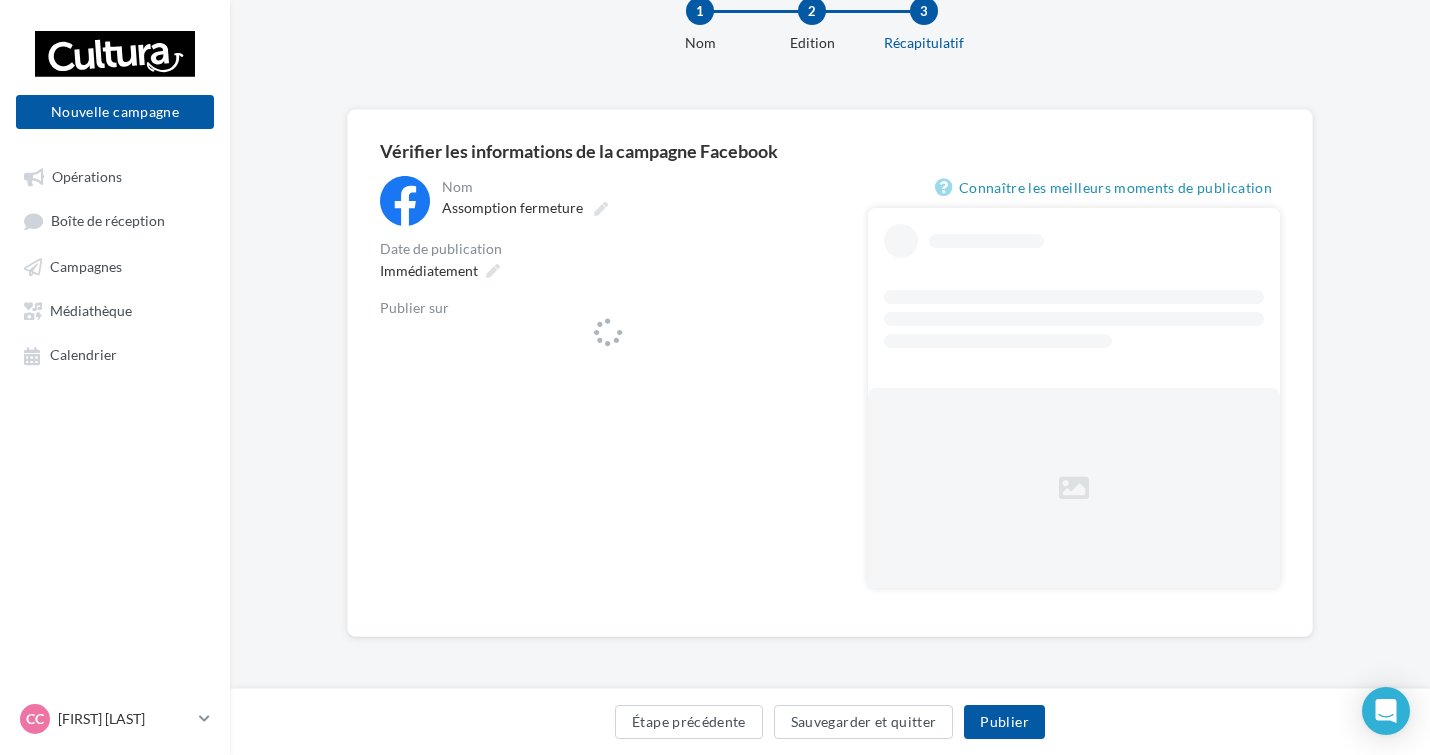 scroll, scrollTop: 0, scrollLeft: 0, axis: both 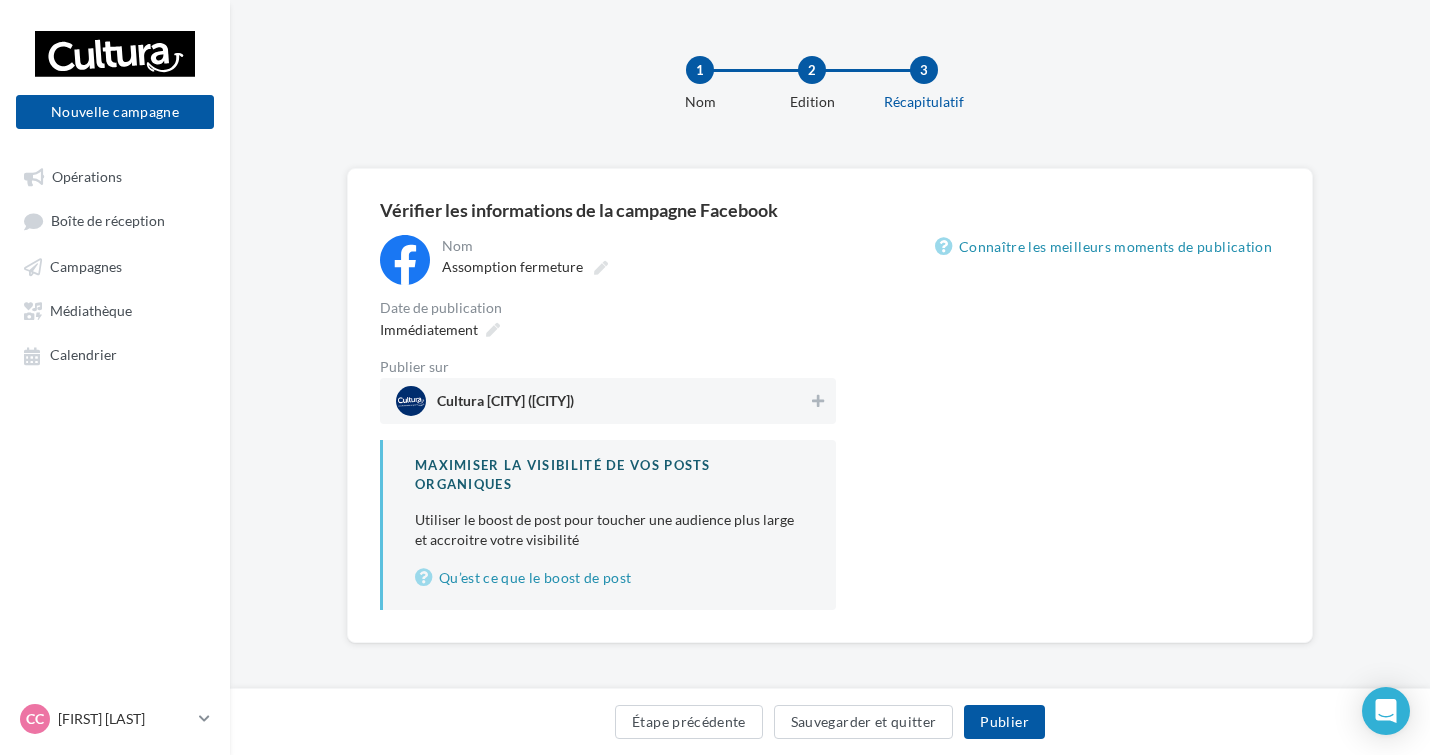 click on "Cultura Saint-Grégoire (Saint-Grégoire)" at bounding box center [505, 405] 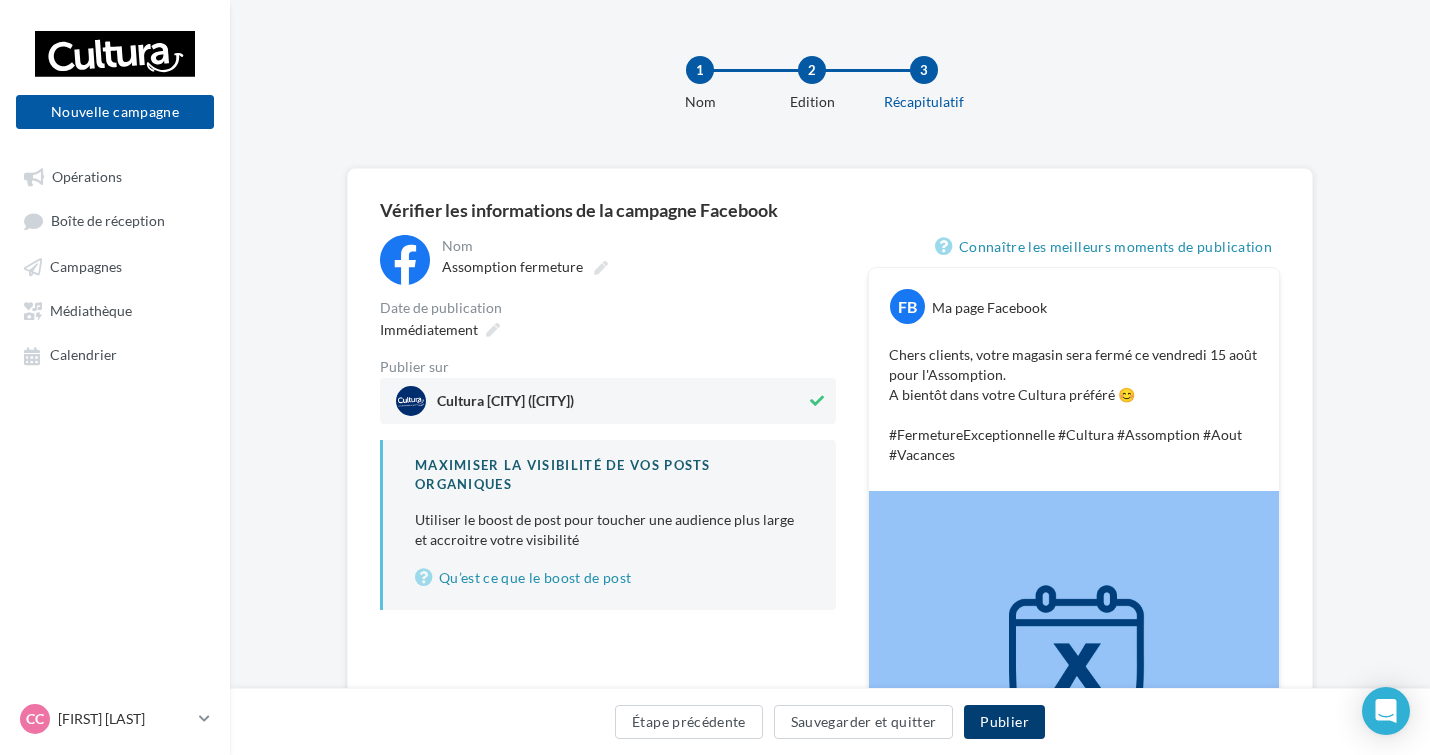 click on "Publier" at bounding box center (1004, 722) 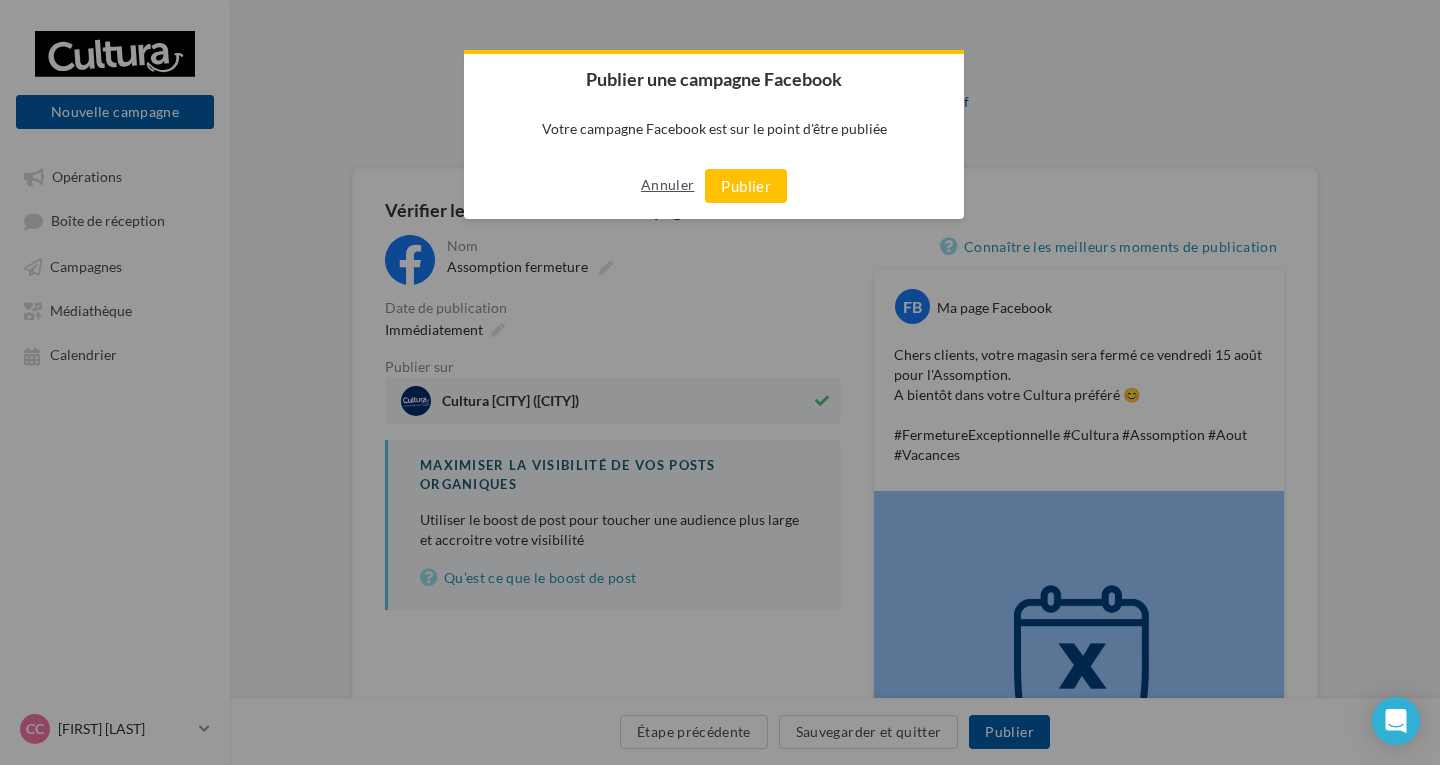 click on "Annuler" at bounding box center (667, 185) 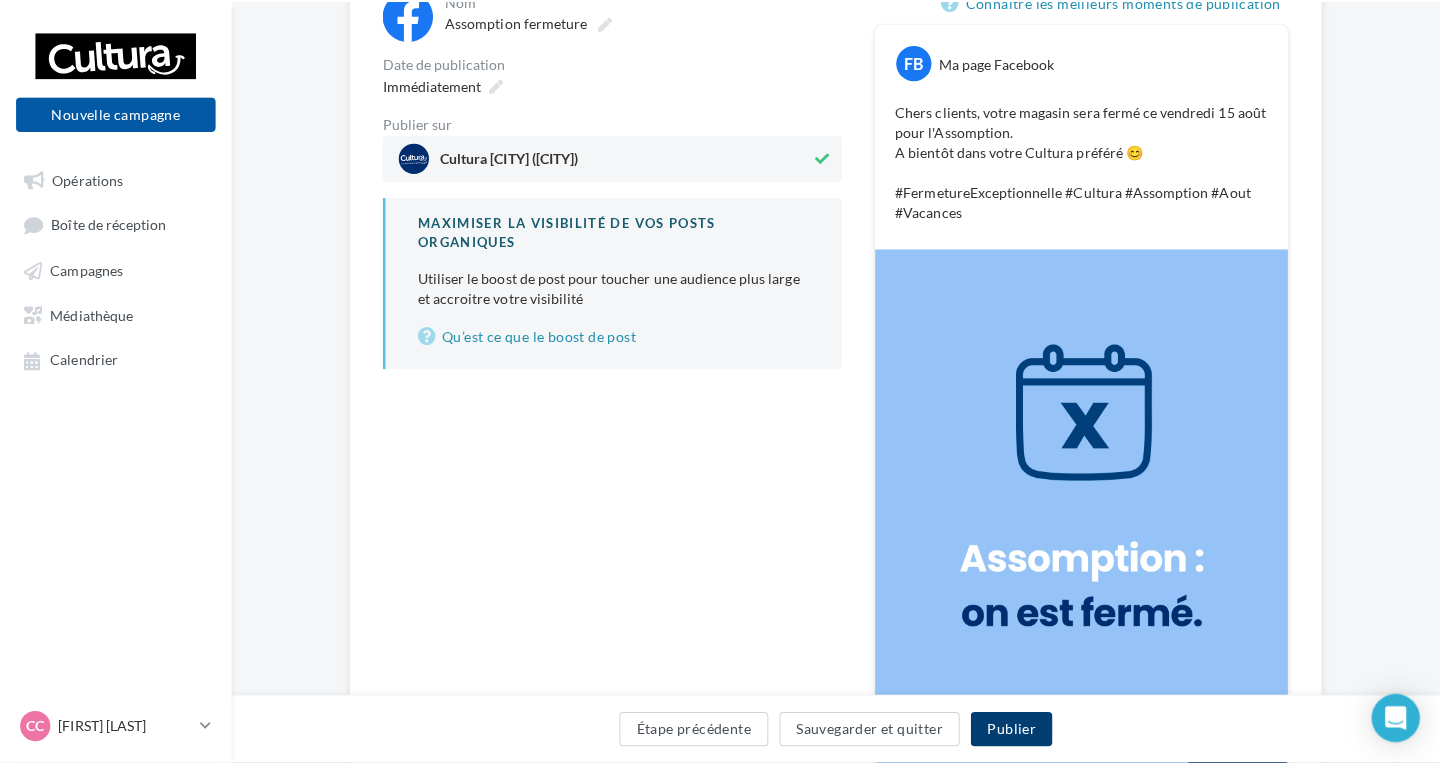 scroll, scrollTop: 226, scrollLeft: 0, axis: vertical 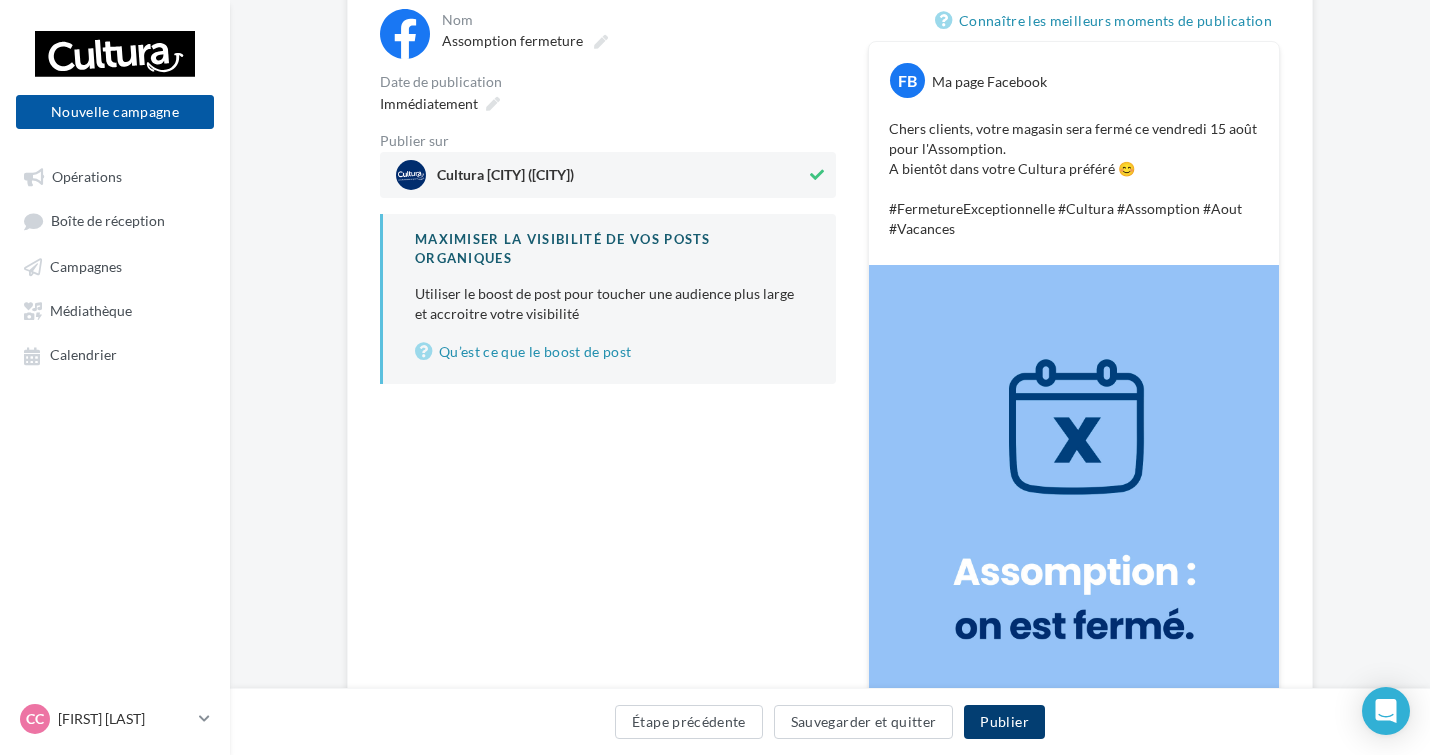 click on "Publier" at bounding box center [1004, 722] 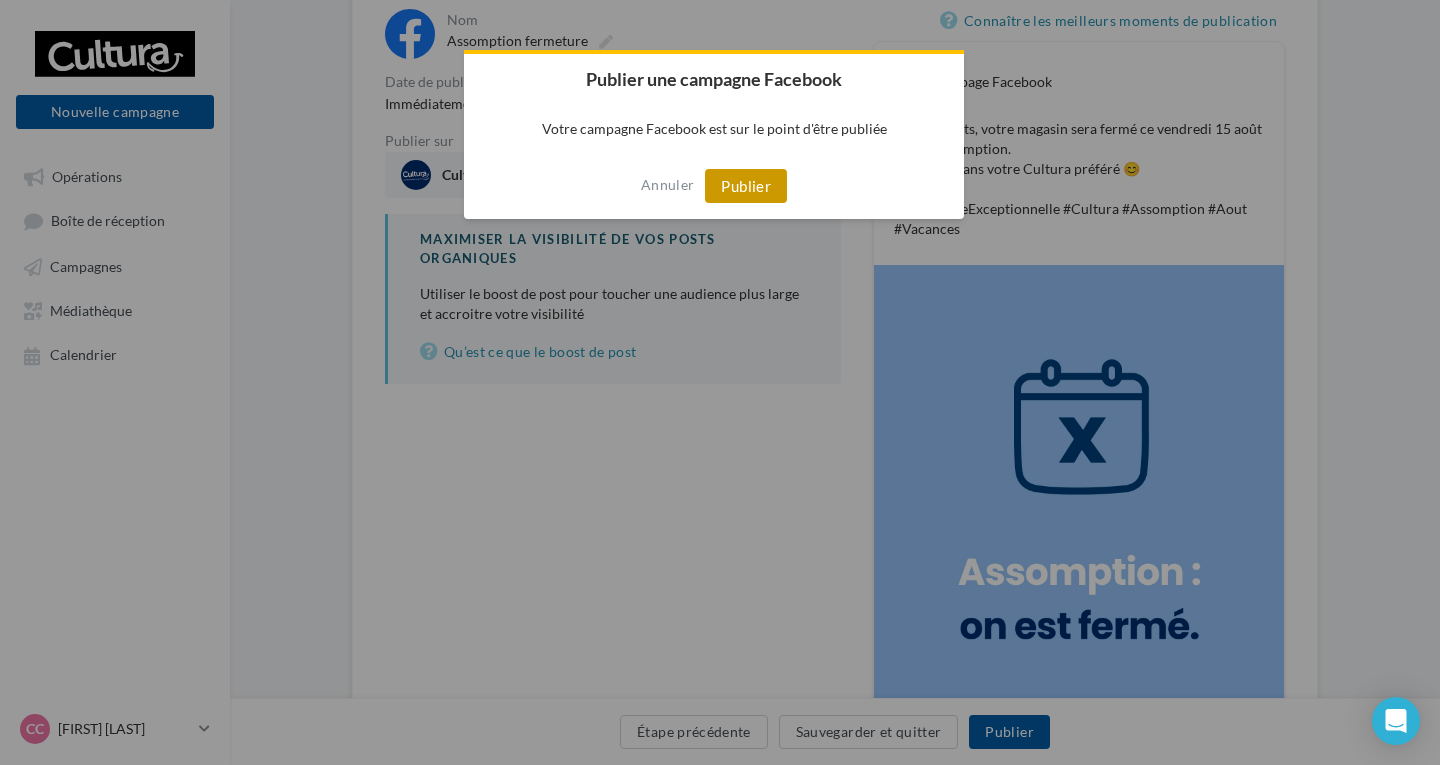 click on "Publier" at bounding box center [746, 186] 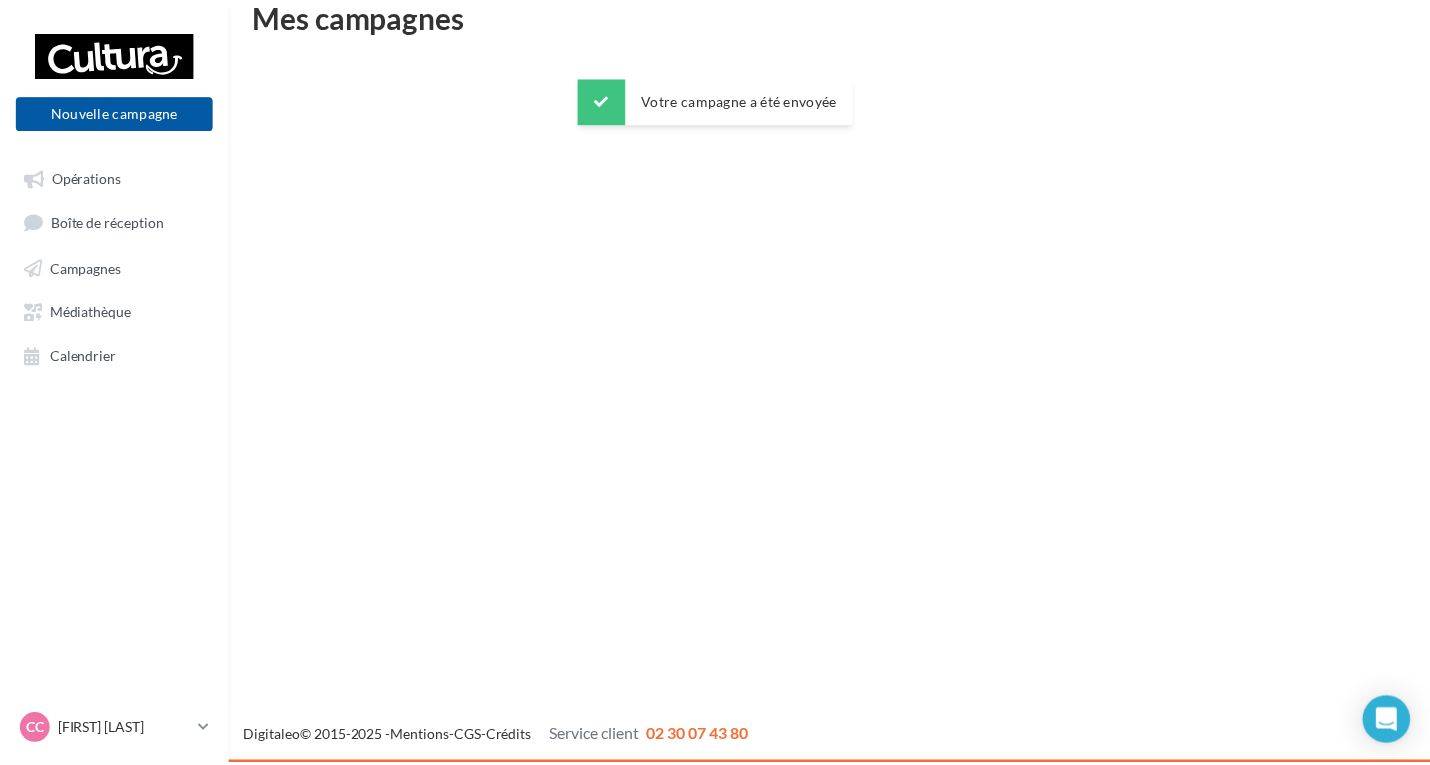 scroll, scrollTop: 32, scrollLeft: 0, axis: vertical 